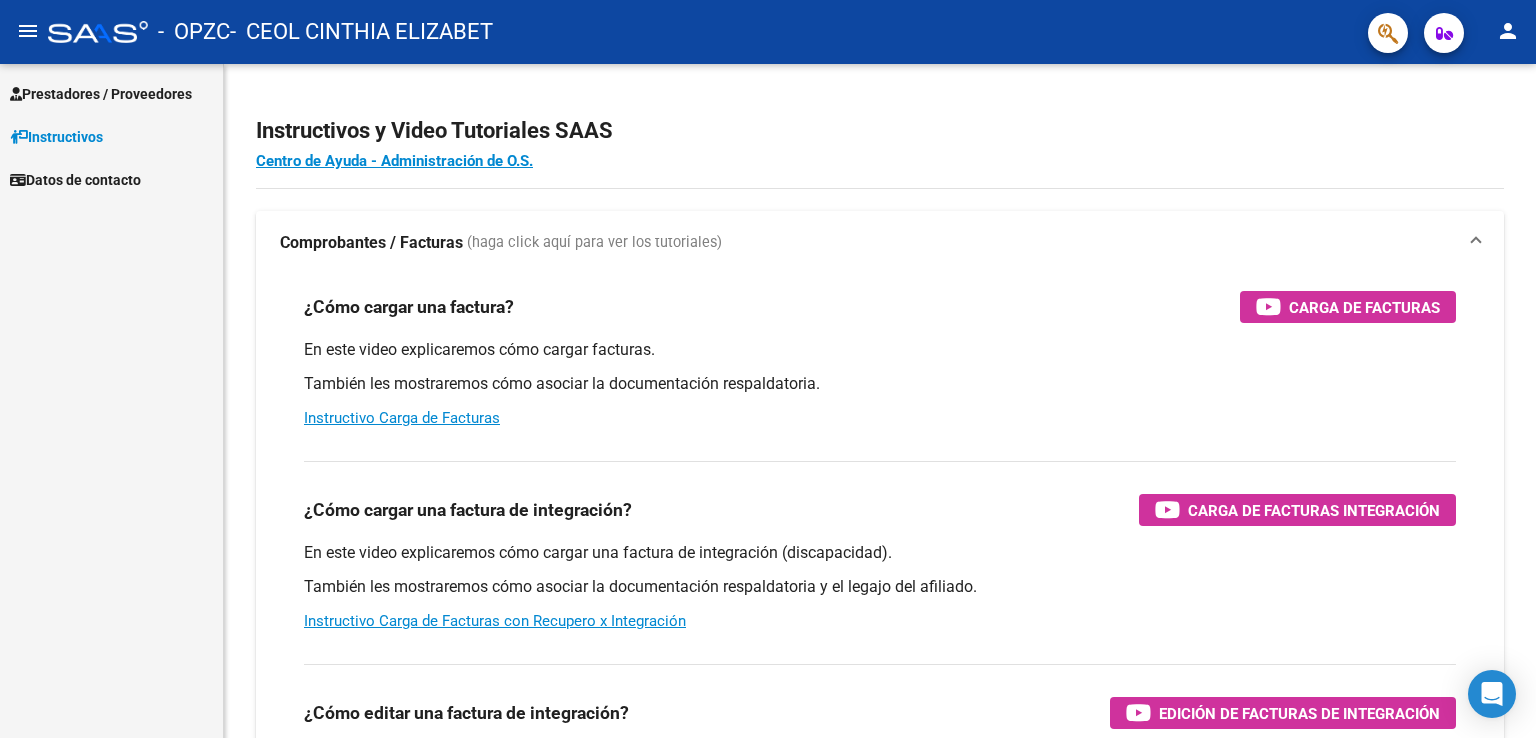 scroll, scrollTop: 0, scrollLeft: 0, axis: both 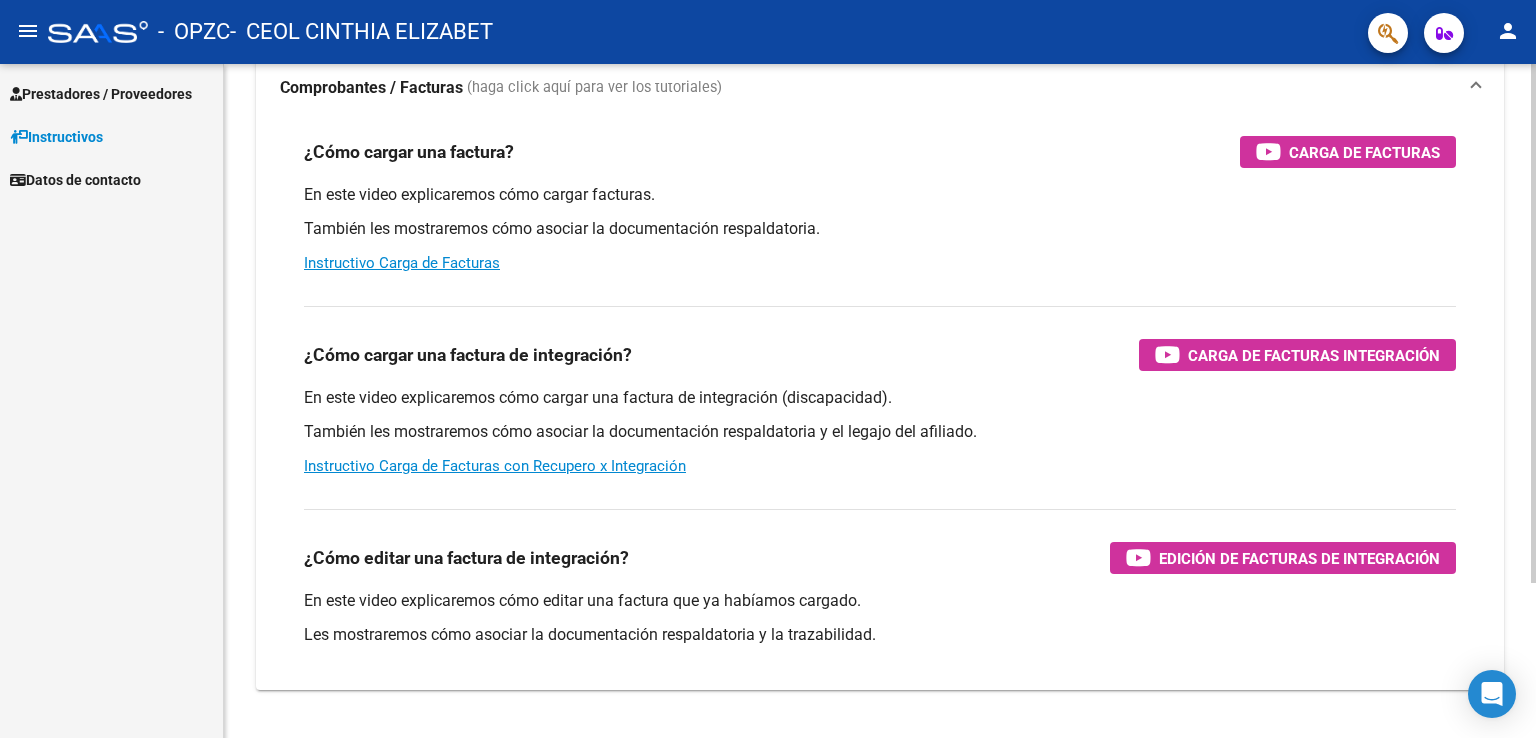 click on "Instructivos y Video Tutoriales SAAS Centro de Ayuda - Administración de O.S. Comprobantes / Facturas     (haga click aquí para ver los tutoriales) ¿Cómo cargar una factura?    Carga de Facturas En este video explicaremos cómo cargar facturas. También les mostraremos cómo asociar la documentación respaldatoria. Instructivo Carga de Facturas ¿Cómo cargar una factura de integración?    Carga de Facturas Integración En este video explicaremos cómo cargar una factura de integración (discapacidad). También les mostraremos cómo asociar la documentación respaldatoria y el legajo del afiliado. Instructivo Carga de Facturas con Recupero x Integración ¿Cómo editar una factura de integración?    Edición de Facturas de integración En este video explicaremos cómo editar una factura que ya habíamos cargado. Les mostraremos cómo asociar la documentación respaldatoria y la trazabilidad." 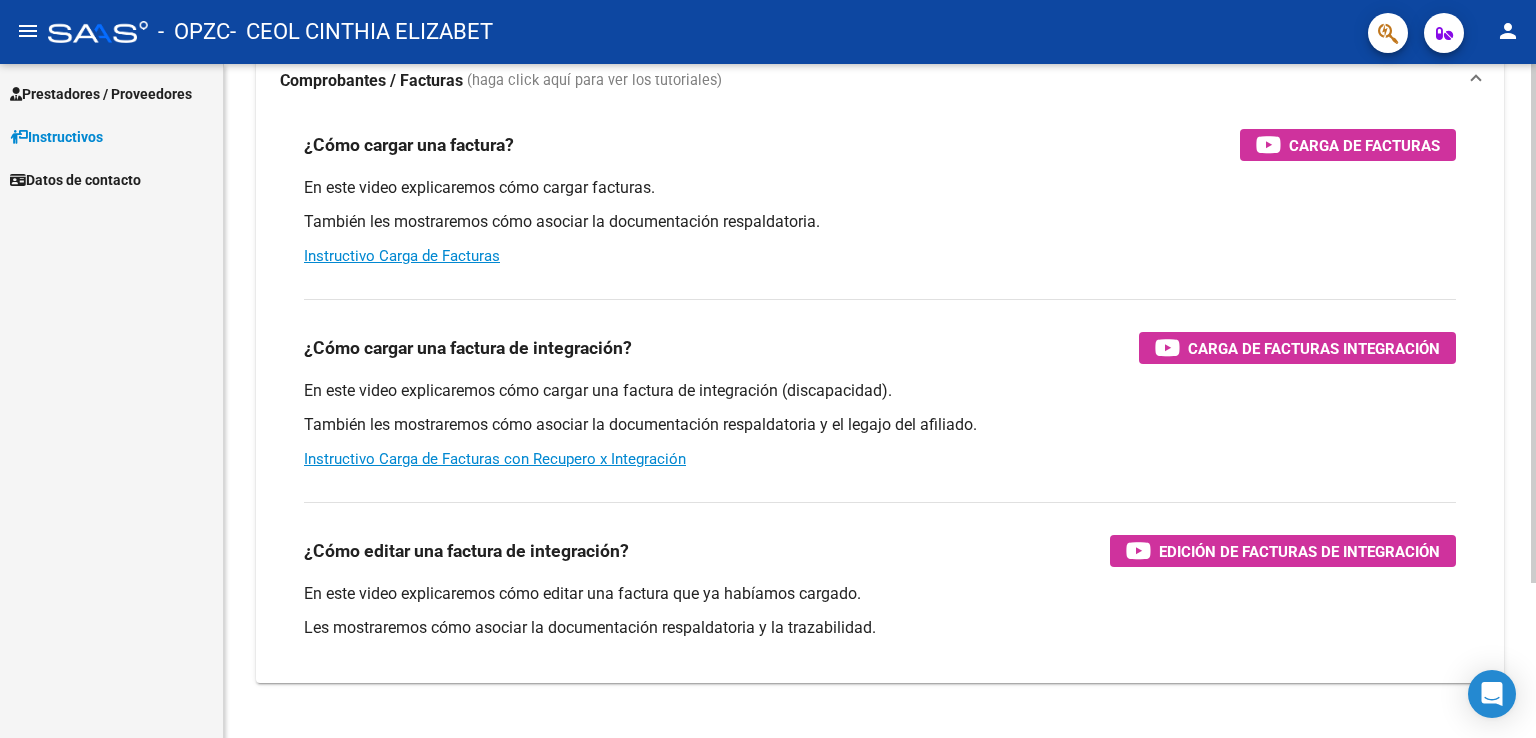 scroll, scrollTop: 0, scrollLeft: 0, axis: both 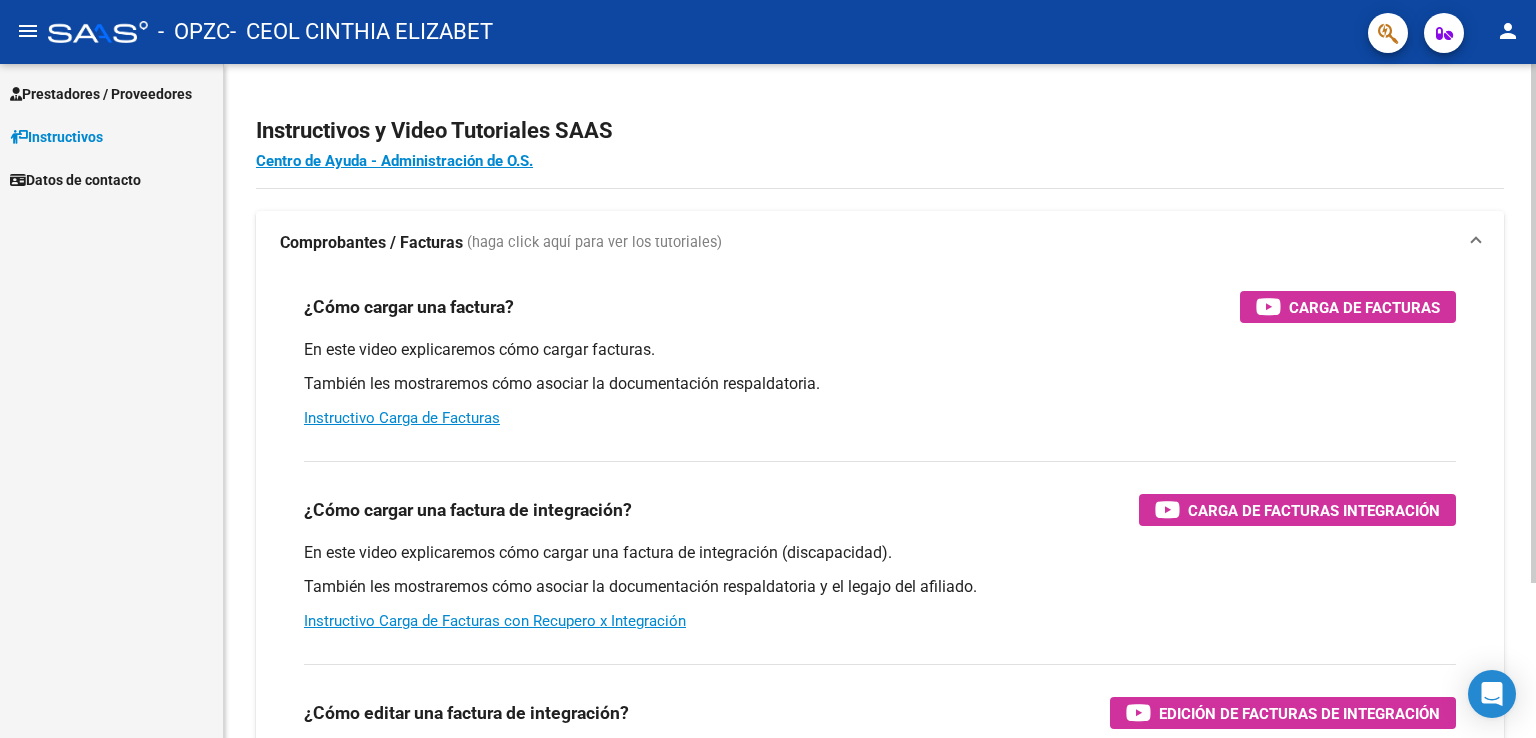 click 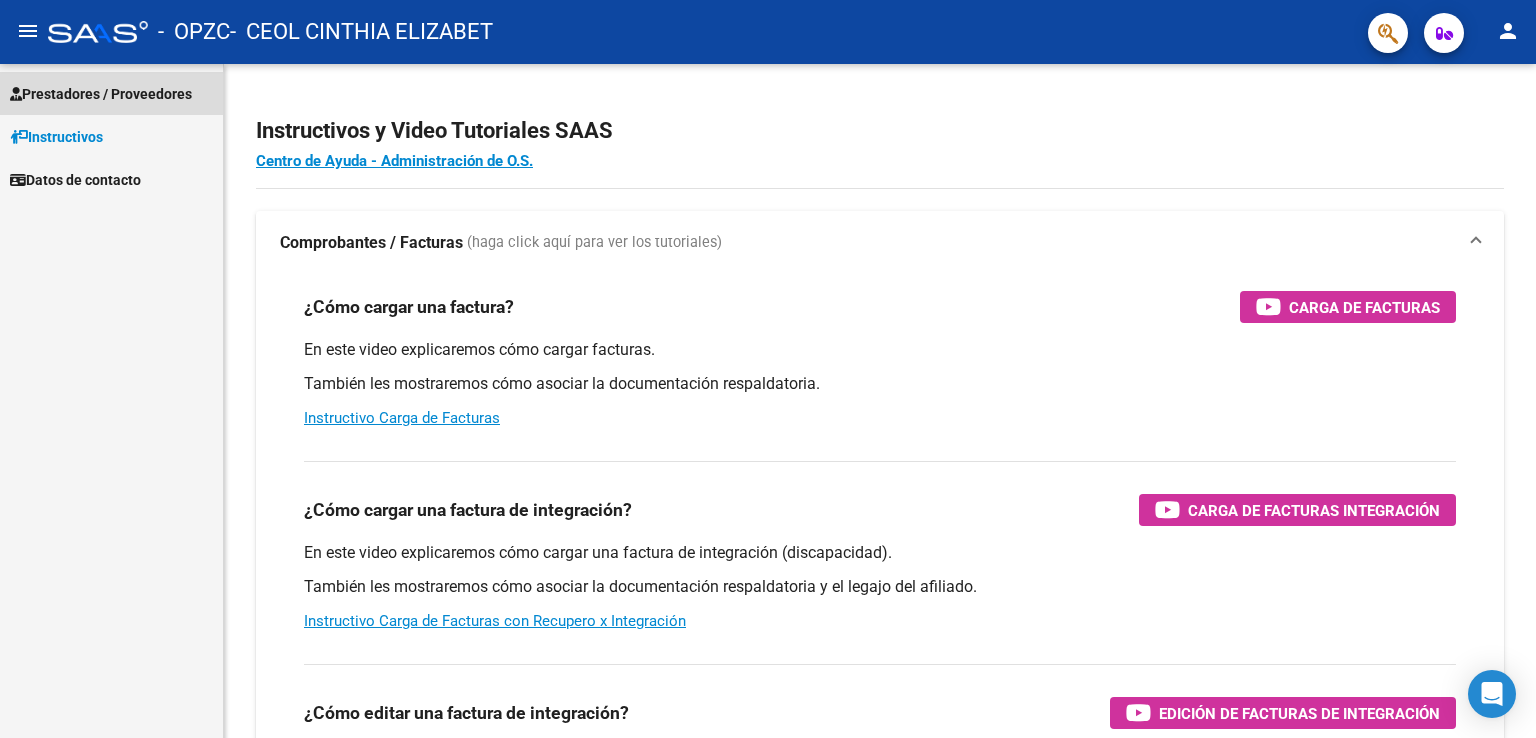 click on "Prestadores / Proveedores" at bounding box center [101, 94] 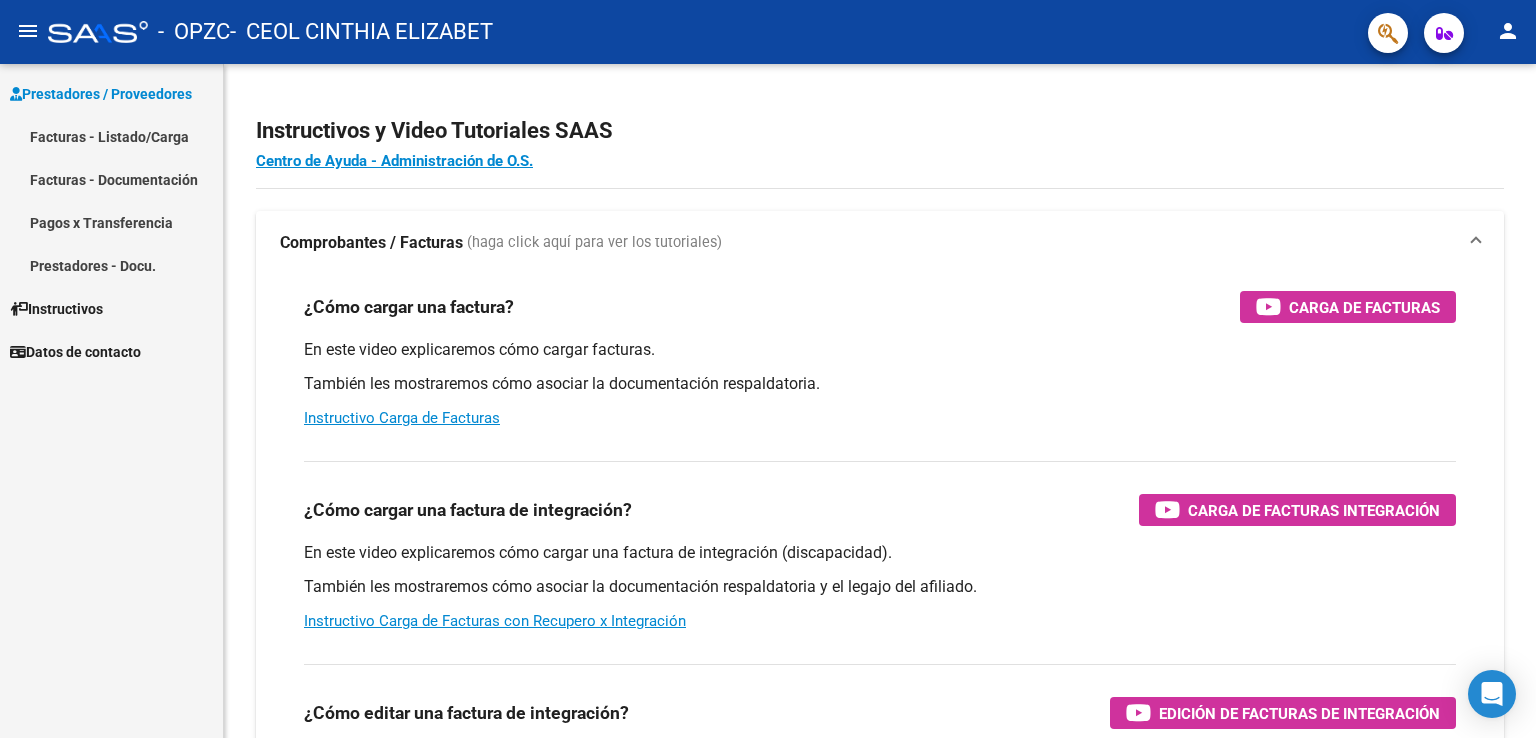 click on "Facturas - Listado/Carga" at bounding box center [111, 136] 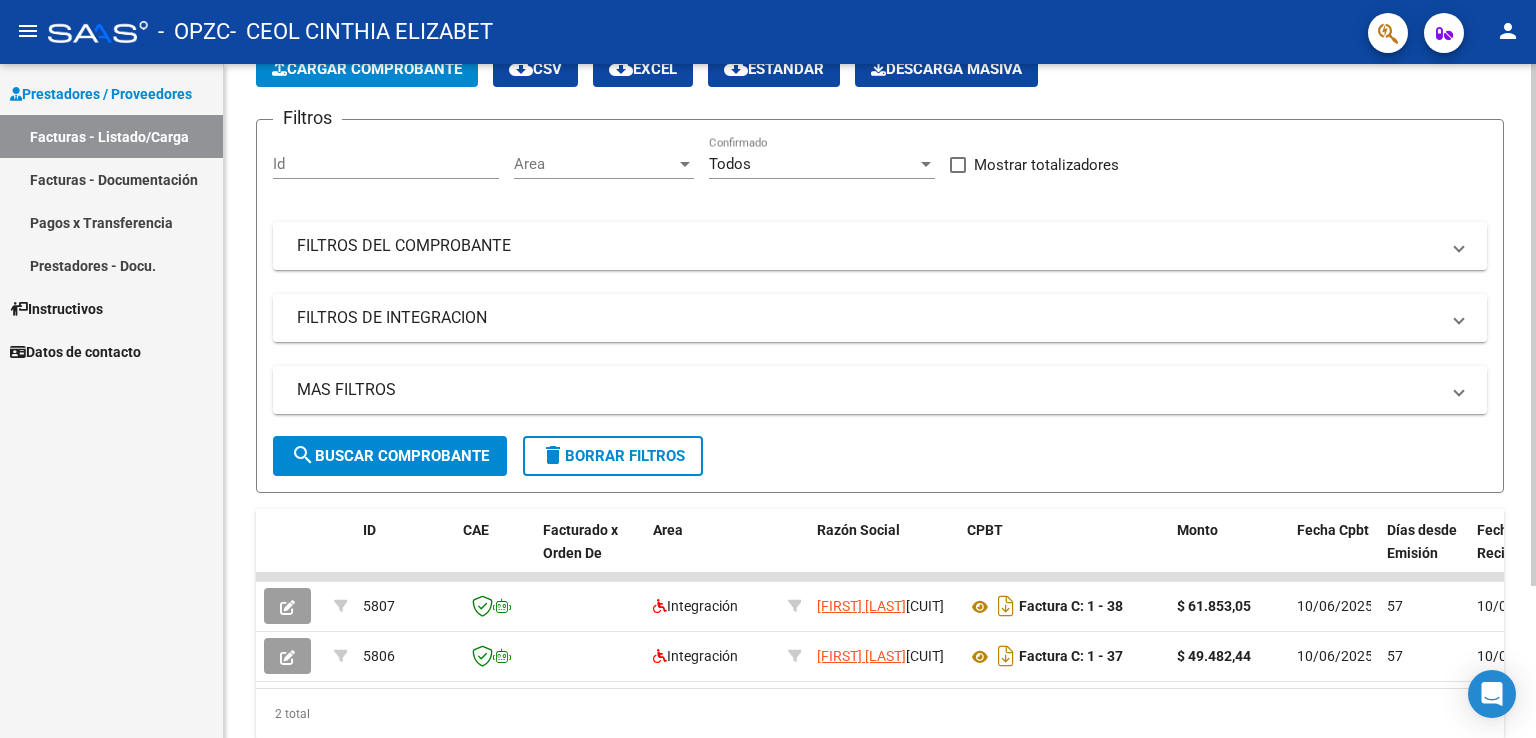 scroll, scrollTop: 116, scrollLeft: 0, axis: vertical 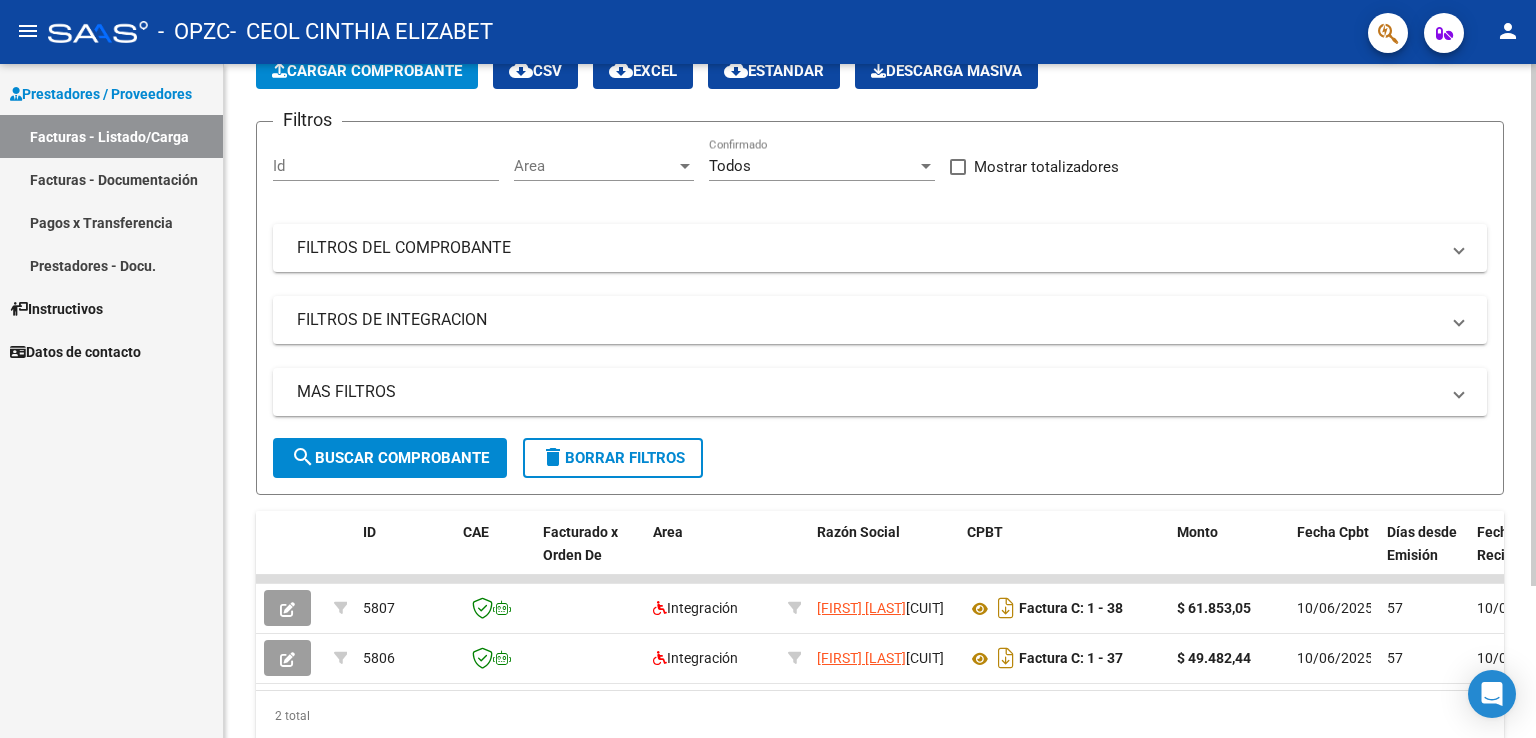 click 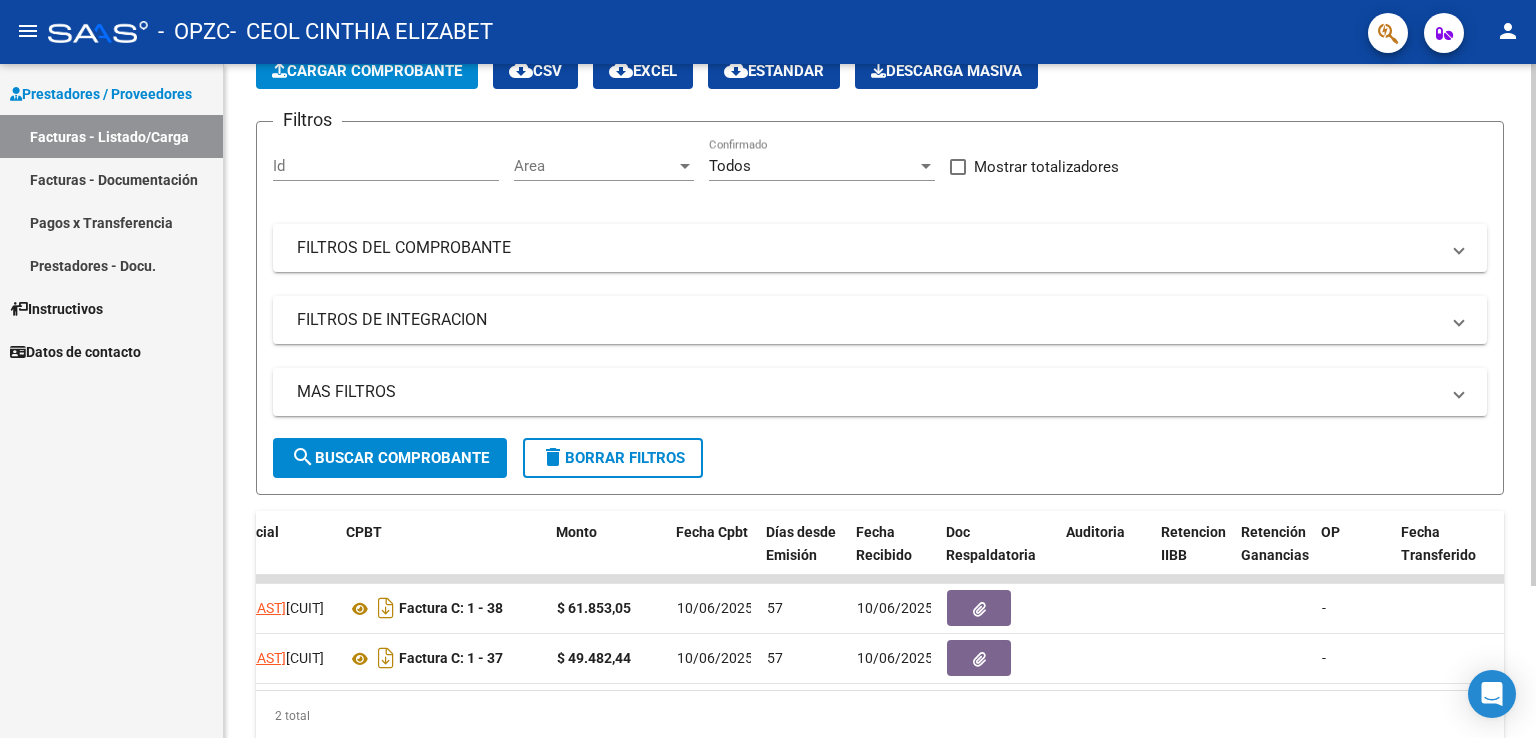 scroll, scrollTop: 0, scrollLeft: 626, axis: horizontal 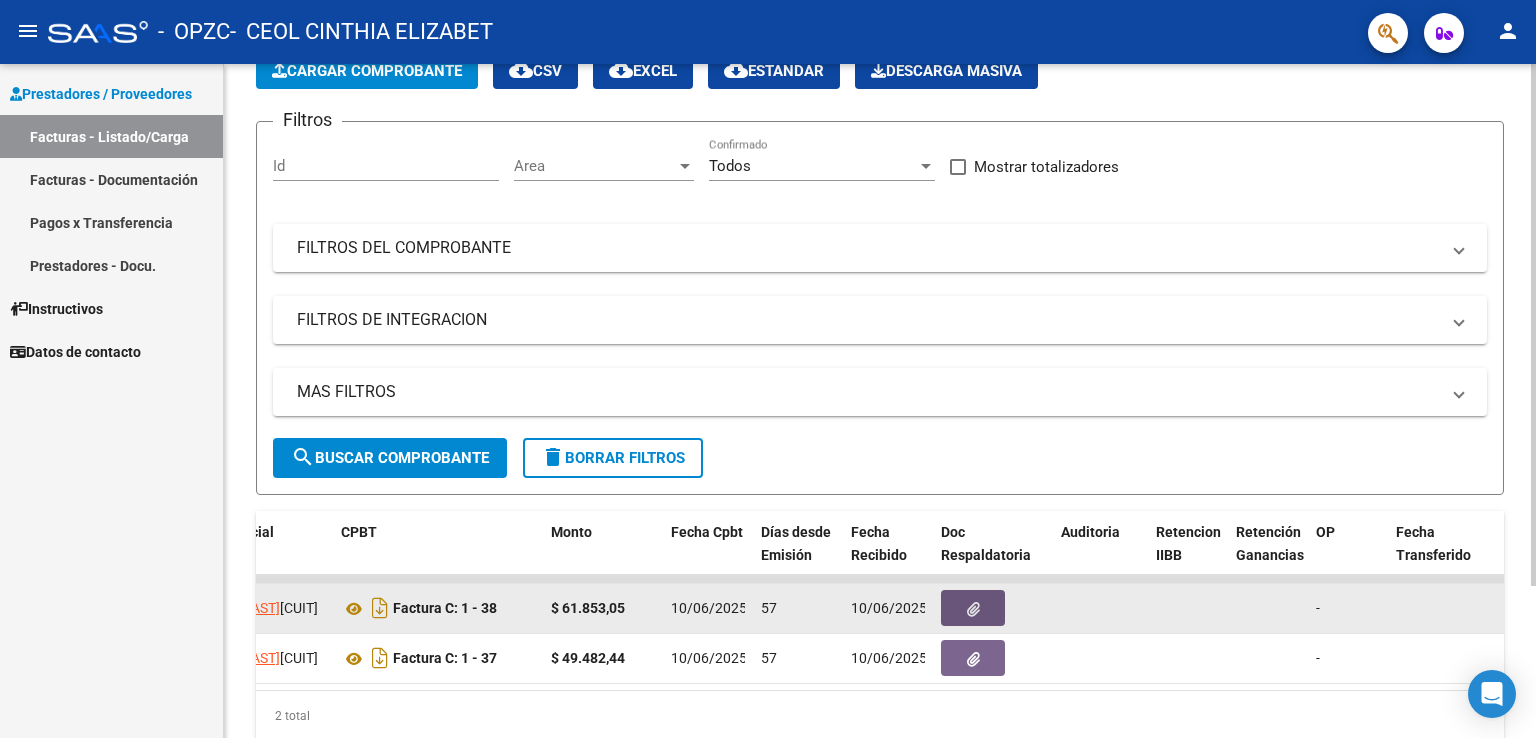 click 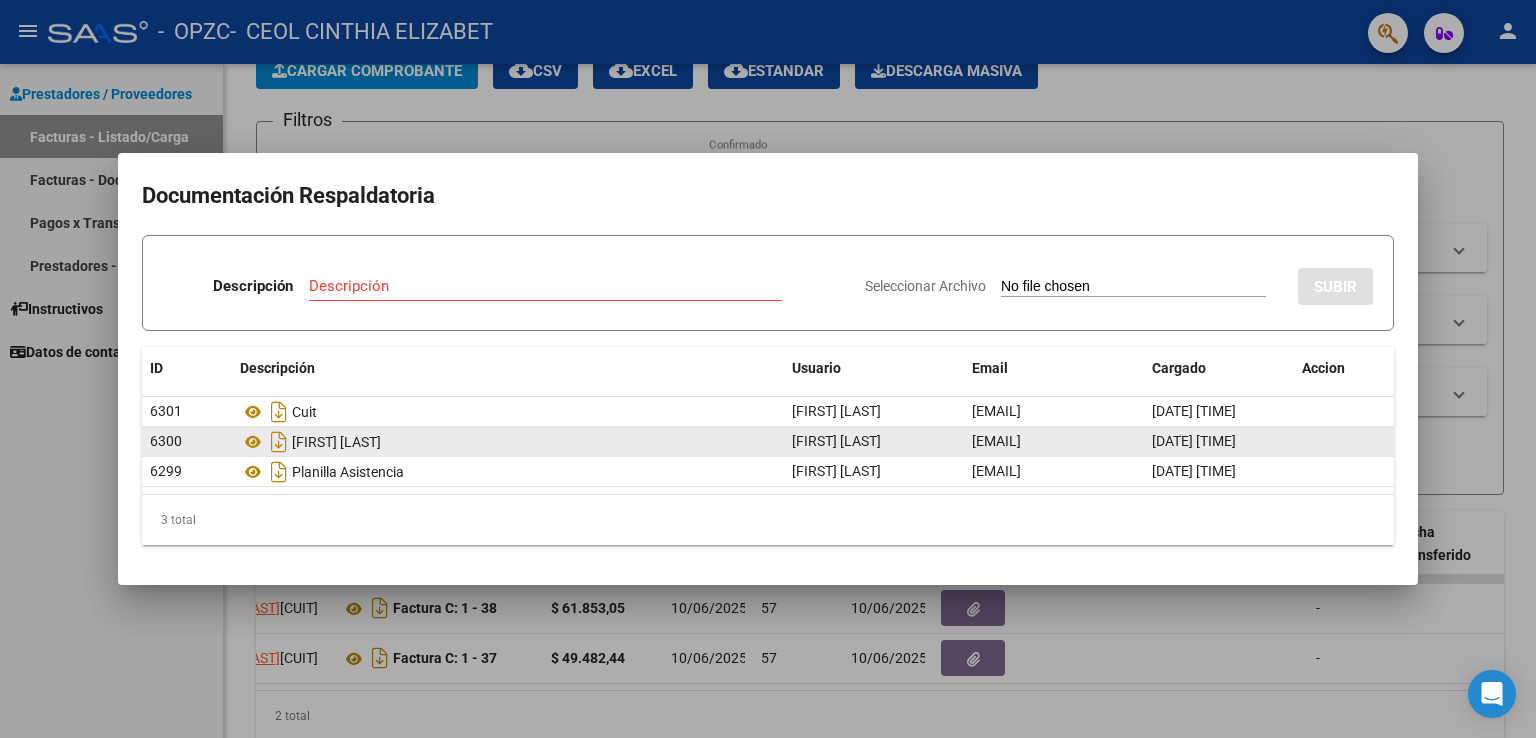 click on "[FIRST] [LAST]" 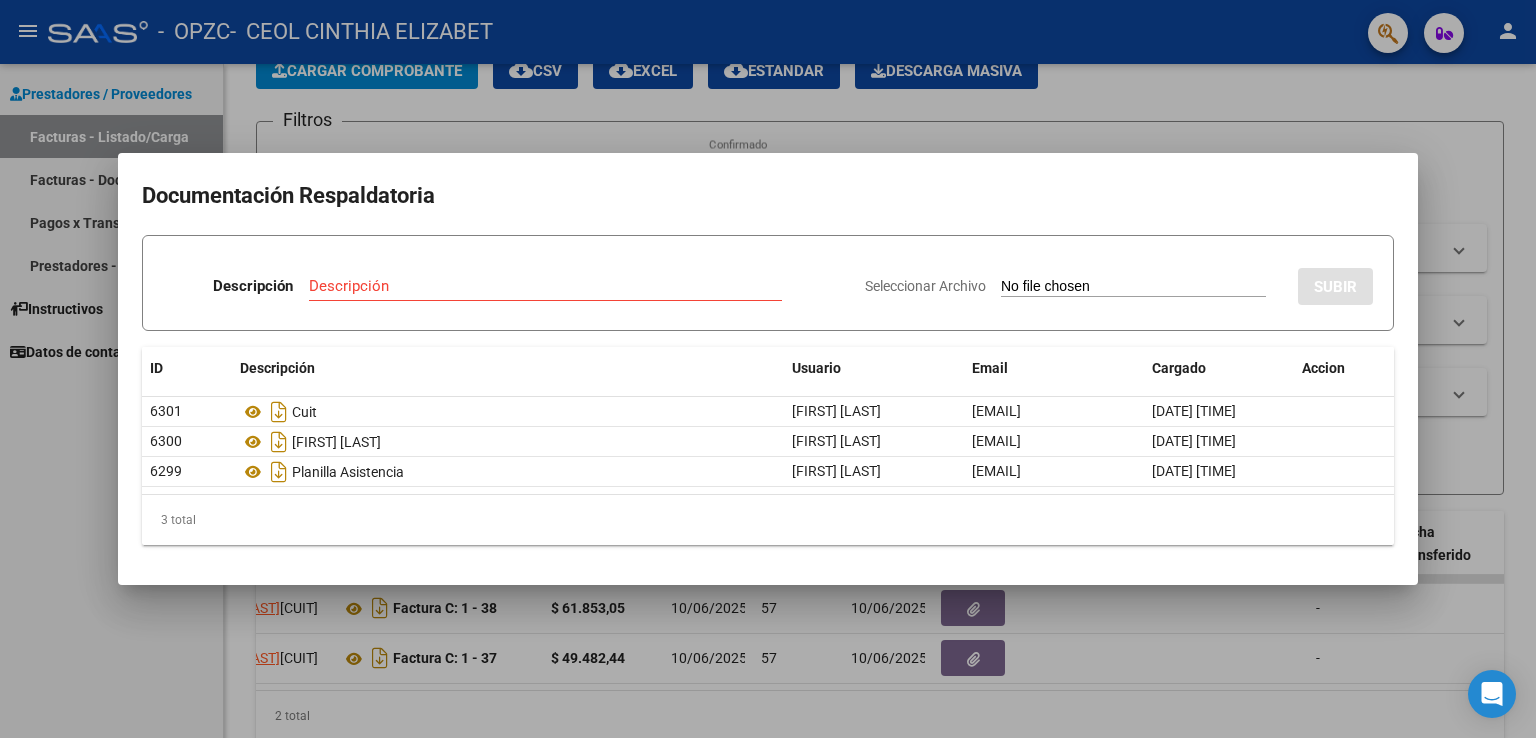 click at bounding box center (768, 369) 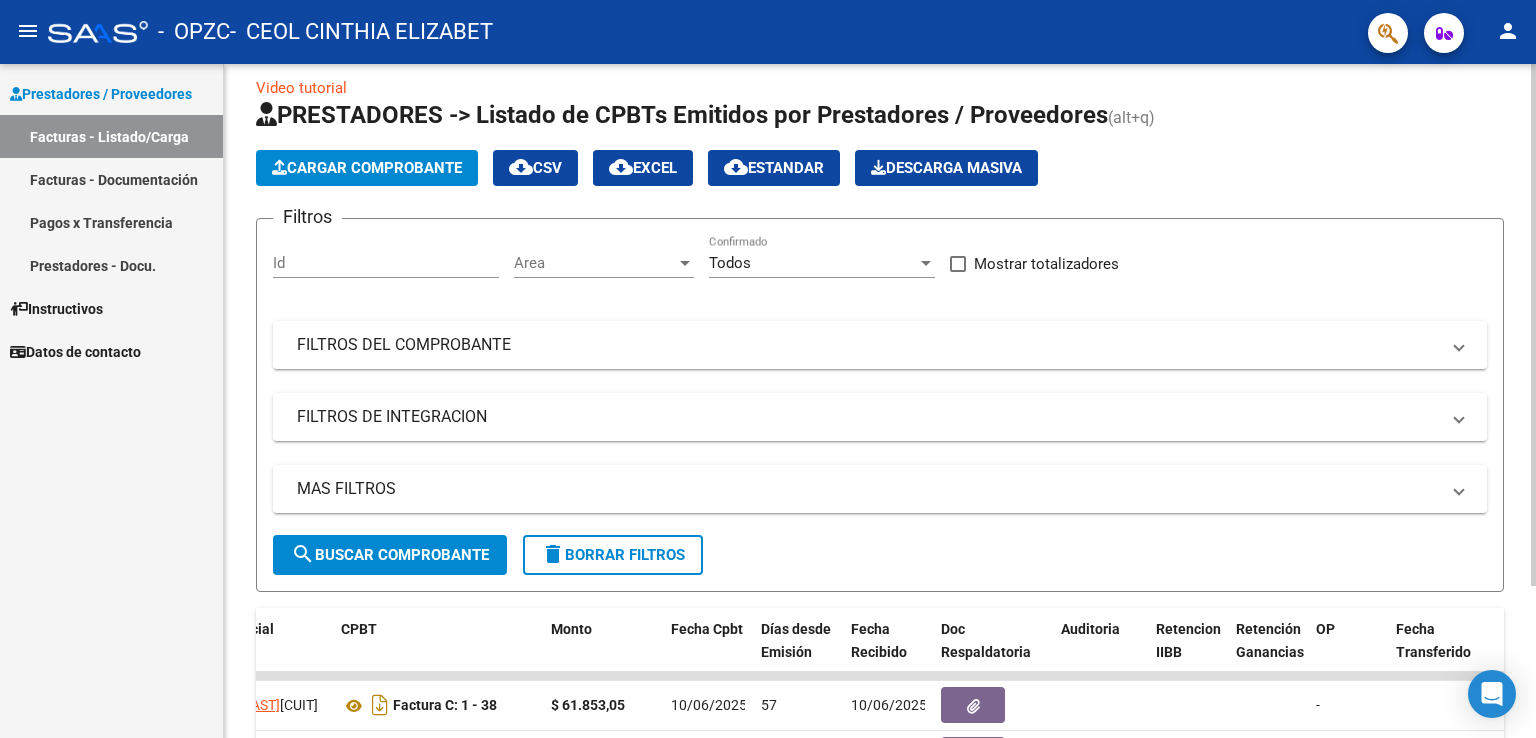 click 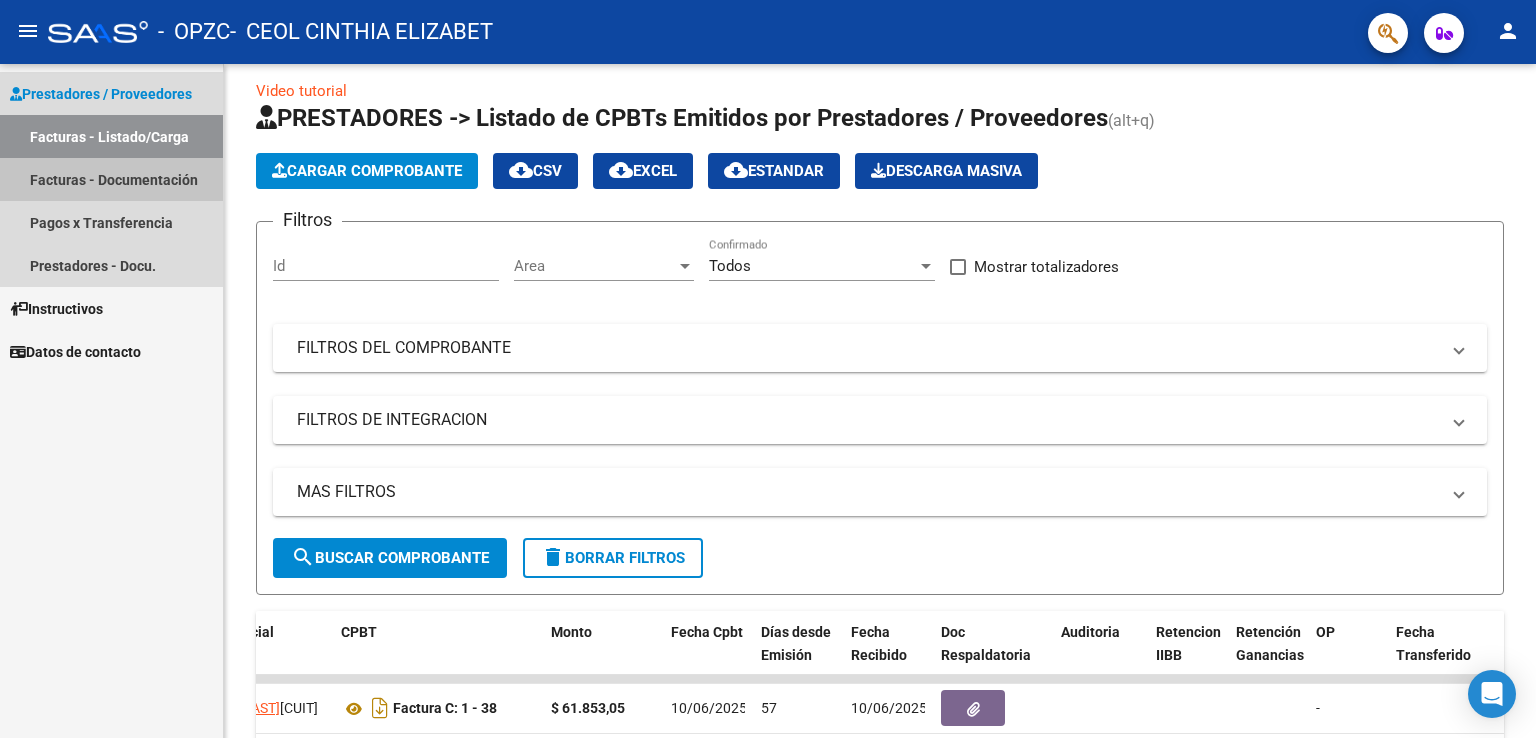 click on "Facturas - Documentación" at bounding box center (111, 179) 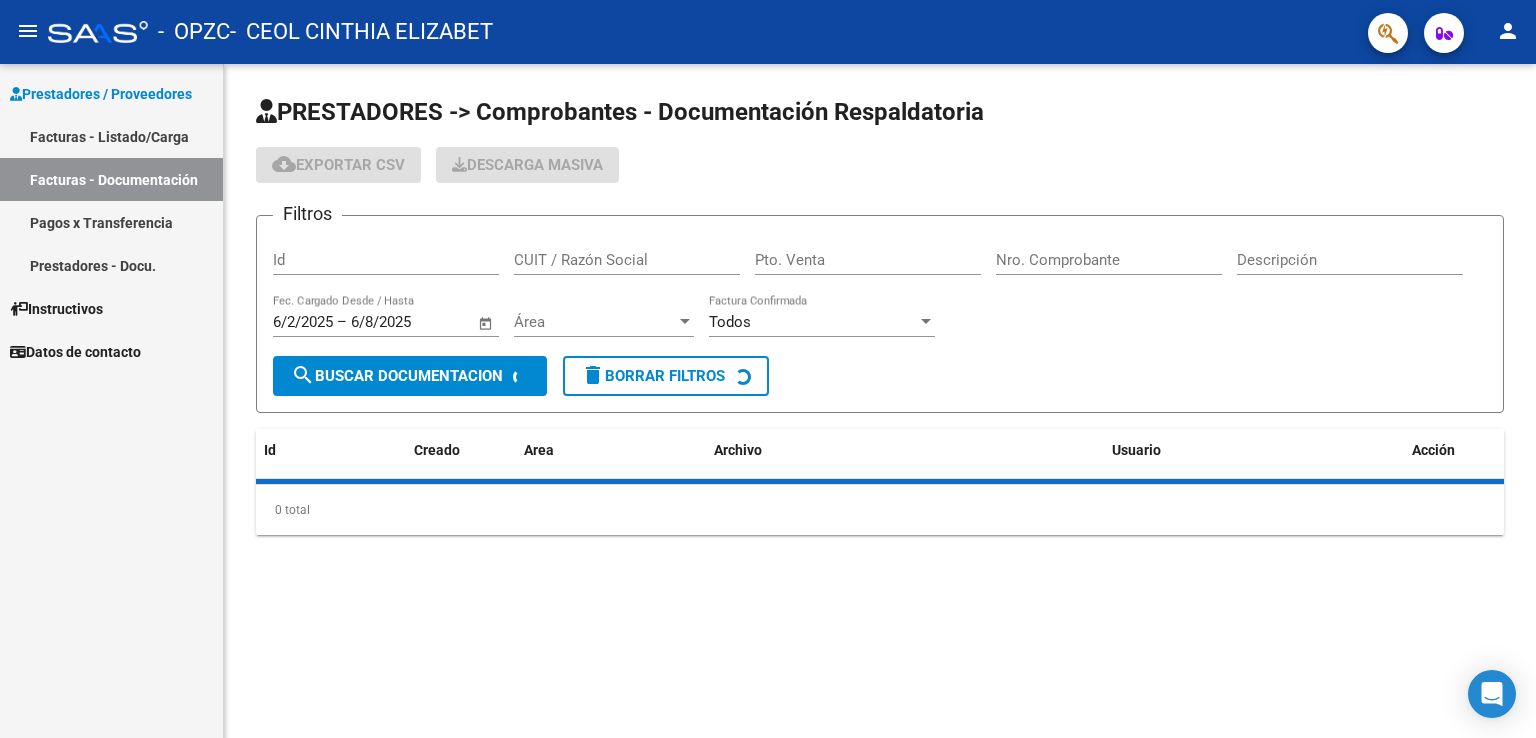 scroll, scrollTop: 0, scrollLeft: 0, axis: both 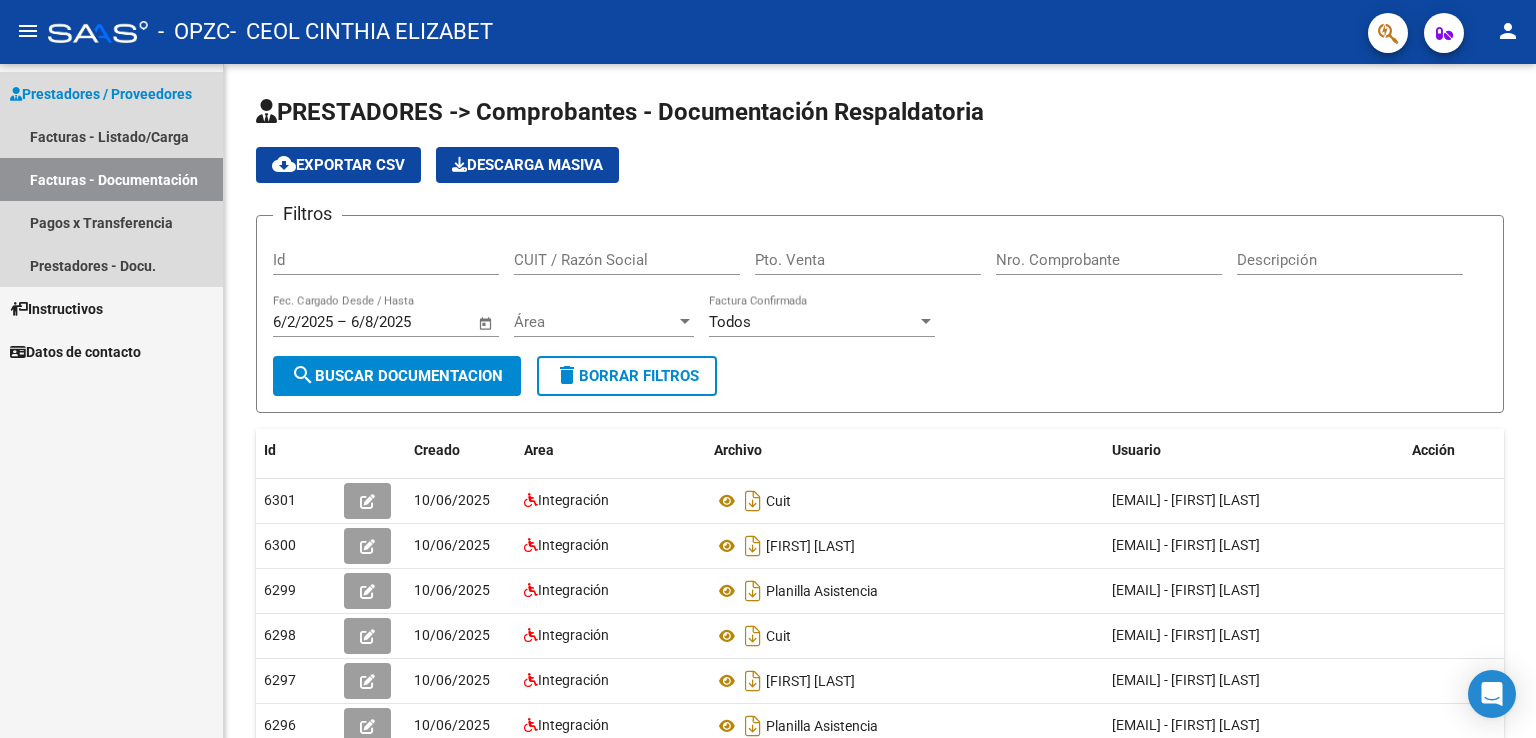 click on "Prestadores / Proveedores" at bounding box center (101, 94) 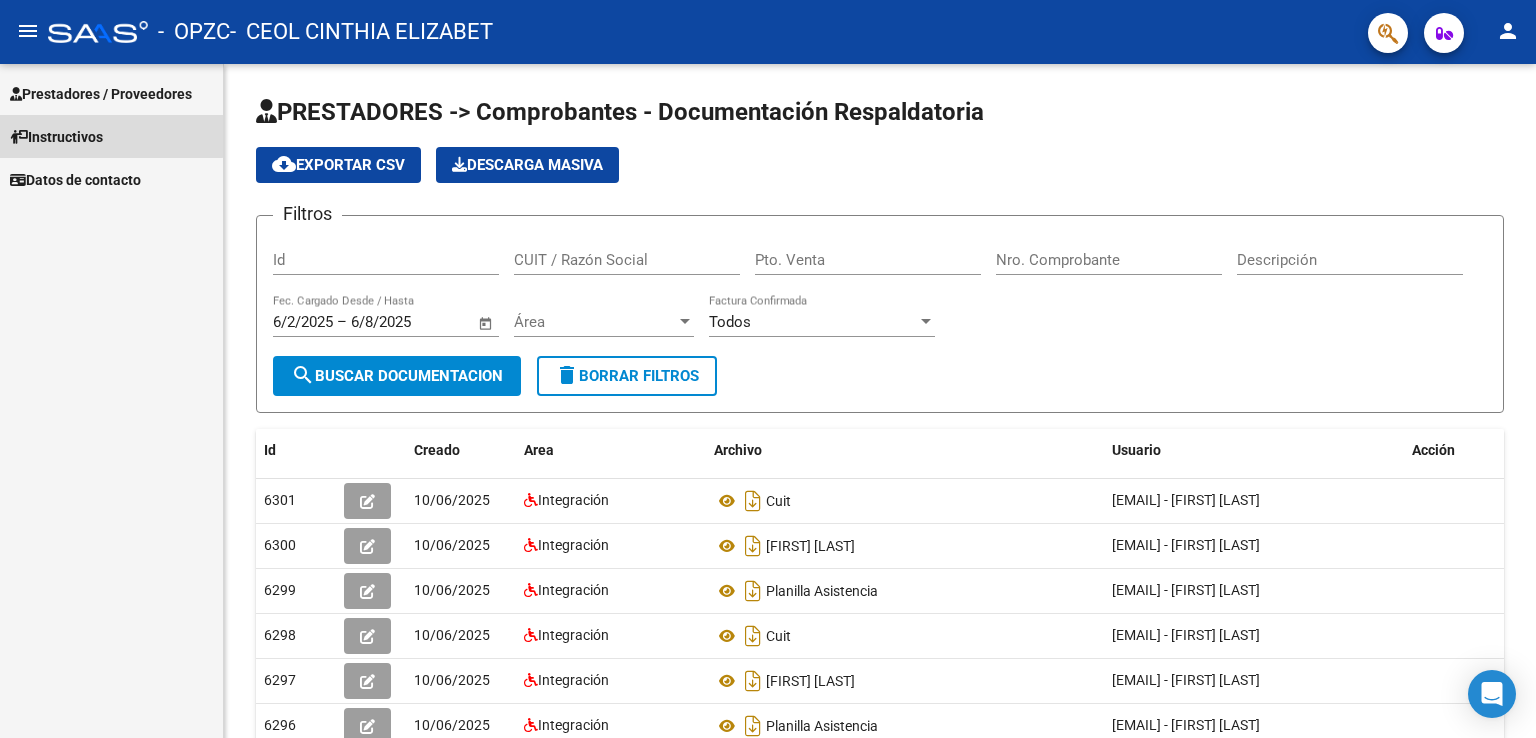 click on "Instructivos" at bounding box center [56, 137] 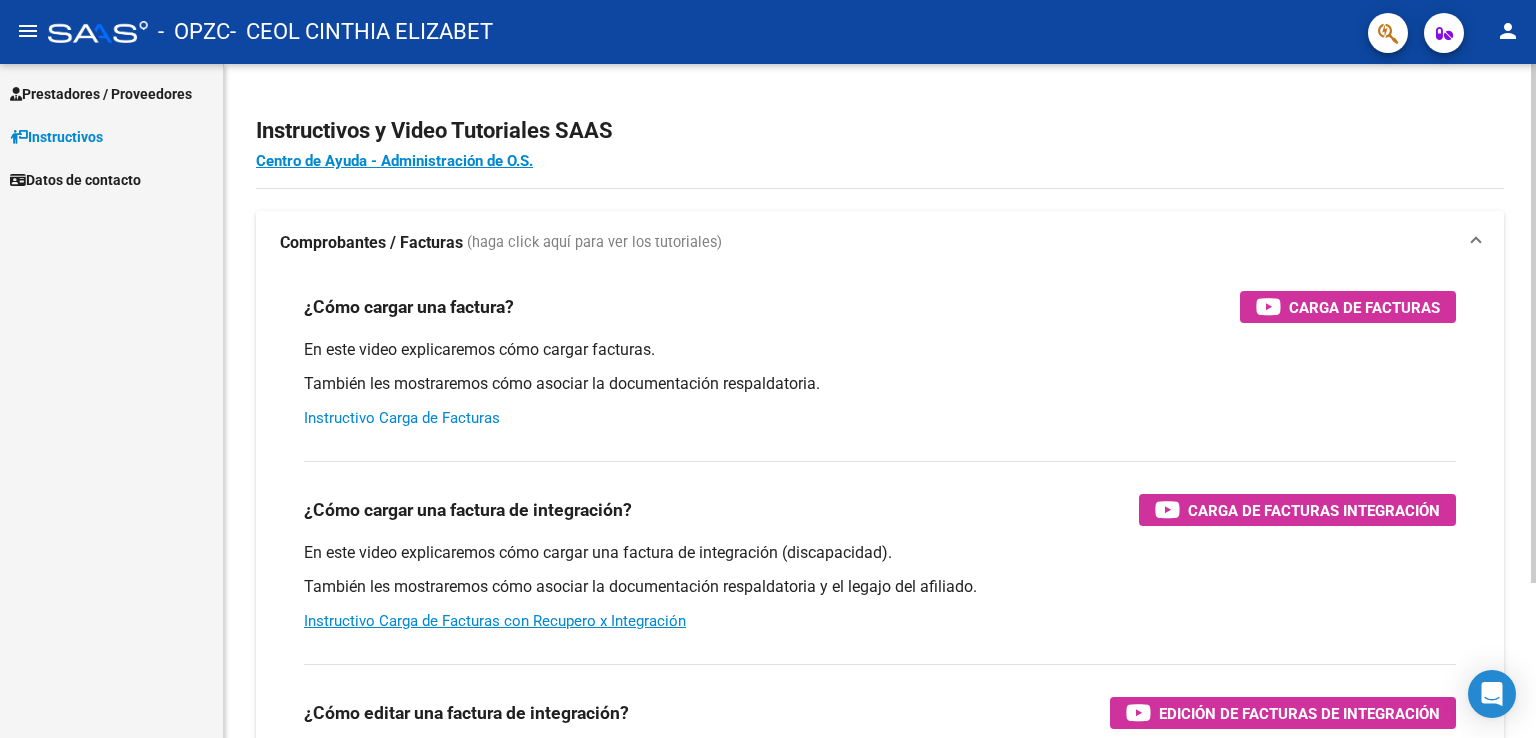 click on "Instructivo Carga de Facturas" at bounding box center [402, 418] 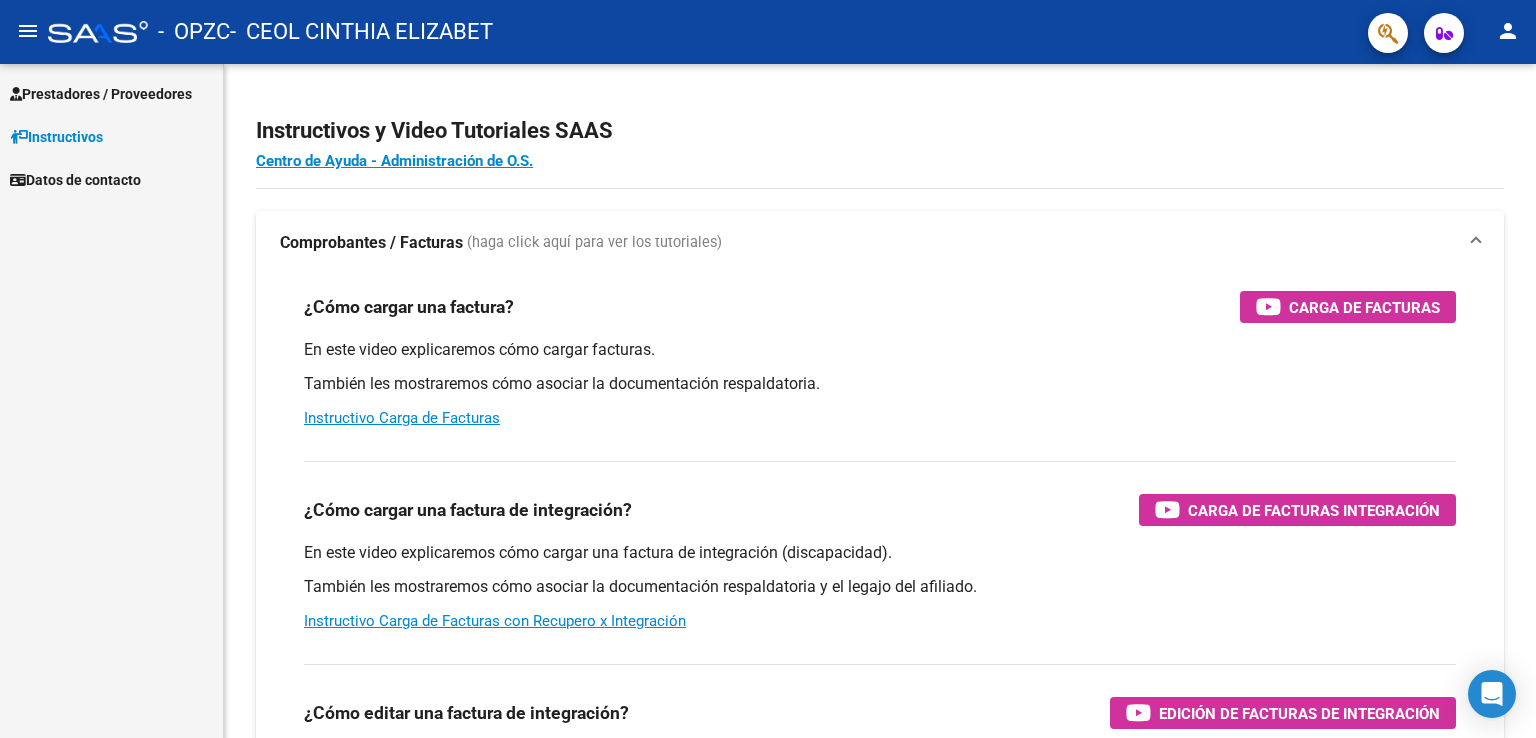 click on "Prestadores / Proveedores" at bounding box center (101, 94) 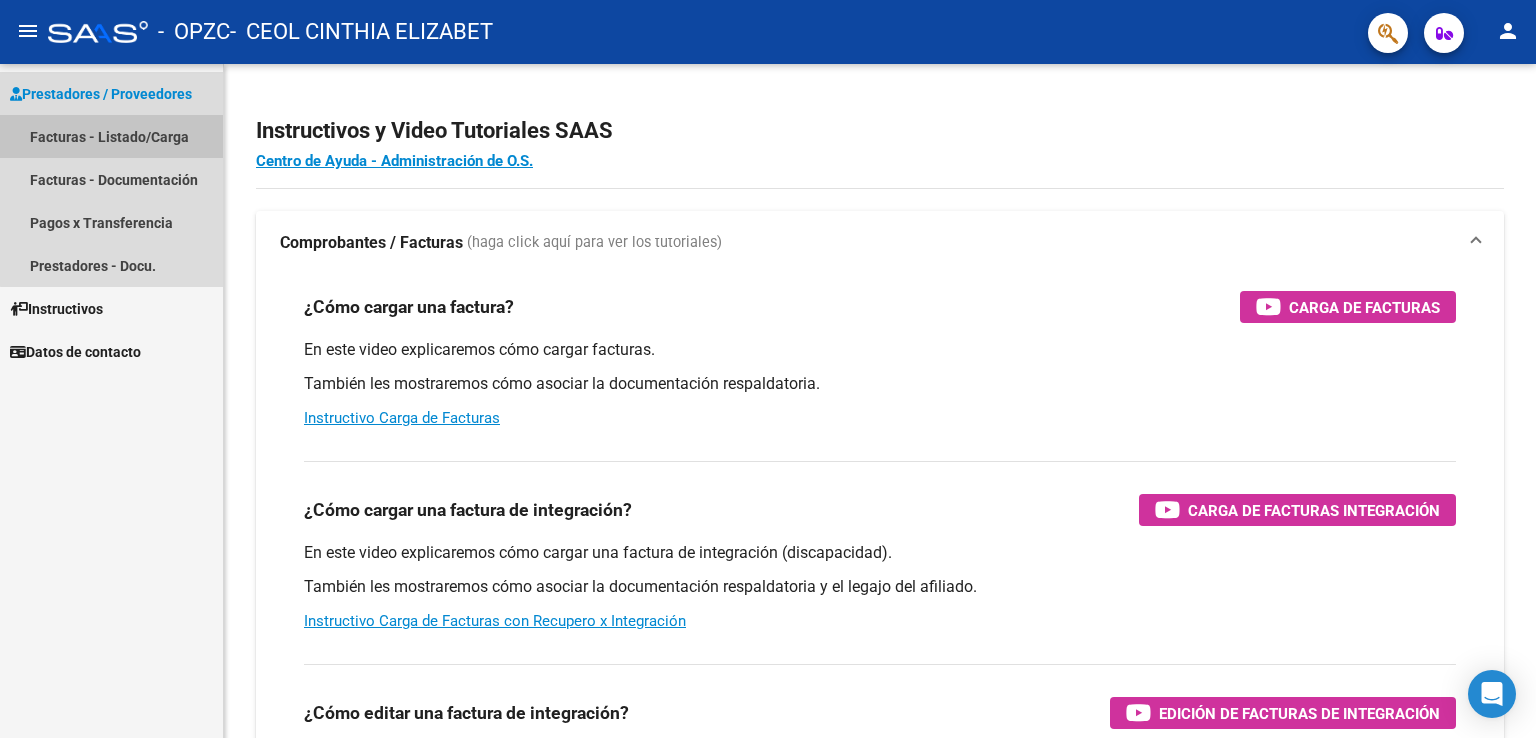 click on "Facturas - Listado/Carga" at bounding box center (111, 136) 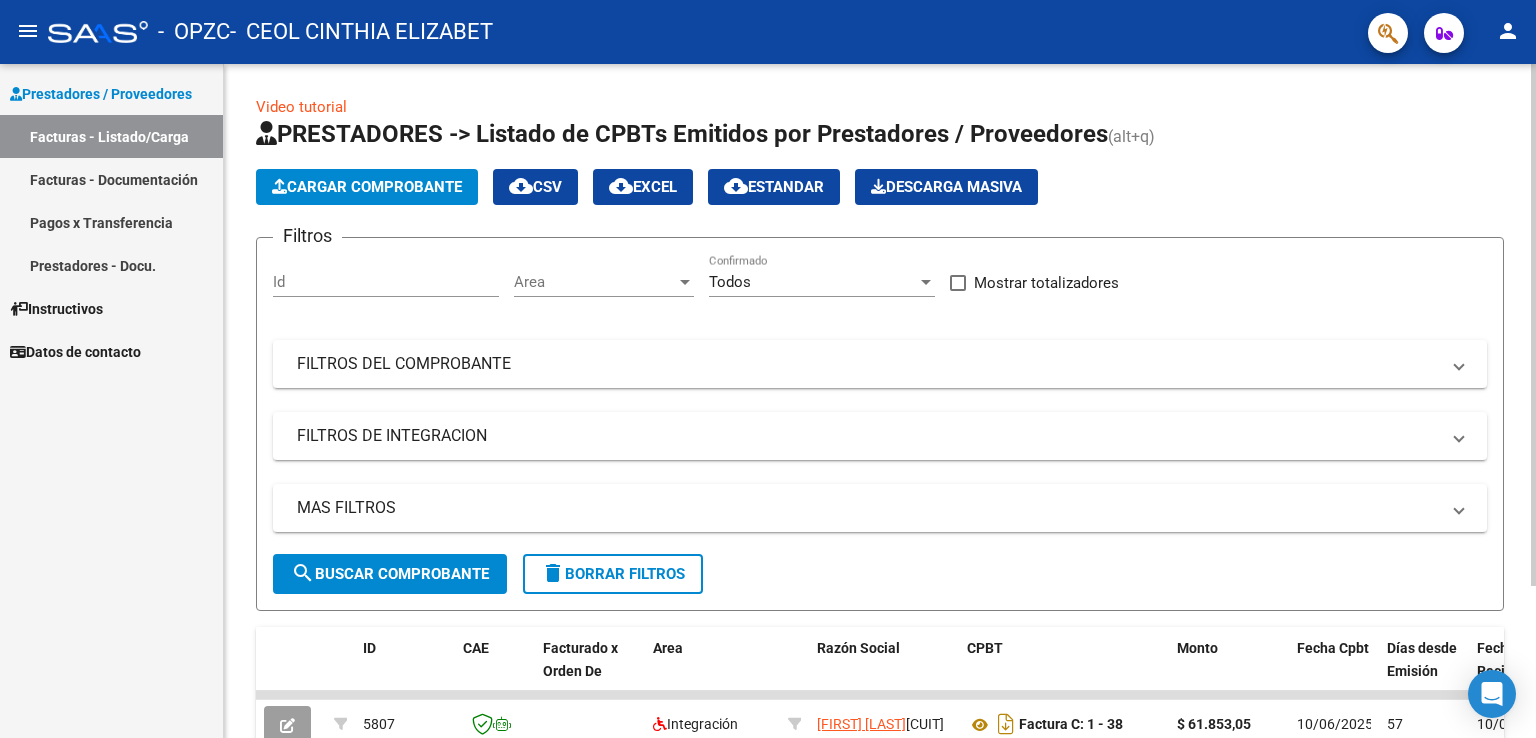 click on "Cargar Comprobante" 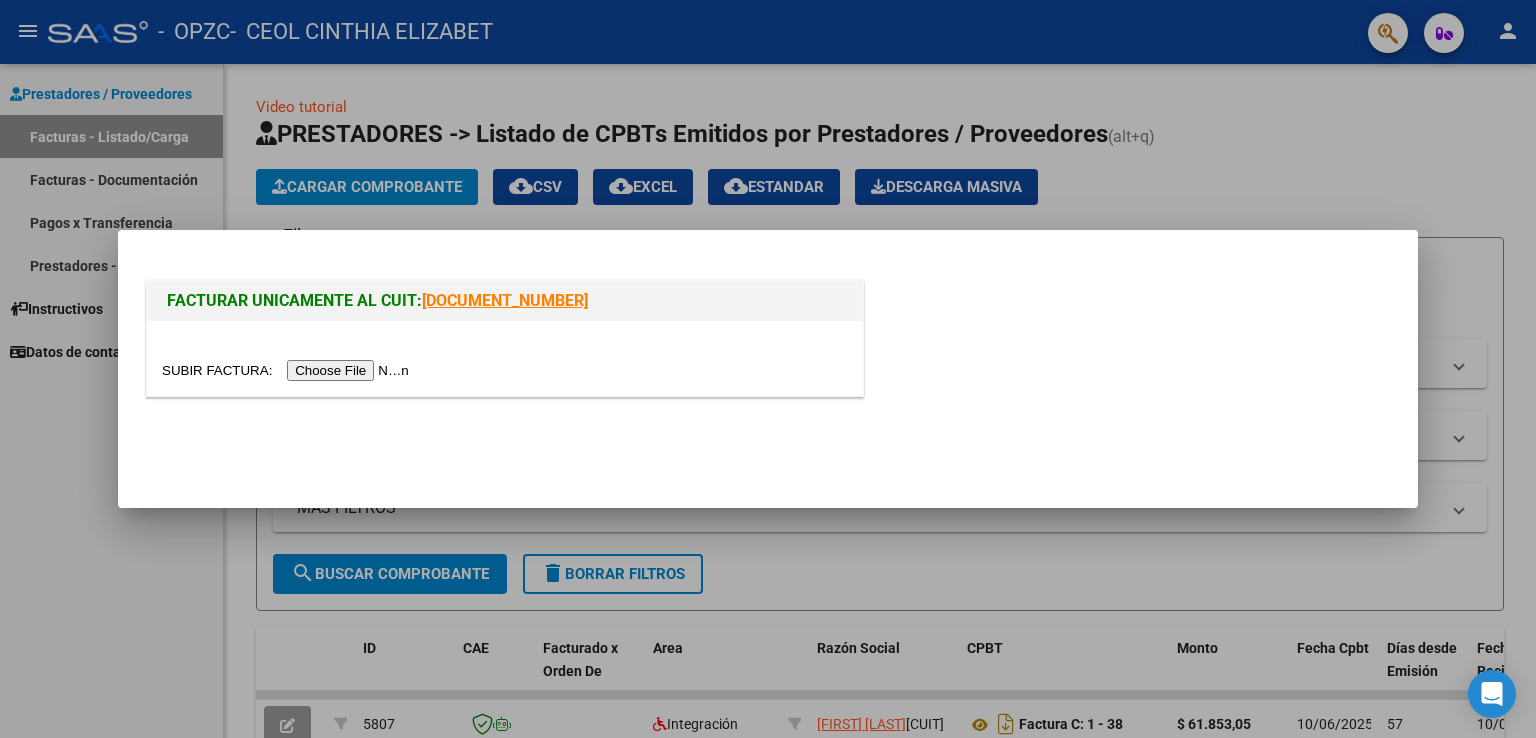 click at bounding box center (288, 370) 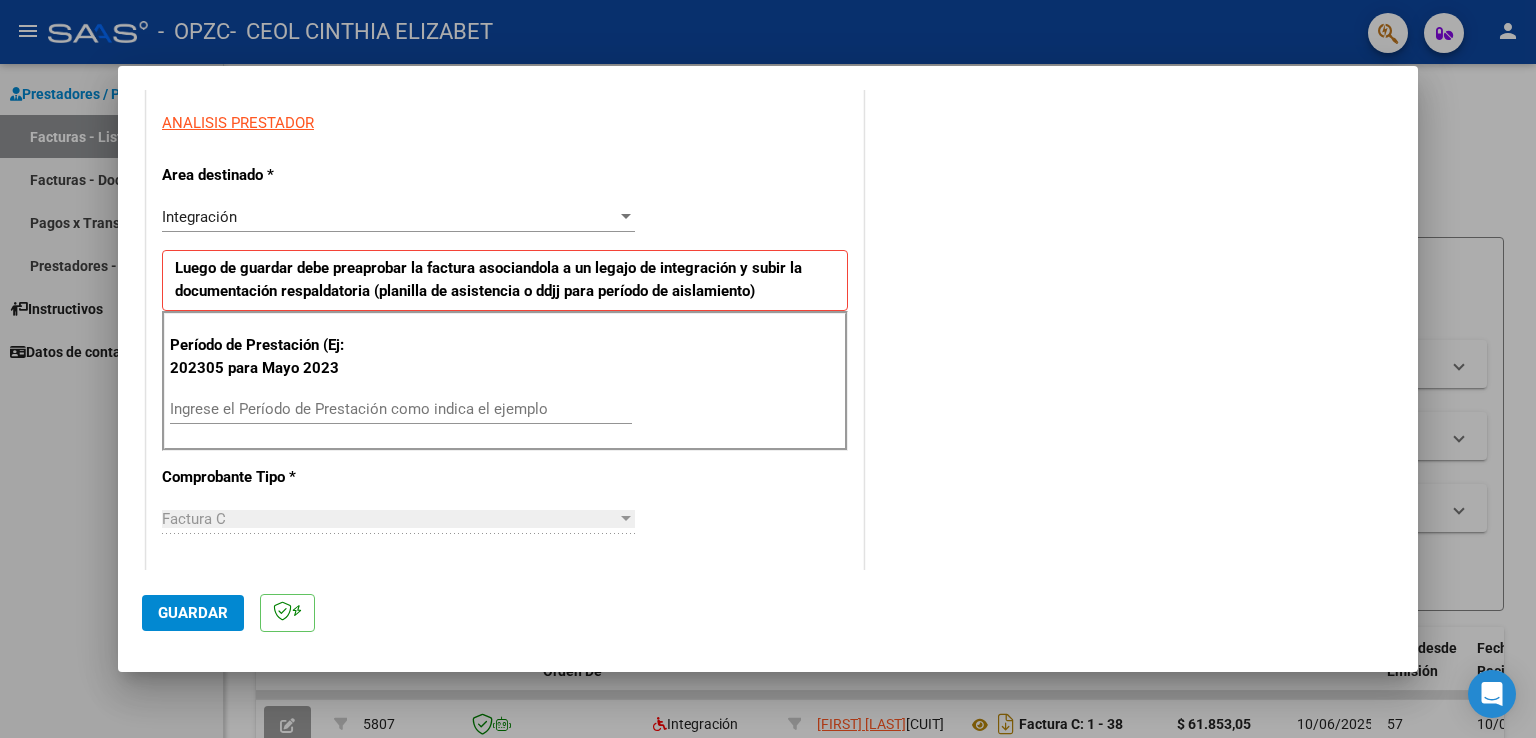 scroll, scrollTop: 369, scrollLeft: 0, axis: vertical 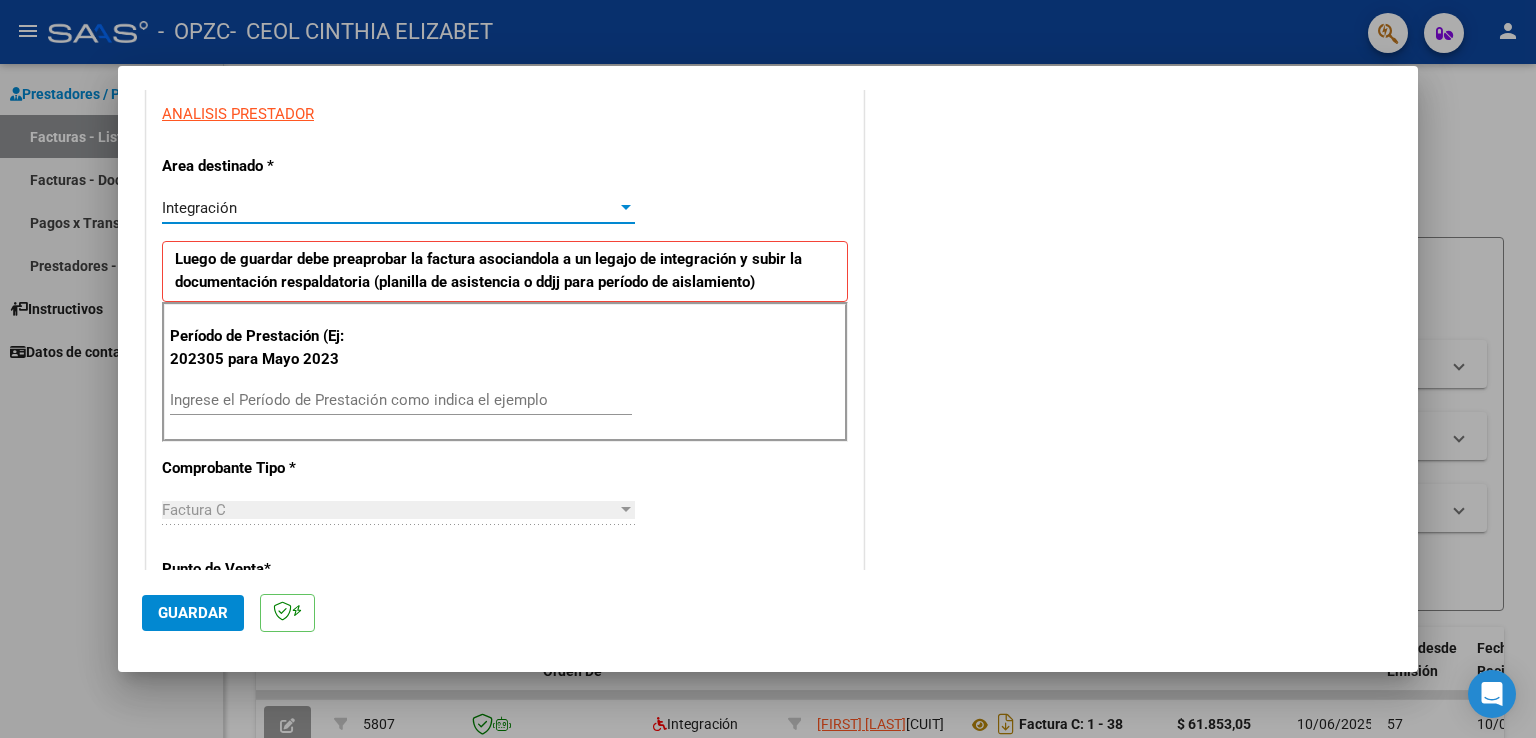 click at bounding box center (626, 208) 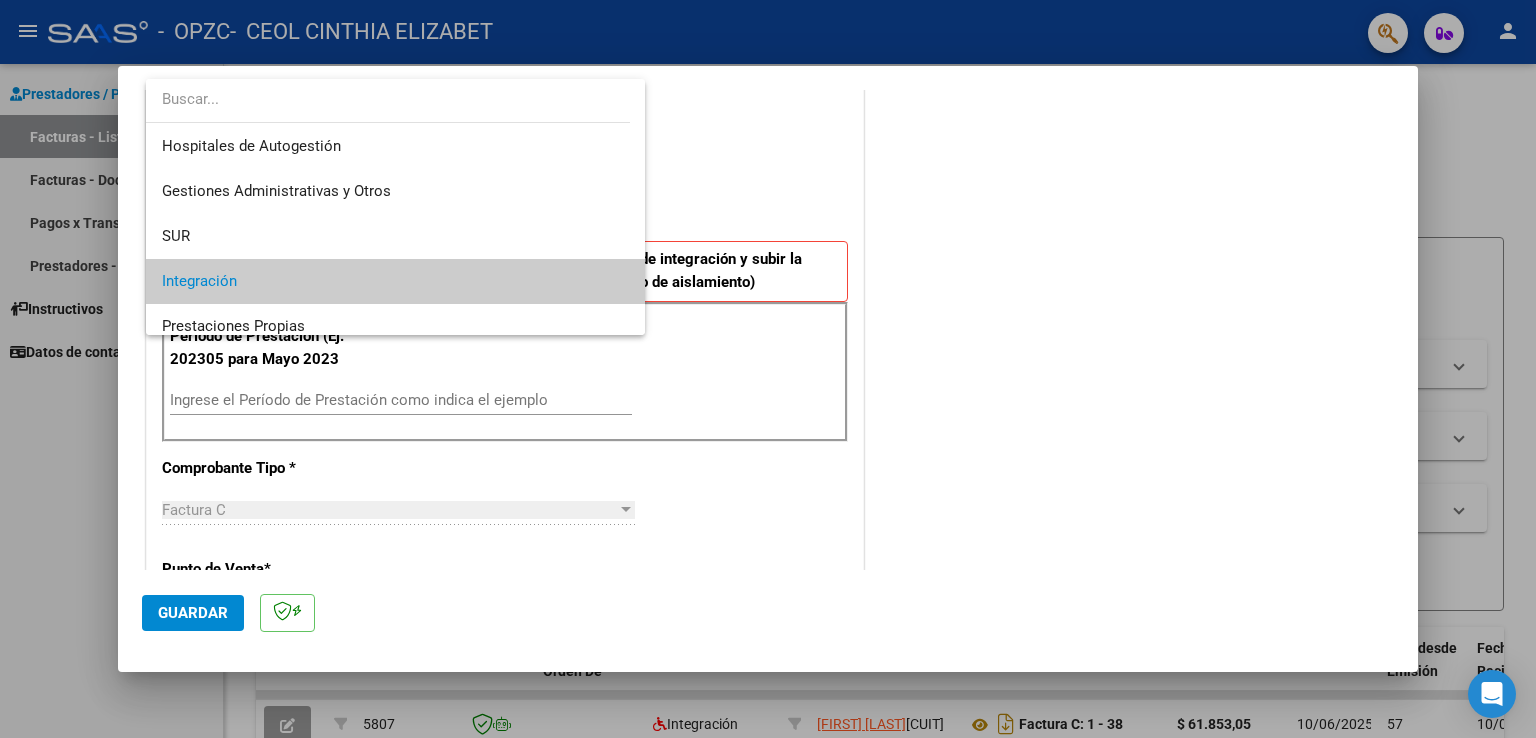 scroll, scrollTop: 74, scrollLeft: 0, axis: vertical 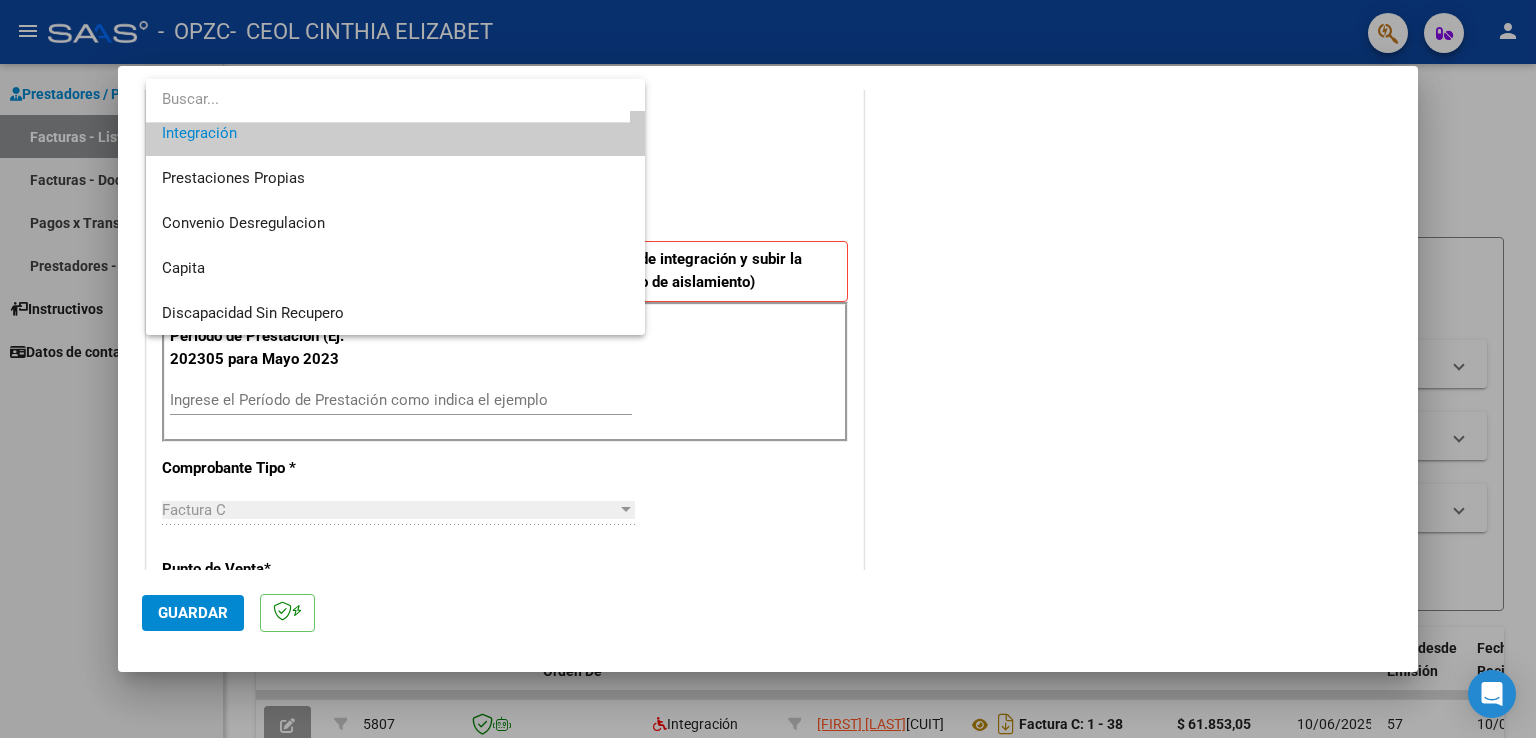 click at bounding box center [768, 369] 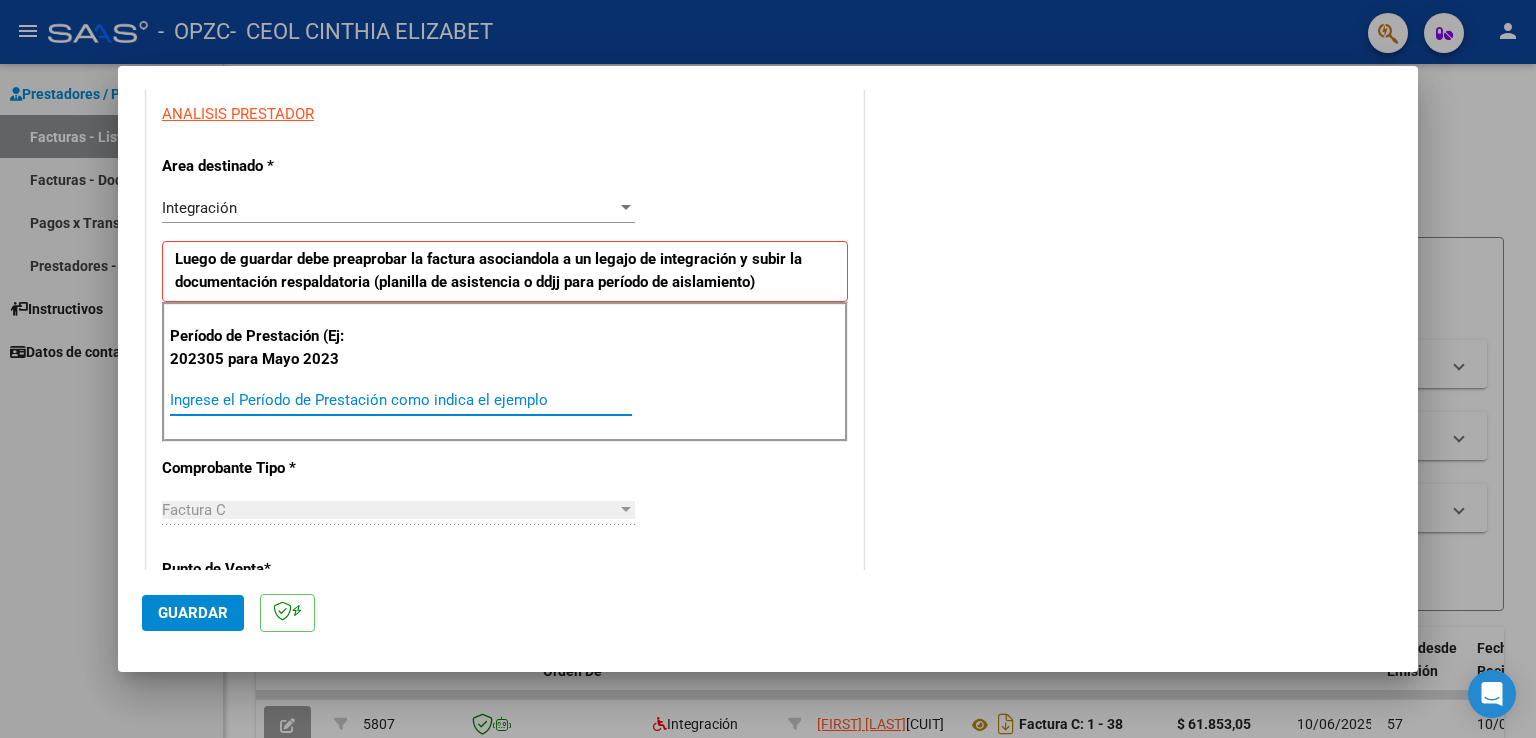 click on "Ingrese el Período de Prestación como indica el ejemplo" at bounding box center [401, 400] 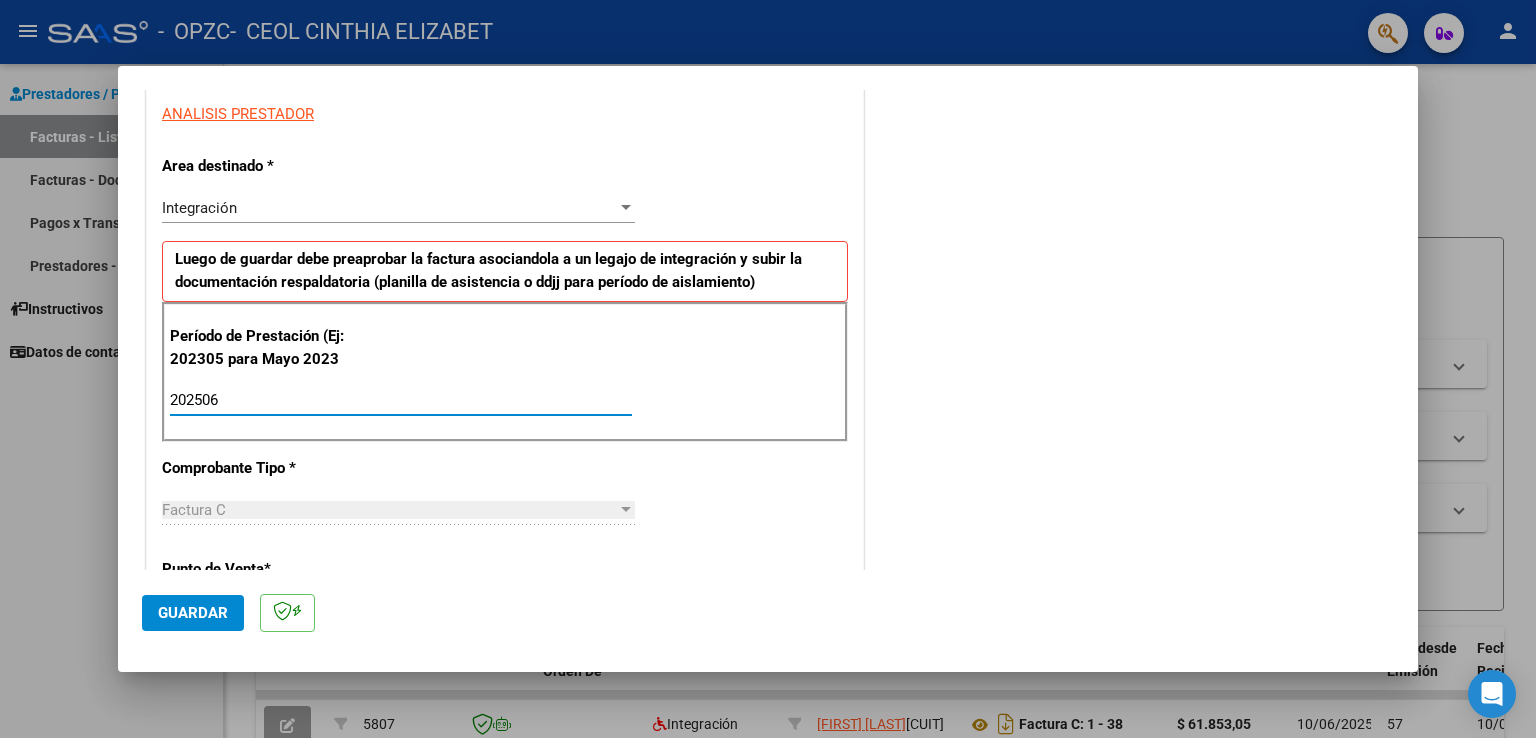 type on "202506" 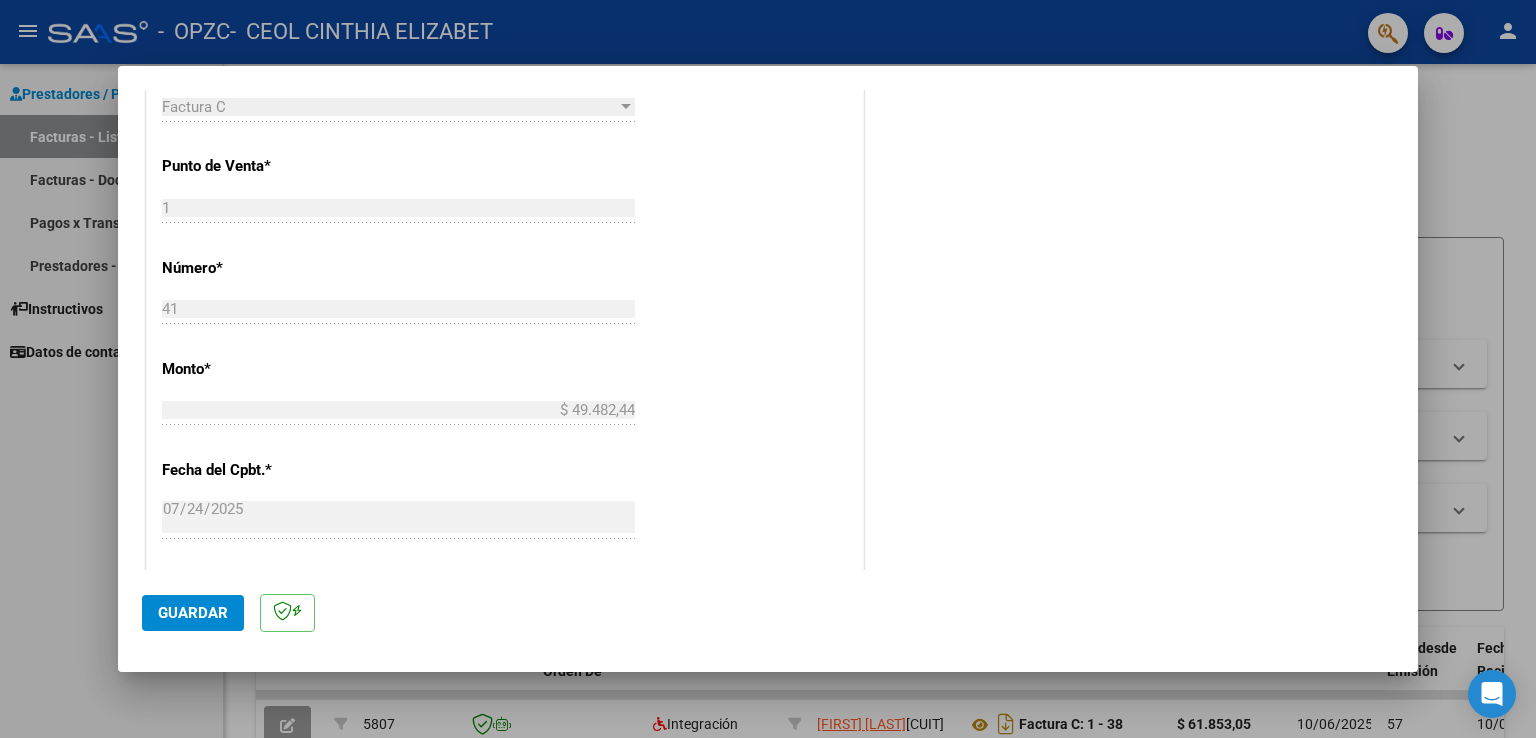 scroll, scrollTop: 776, scrollLeft: 0, axis: vertical 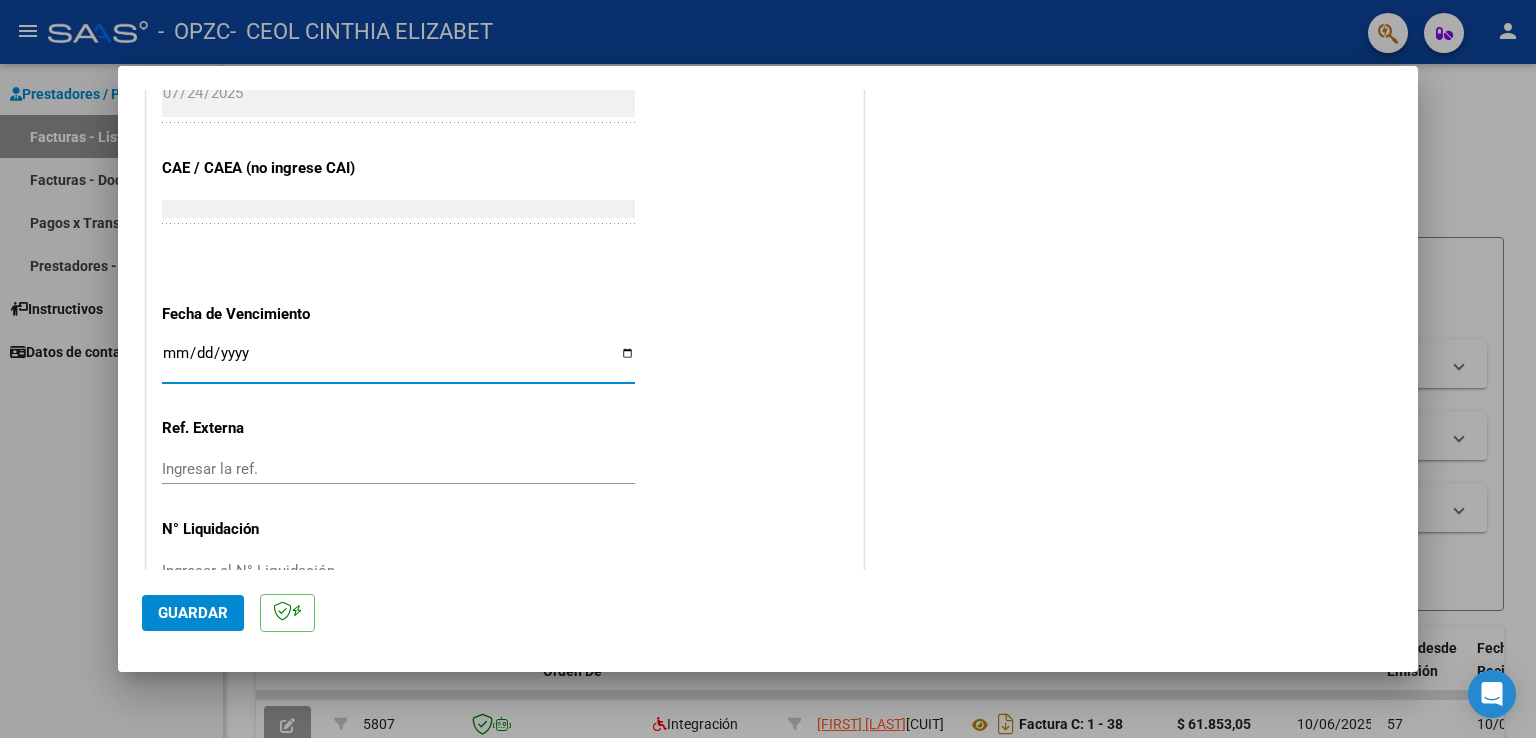 click on "Ingresar la fecha" at bounding box center [398, 361] 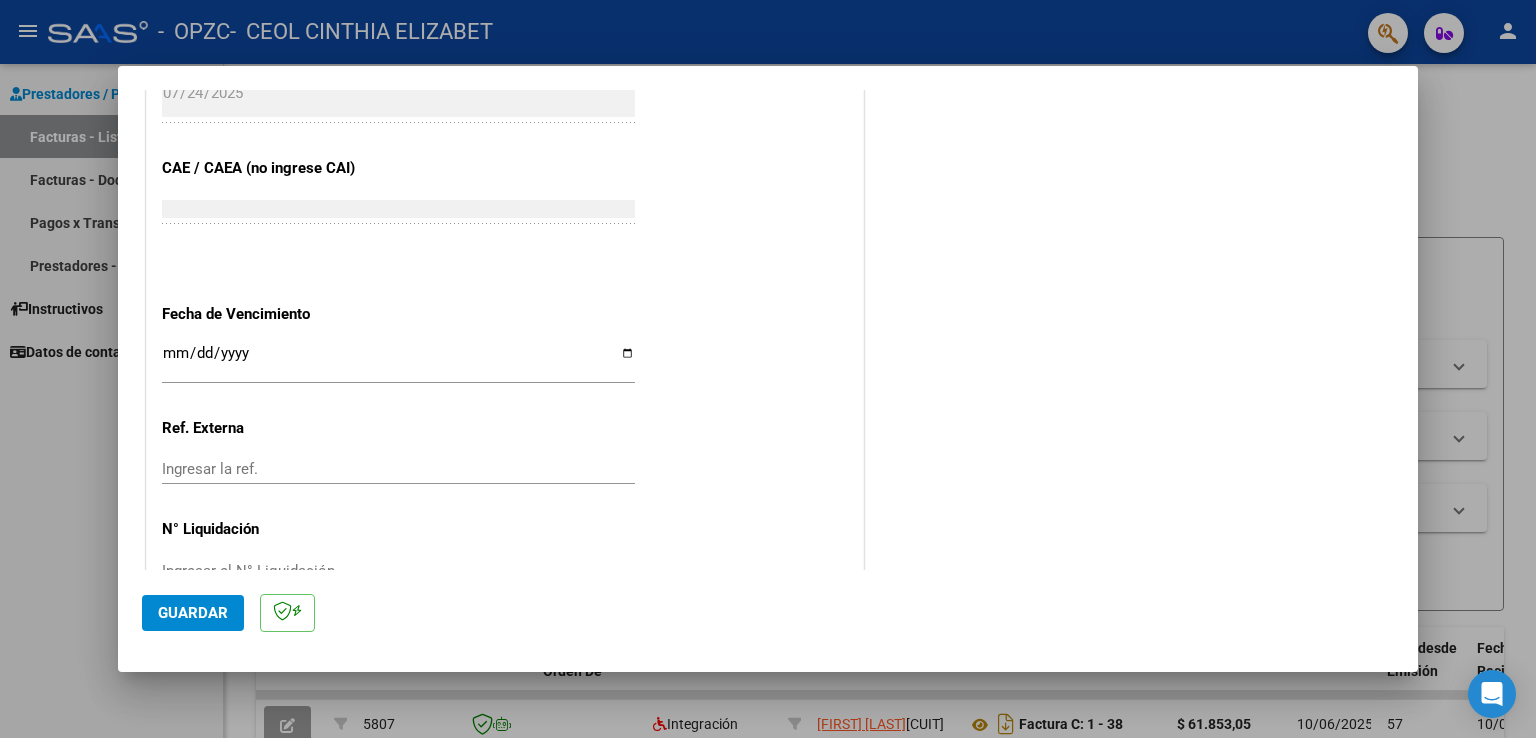 click on "COMENTARIOS Comentarios del Prestador / Gerenciador:" at bounding box center (1131, -226) 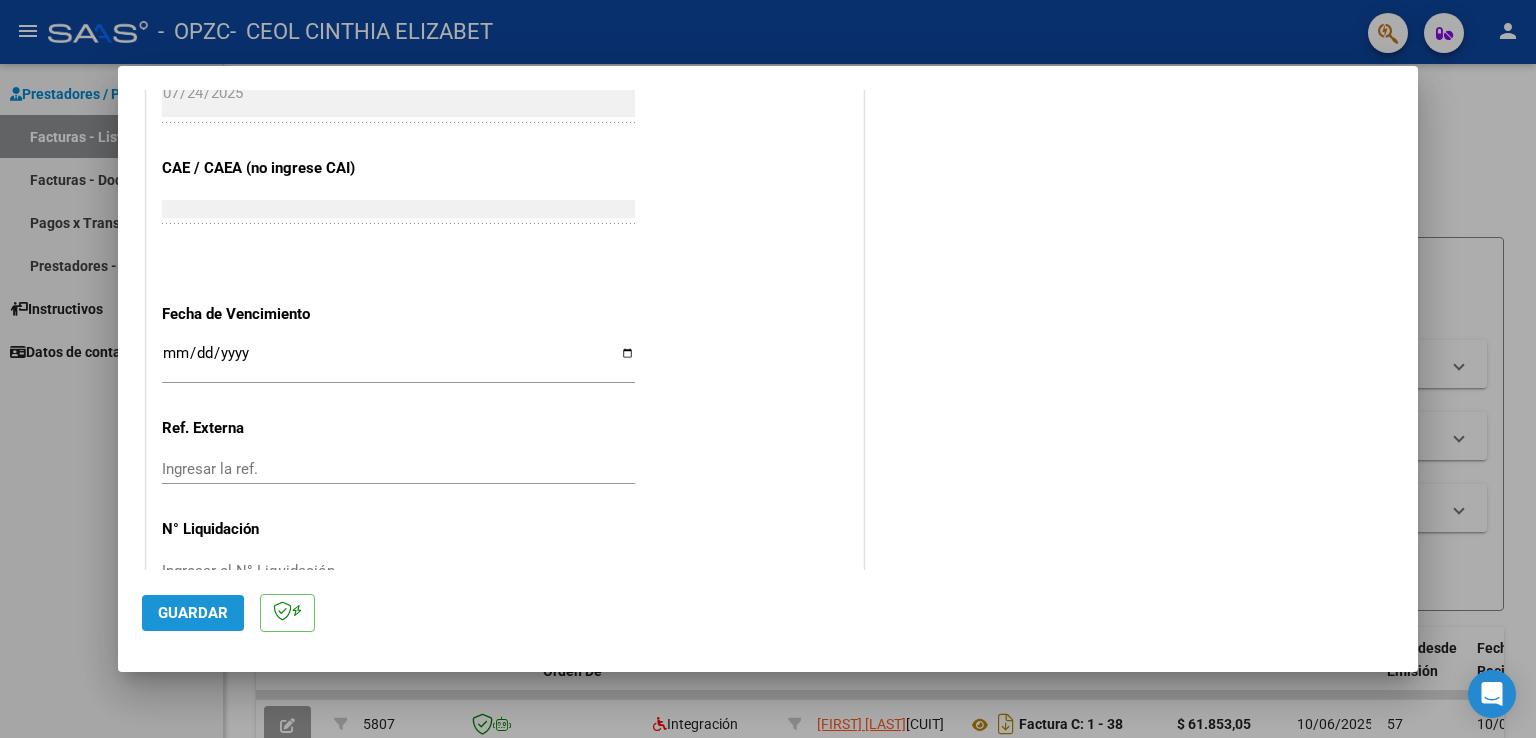 click on "Guardar" 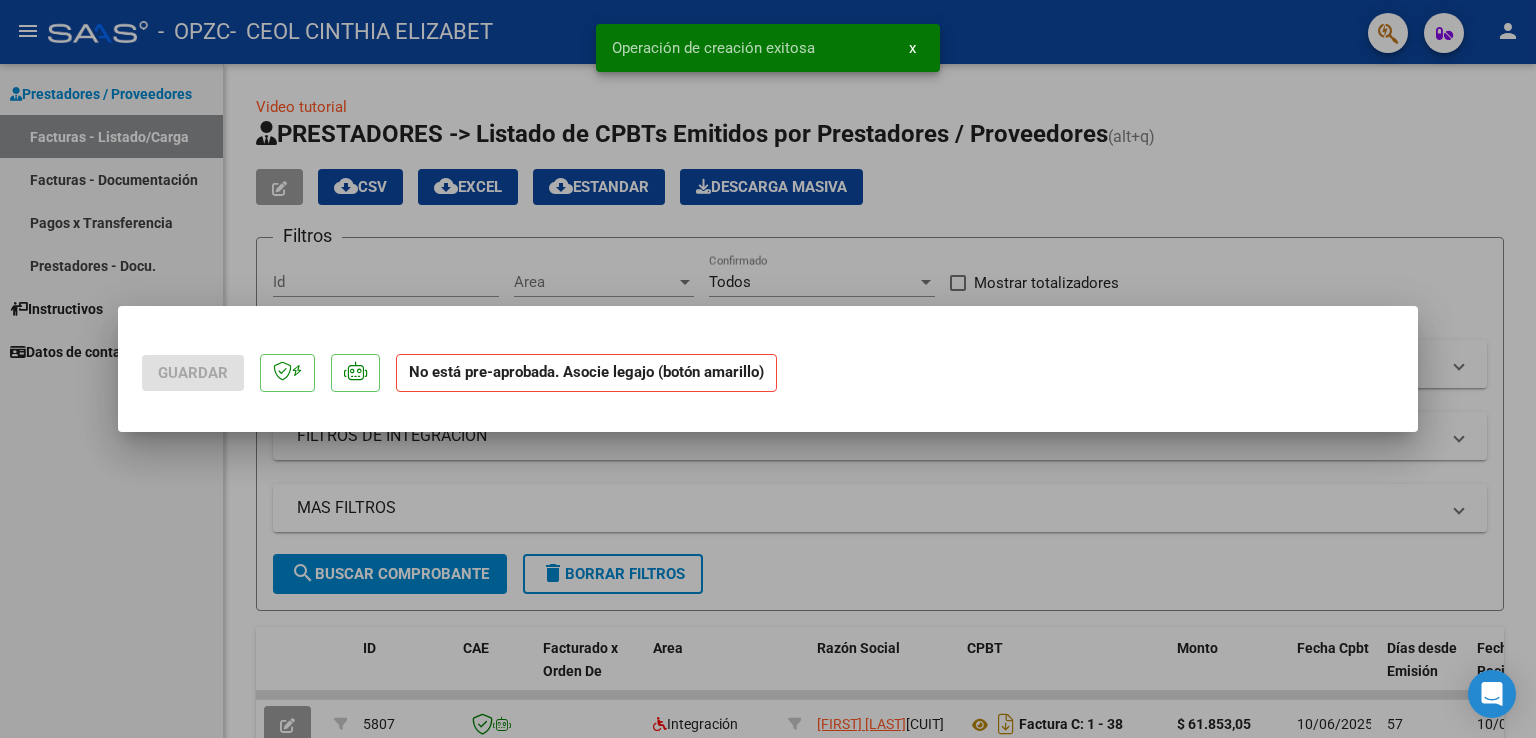 scroll, scrollTop: 0, scrollLeft: 0, axis: both 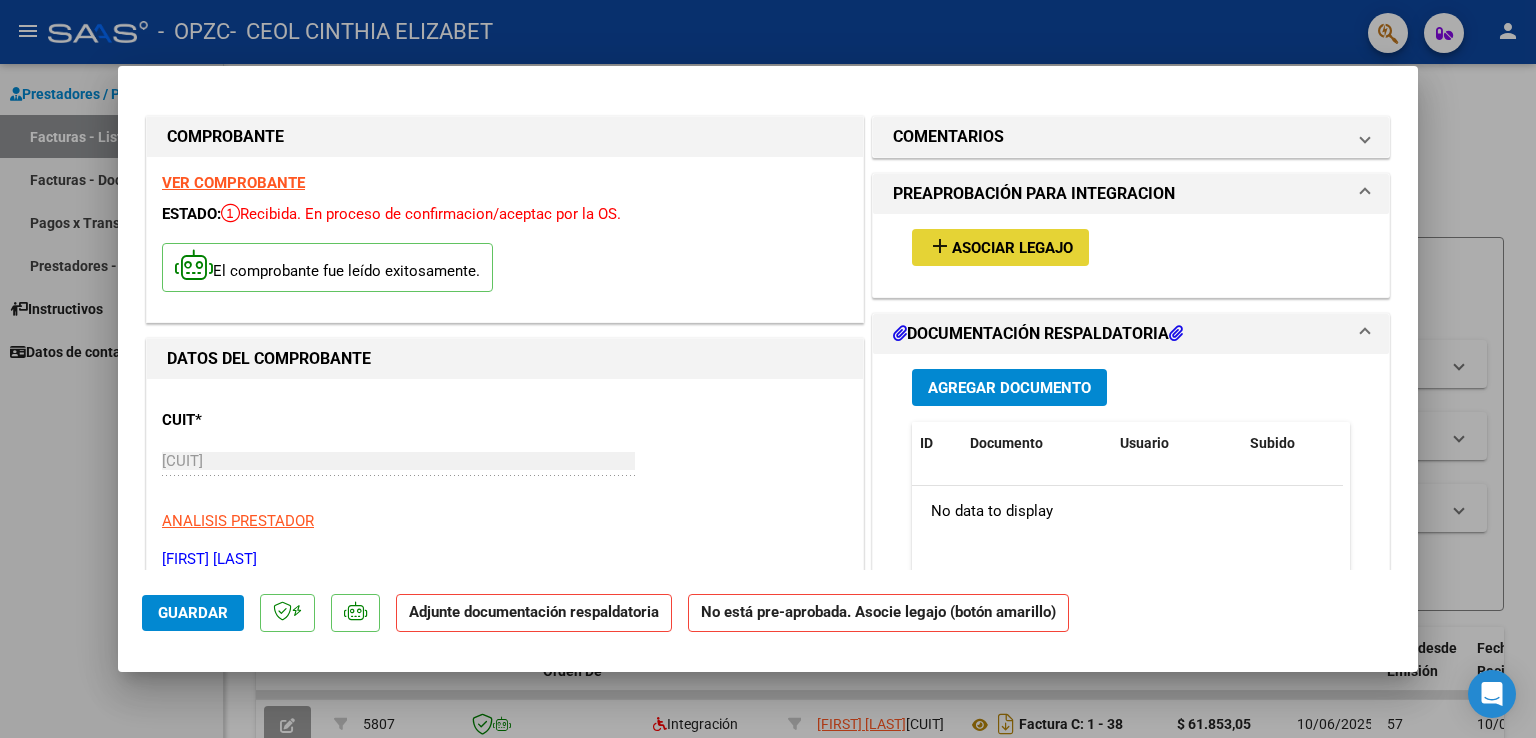 click on "add Asociar Legajo" at bounding box center (1000, 247) 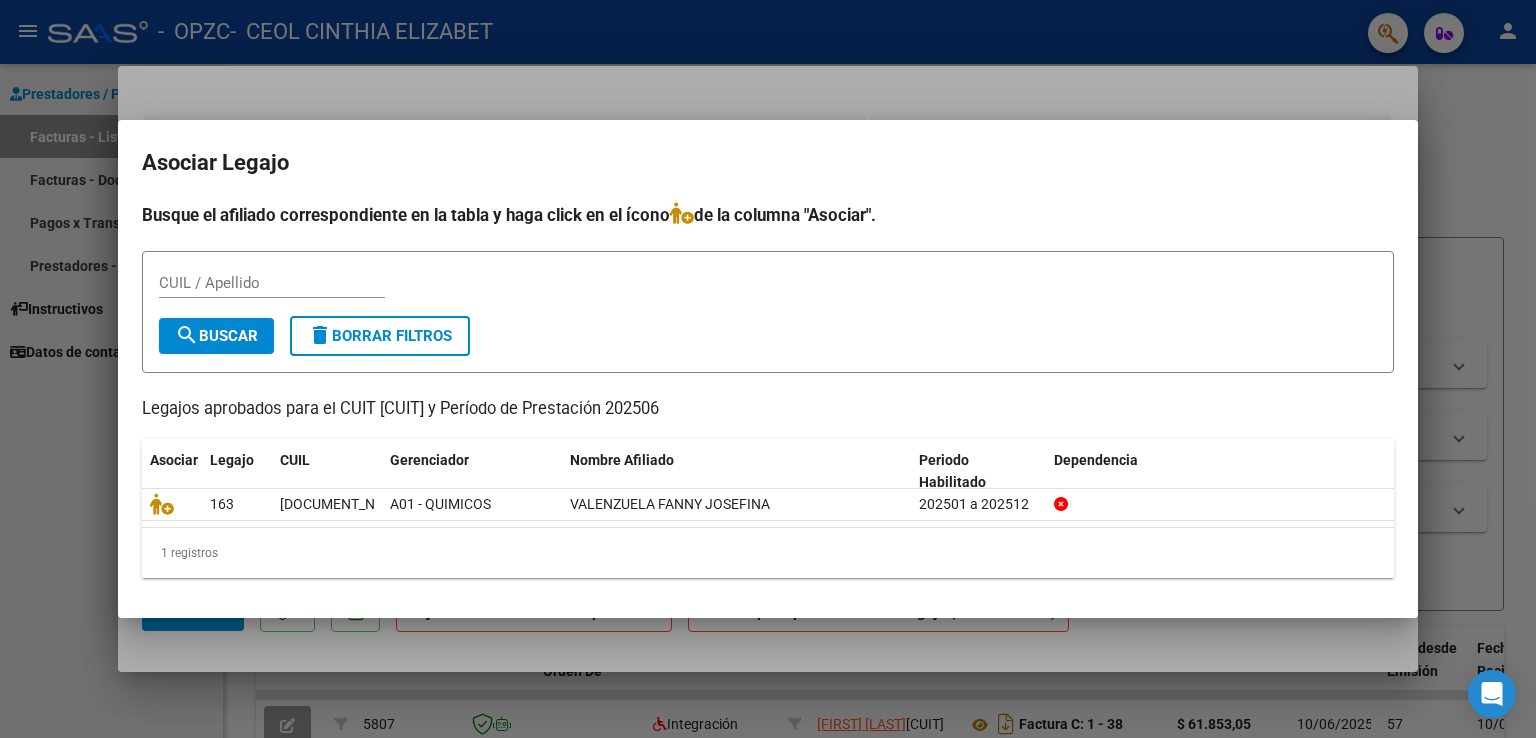 click on "CUIL / Apellido" at bounding box center [272, 283] 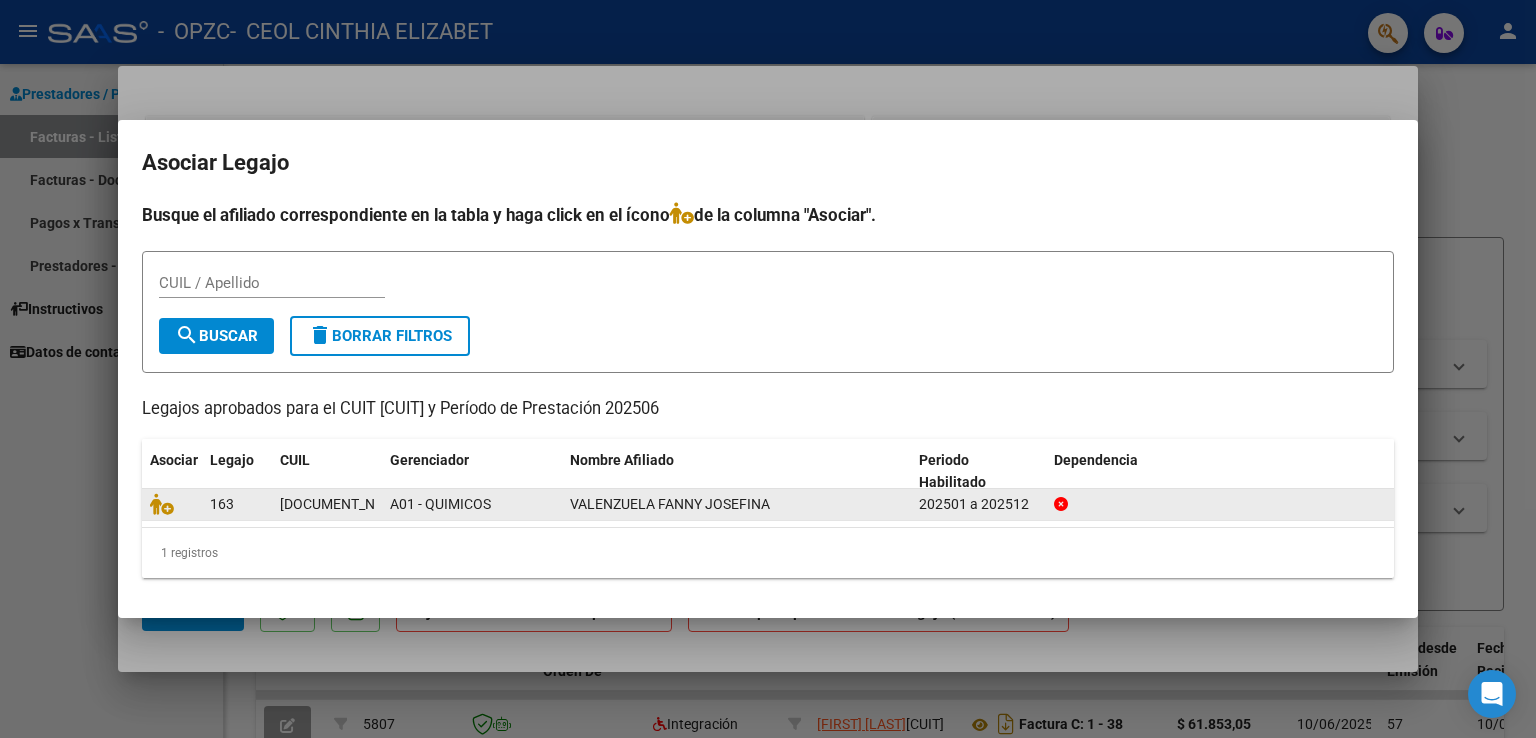 click on "[DOCUMENT_NUMBER]" 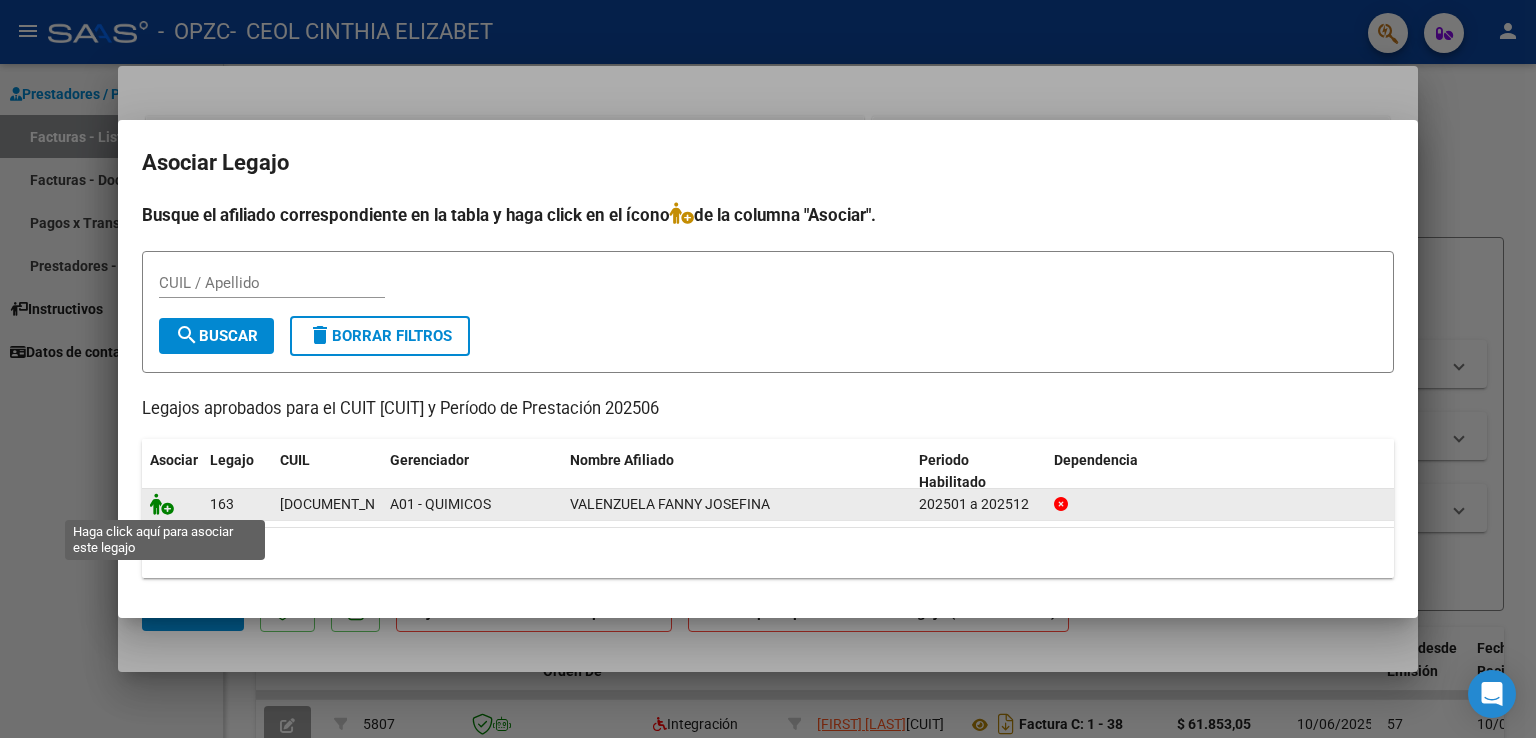 click 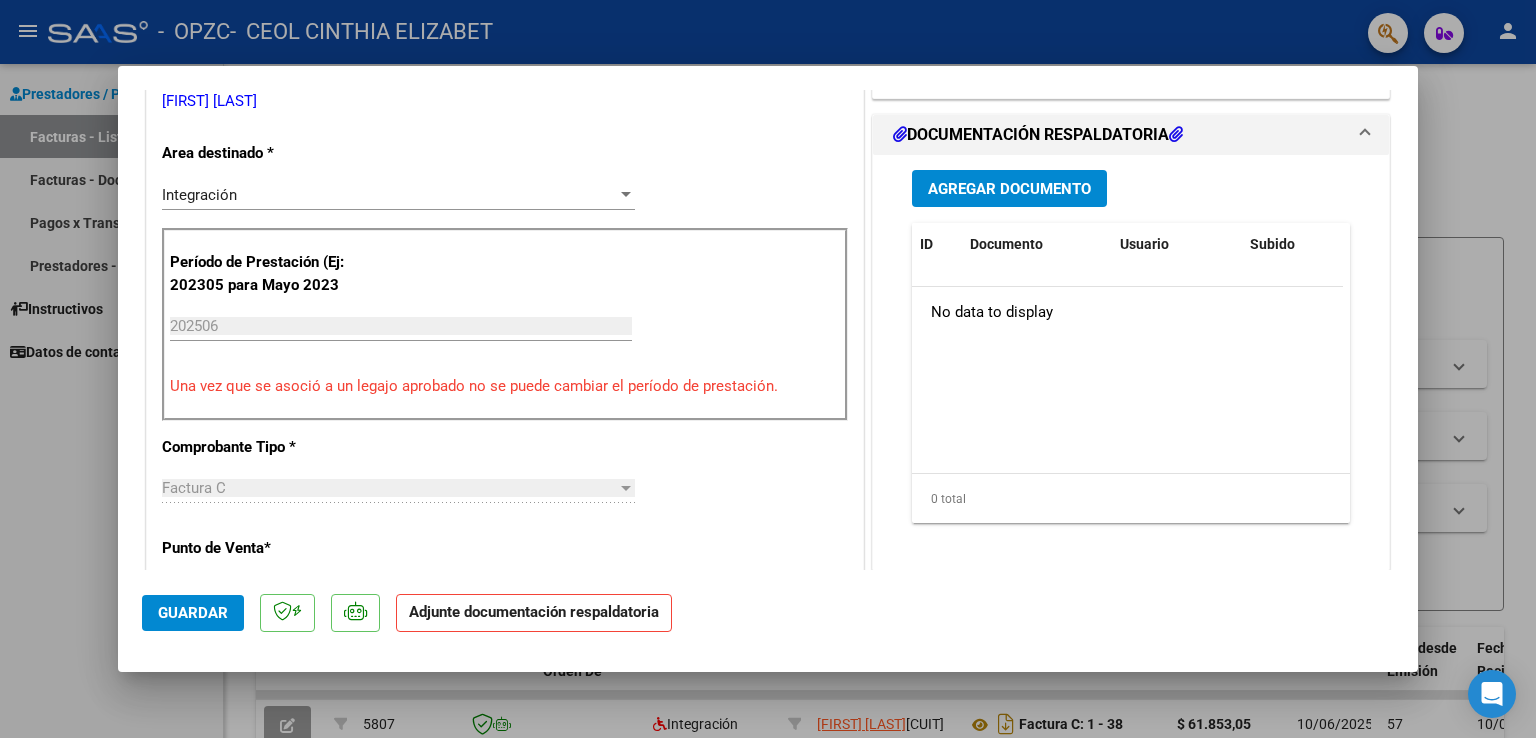 scroll, scrollTop: 419, scrollLeft: 0, axis: vertical 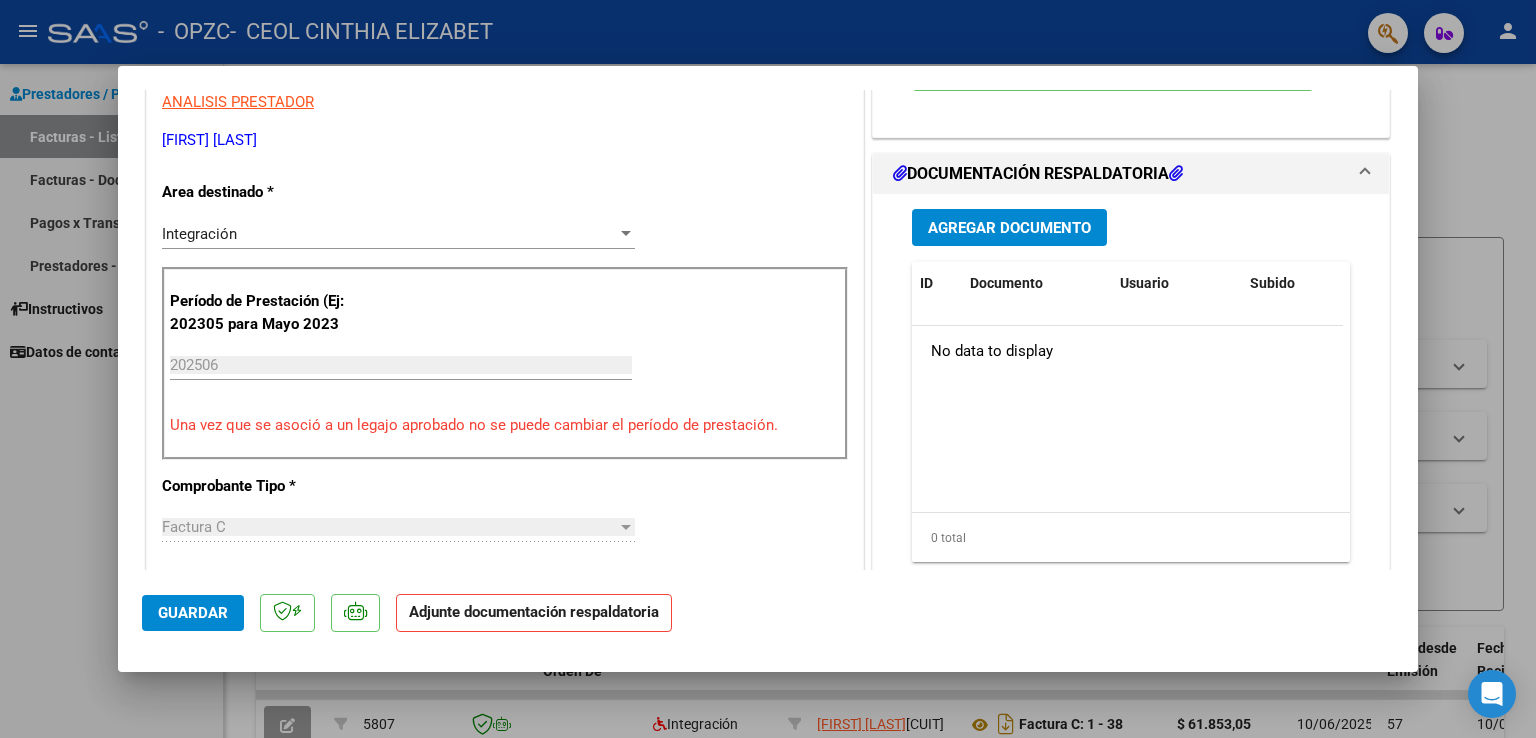 click on "Agregar Documento" at bounding box center (1009, 228) 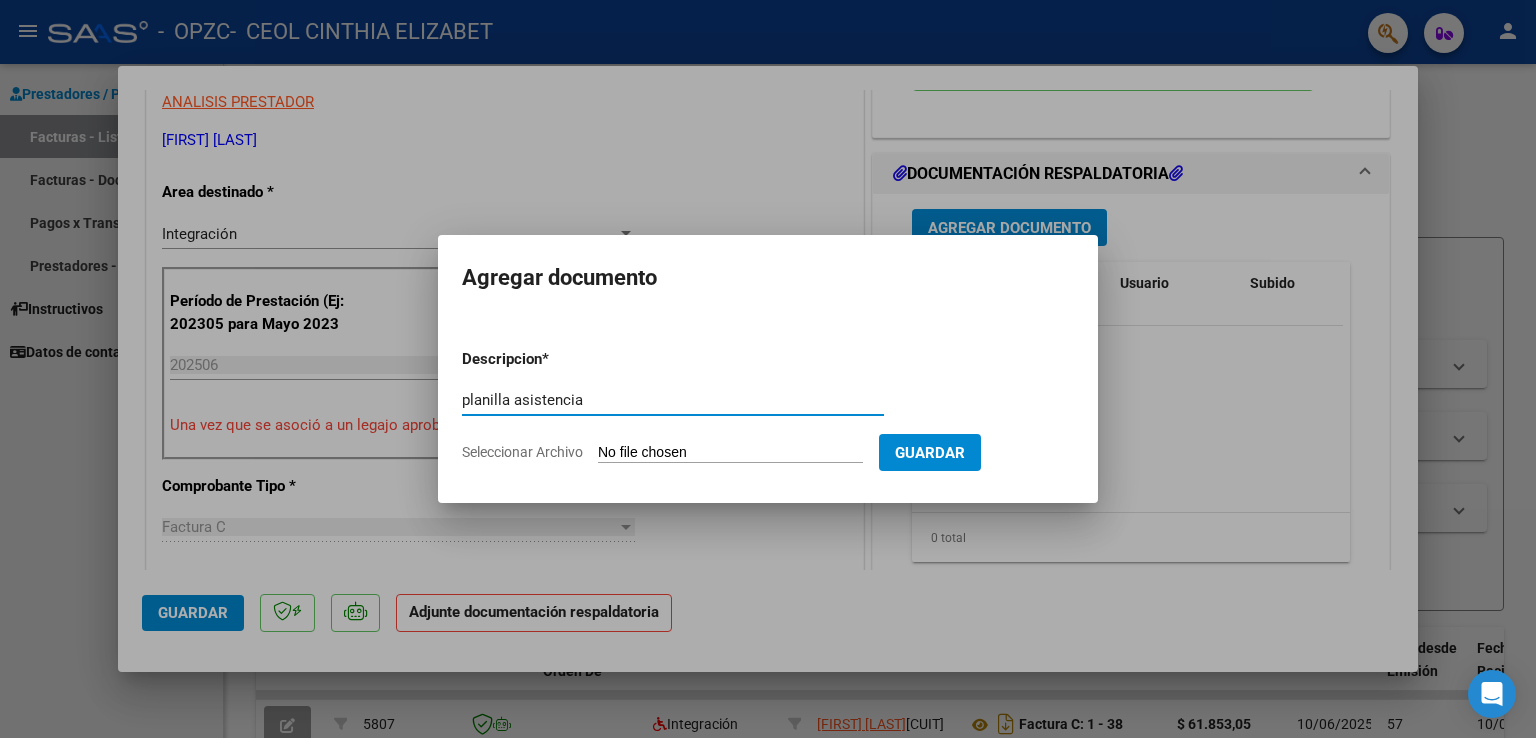 type on "planilla asistencia" 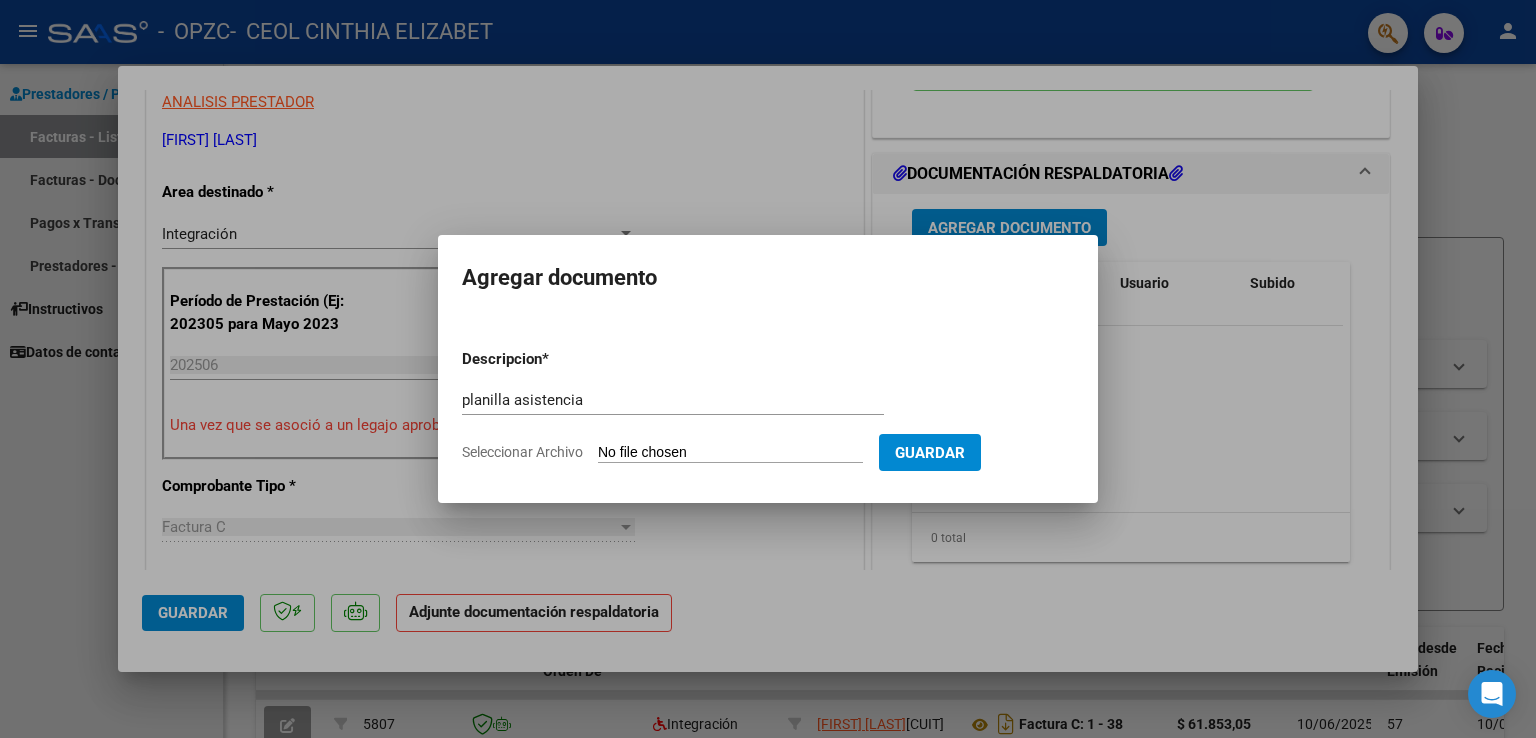 click on "Seleccionar Archivo" at bounding box center [730, 453] 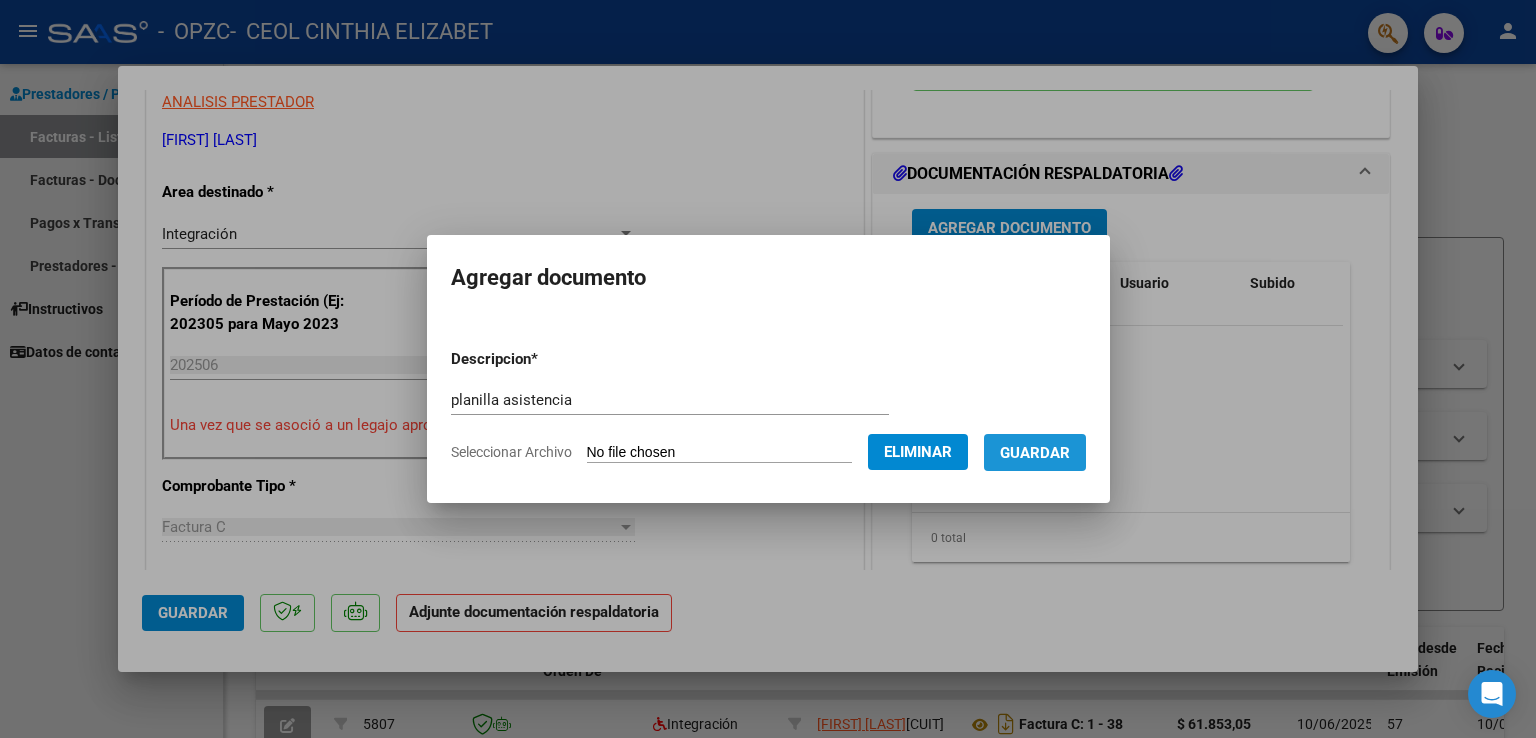 click on "Guardar" at bounding box center (1035, 453) 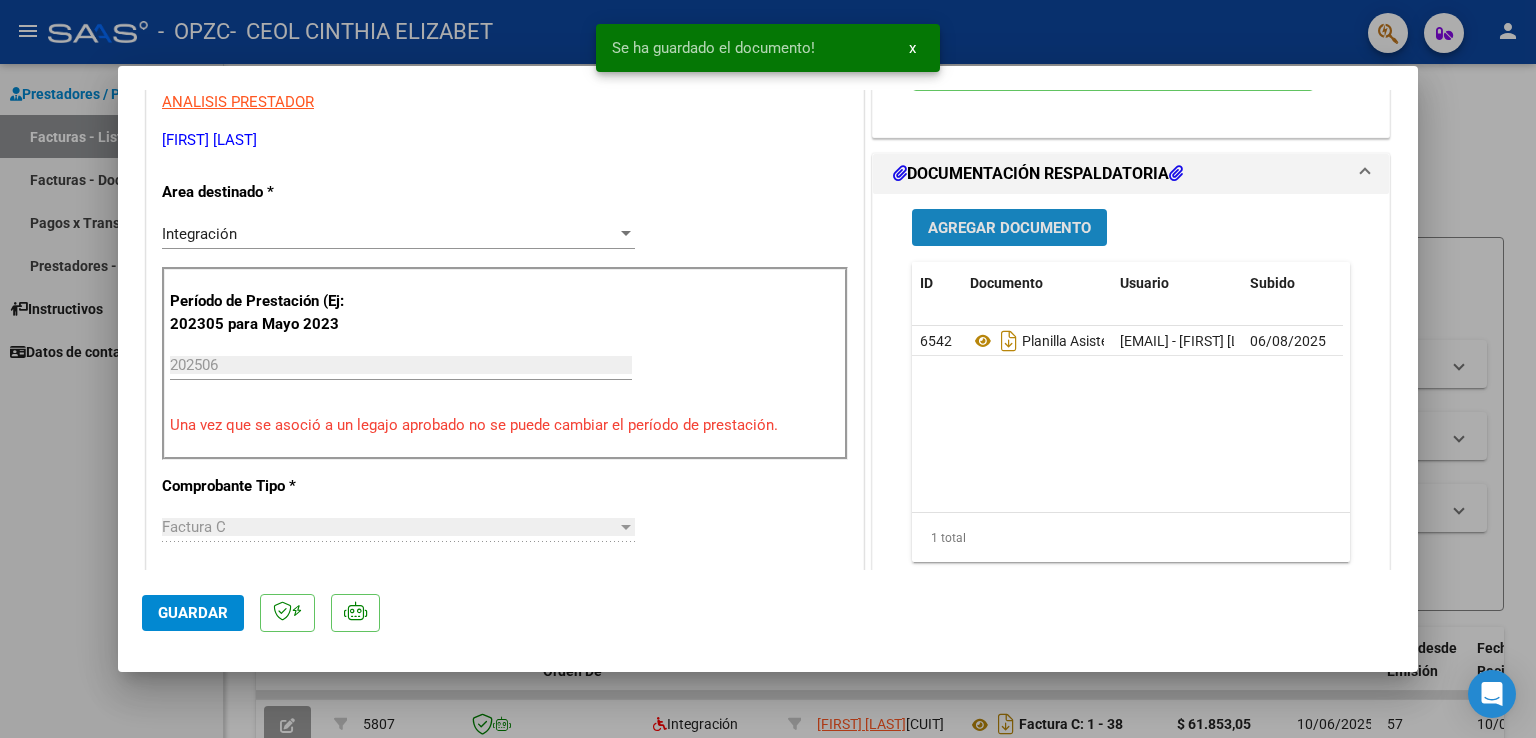 click on "Agregar Documento" at bounding box center (1009, 228) 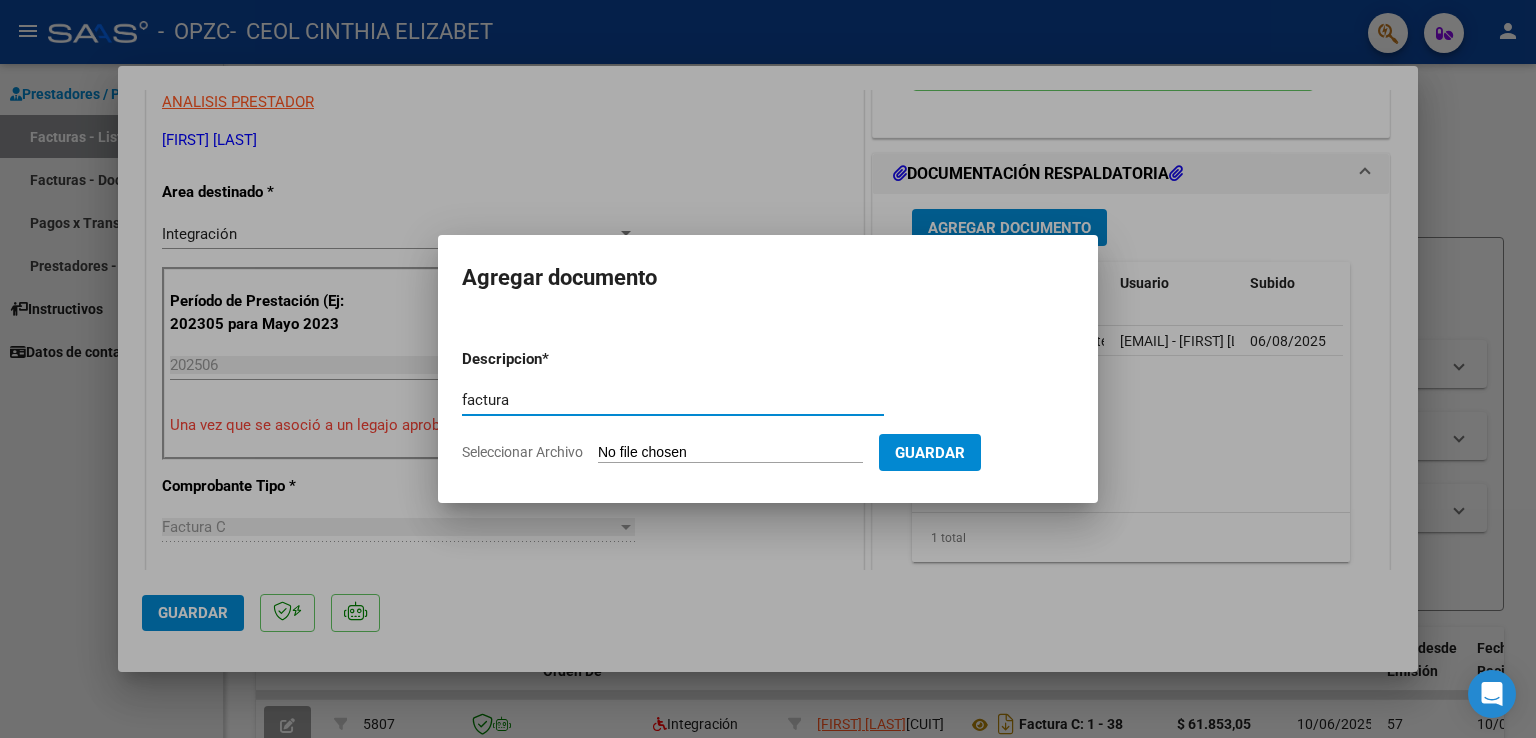 type on "factura" 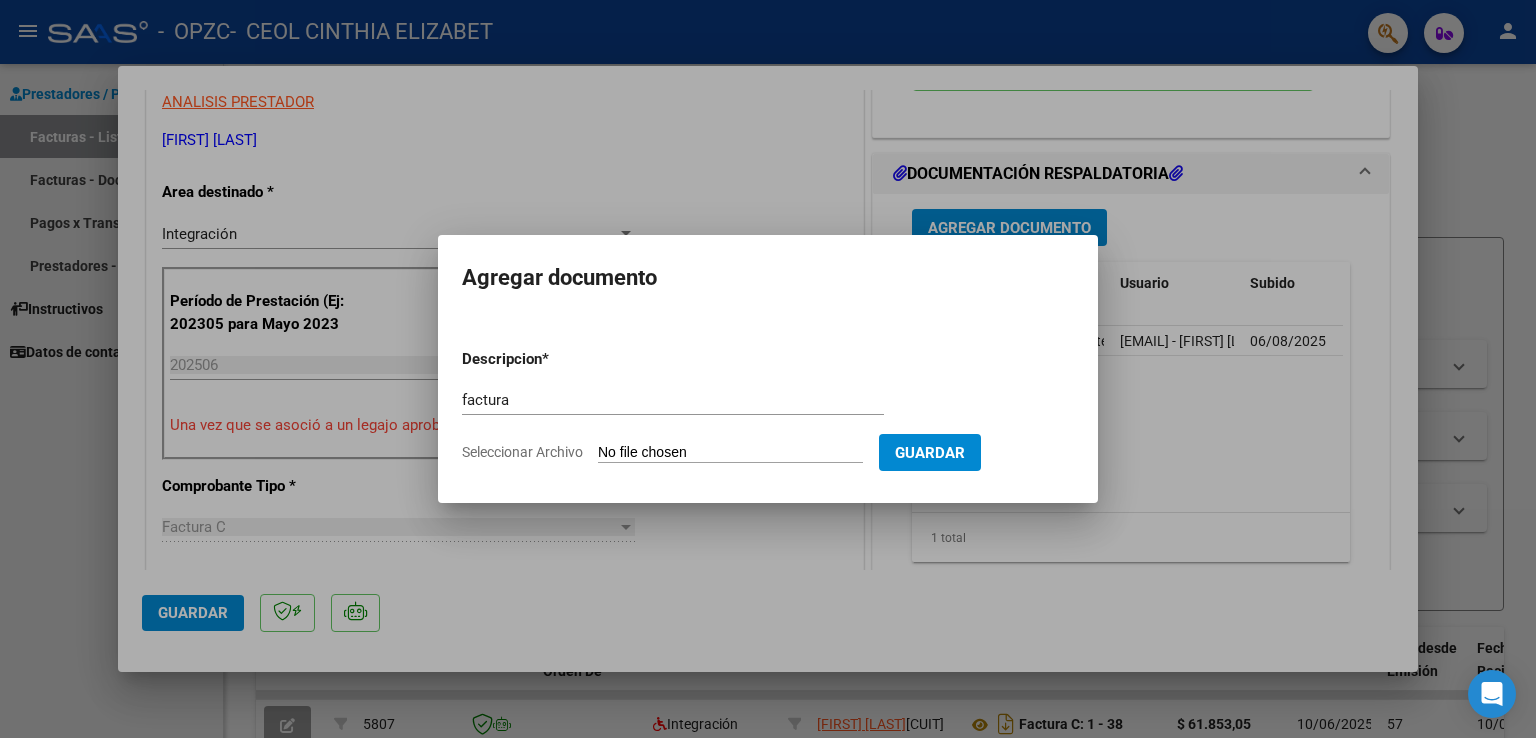 click on "Seleccionar Archivo" 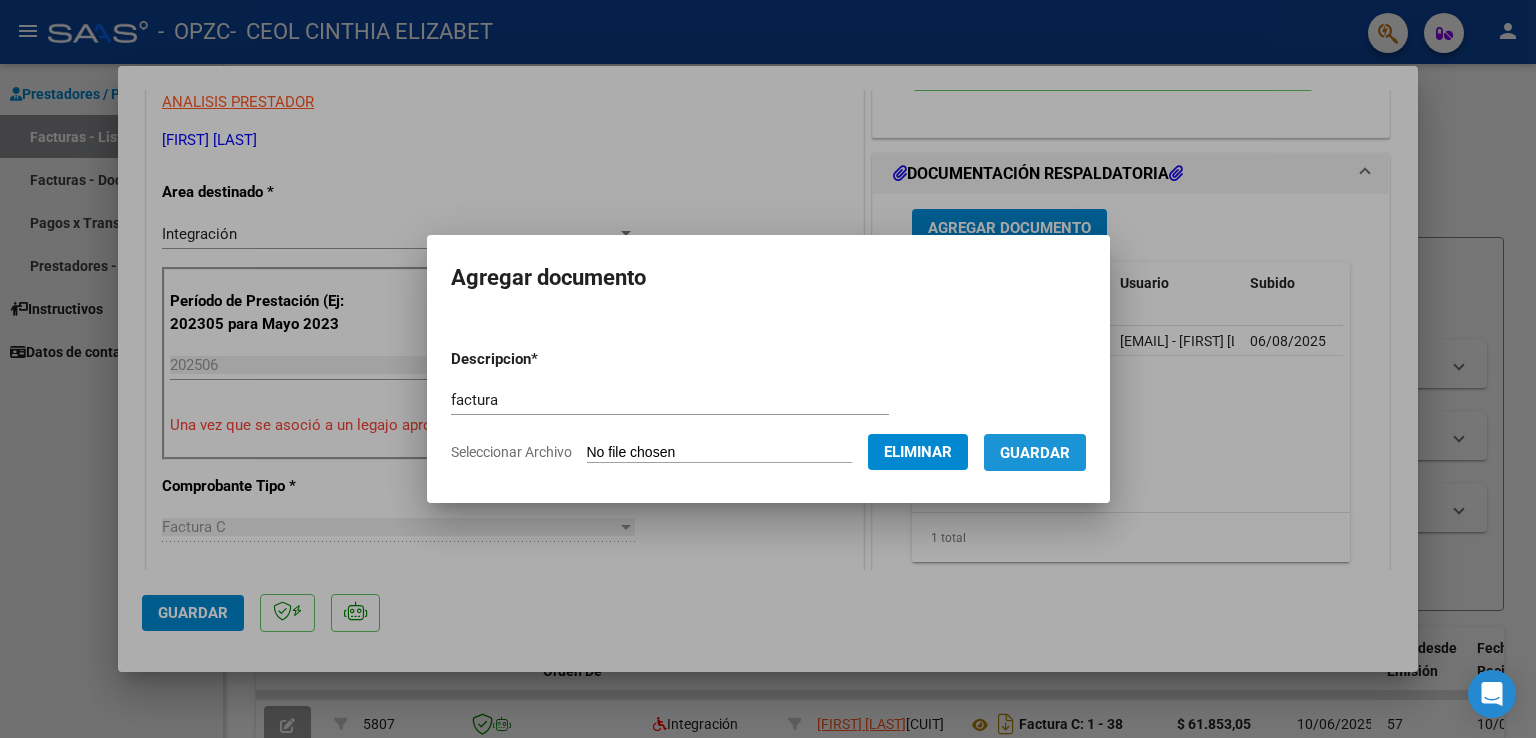 click on "Guardar" at bounding box center (1035, 453) 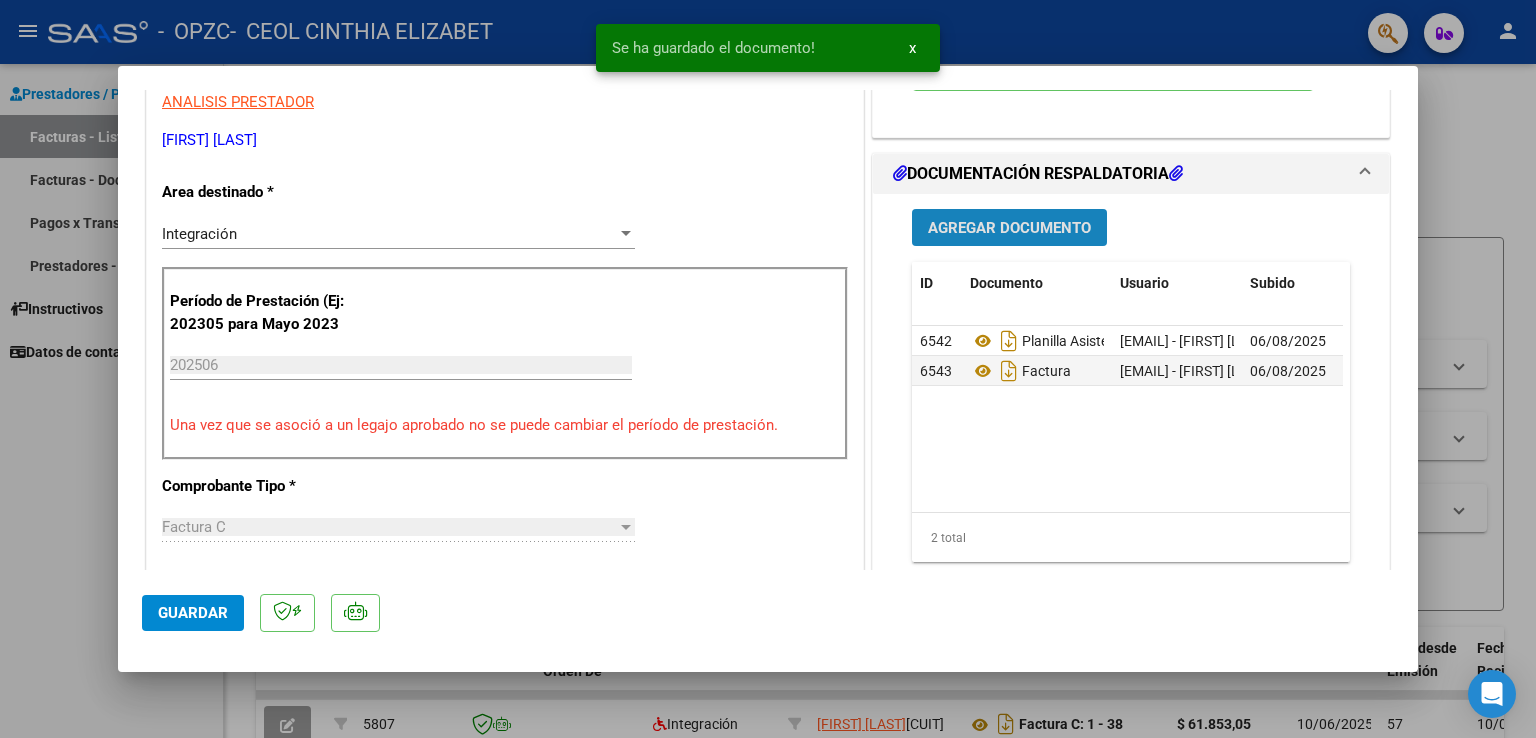 click on "Agregar Documento" at bounding box center (1009, 228) 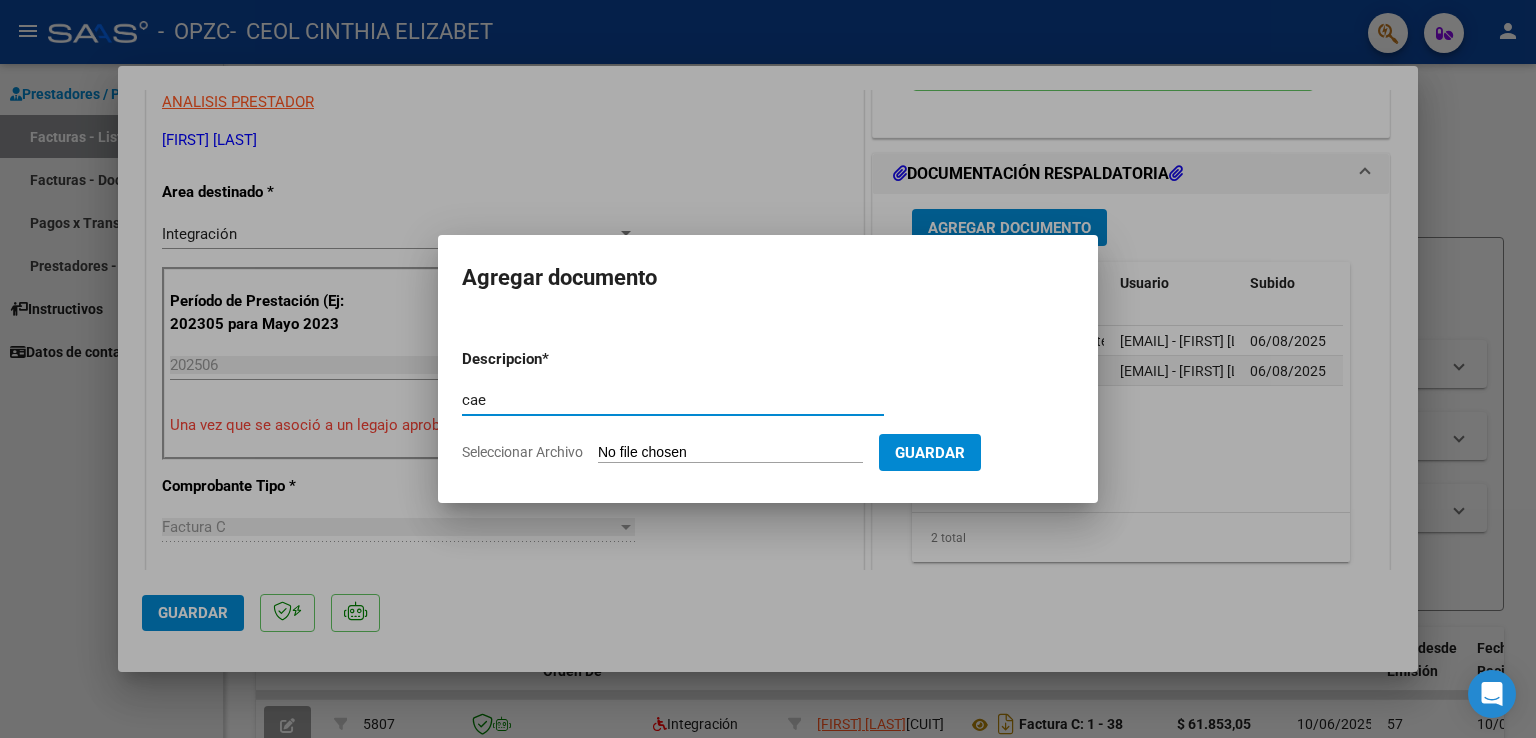 type on "cae" 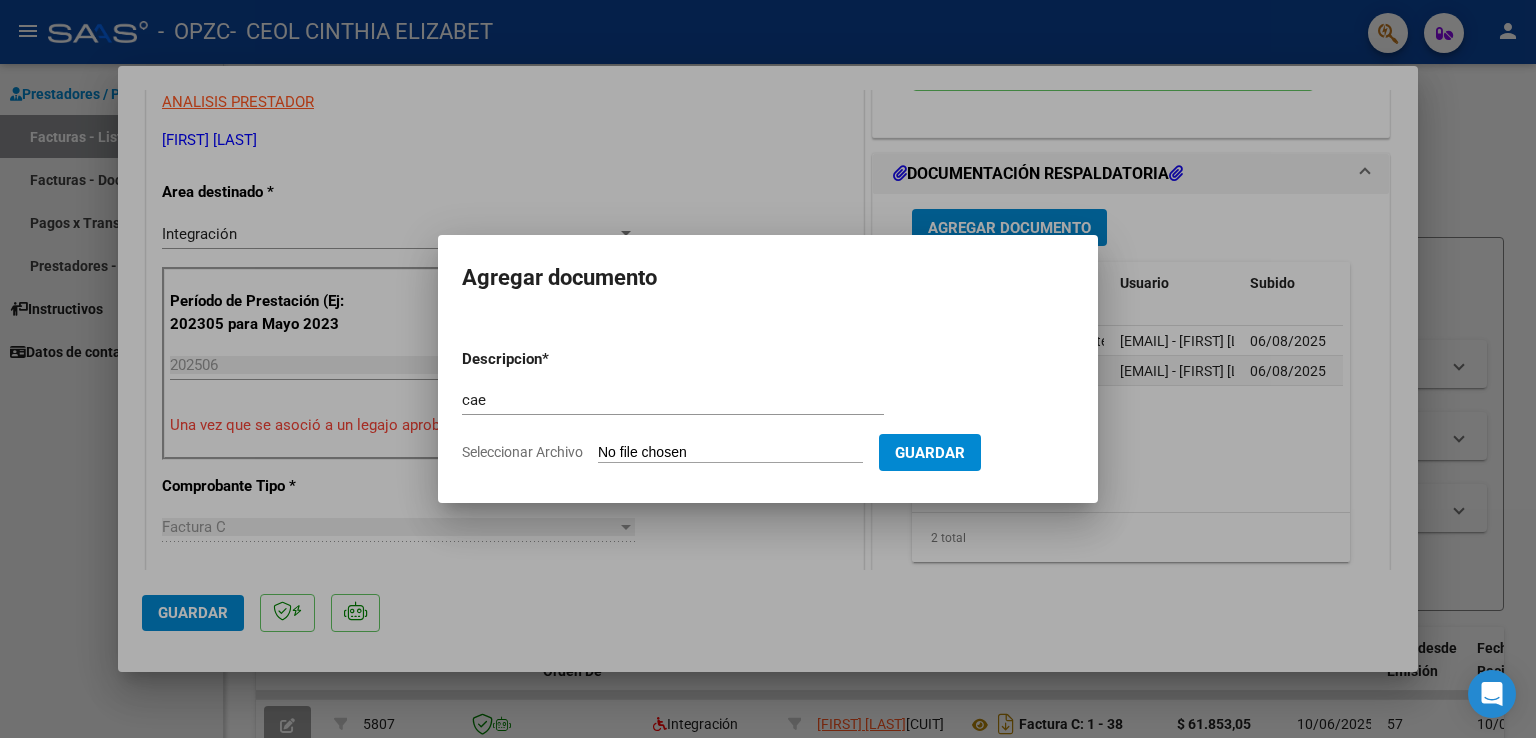click on "Seleccionar Archivo" 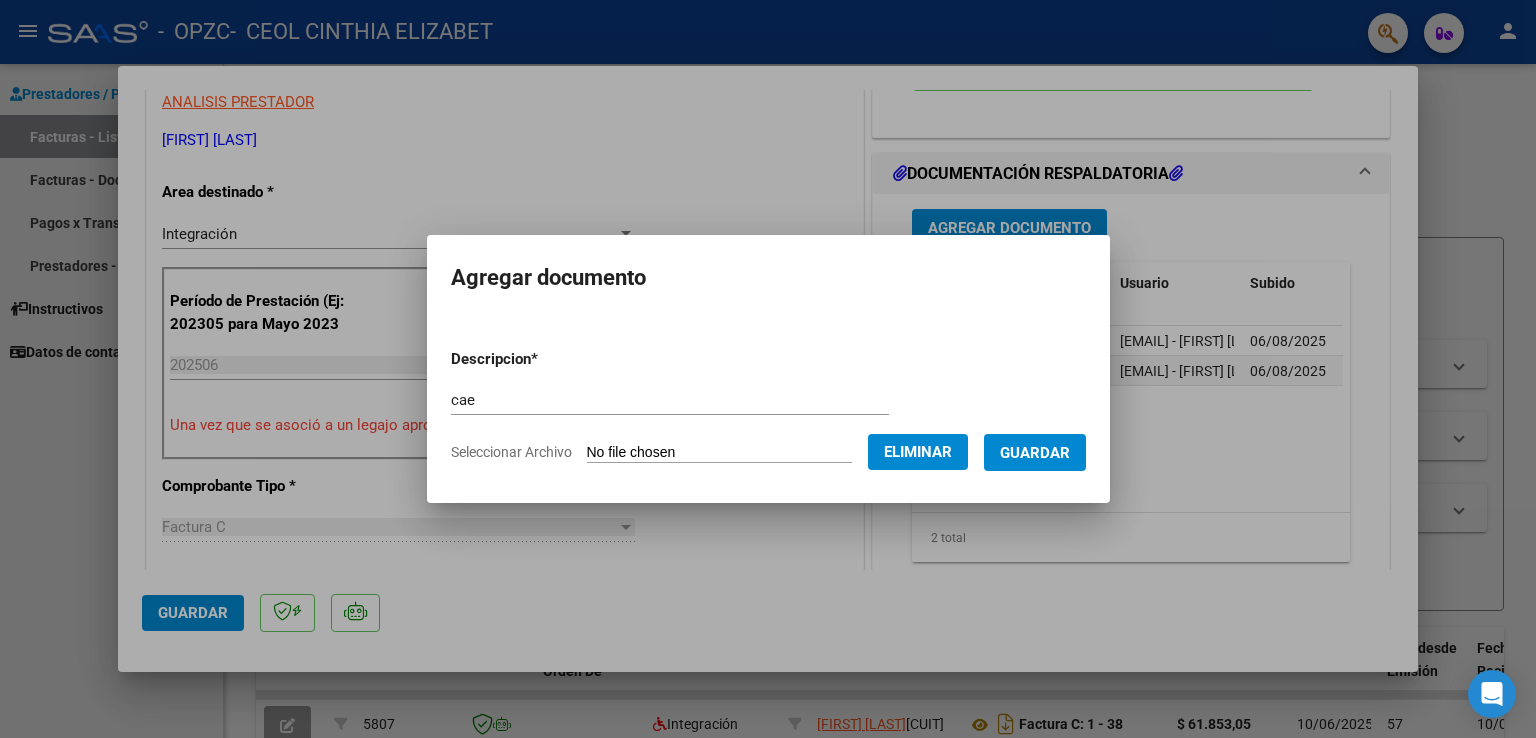 click on "Guardar" at bounding box center (1035, 453) 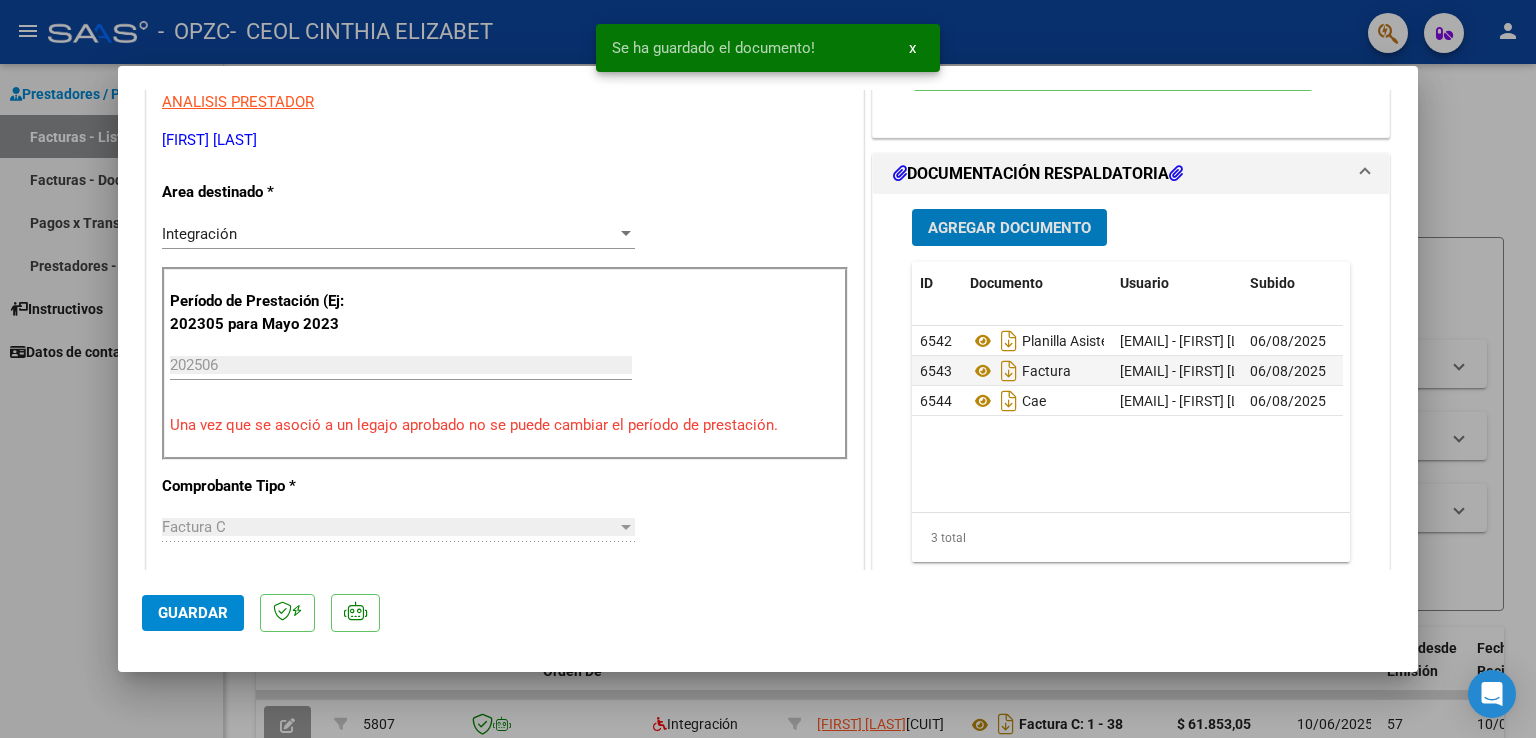 click on "Agregar Documento" at bounding box center [1009, 227] 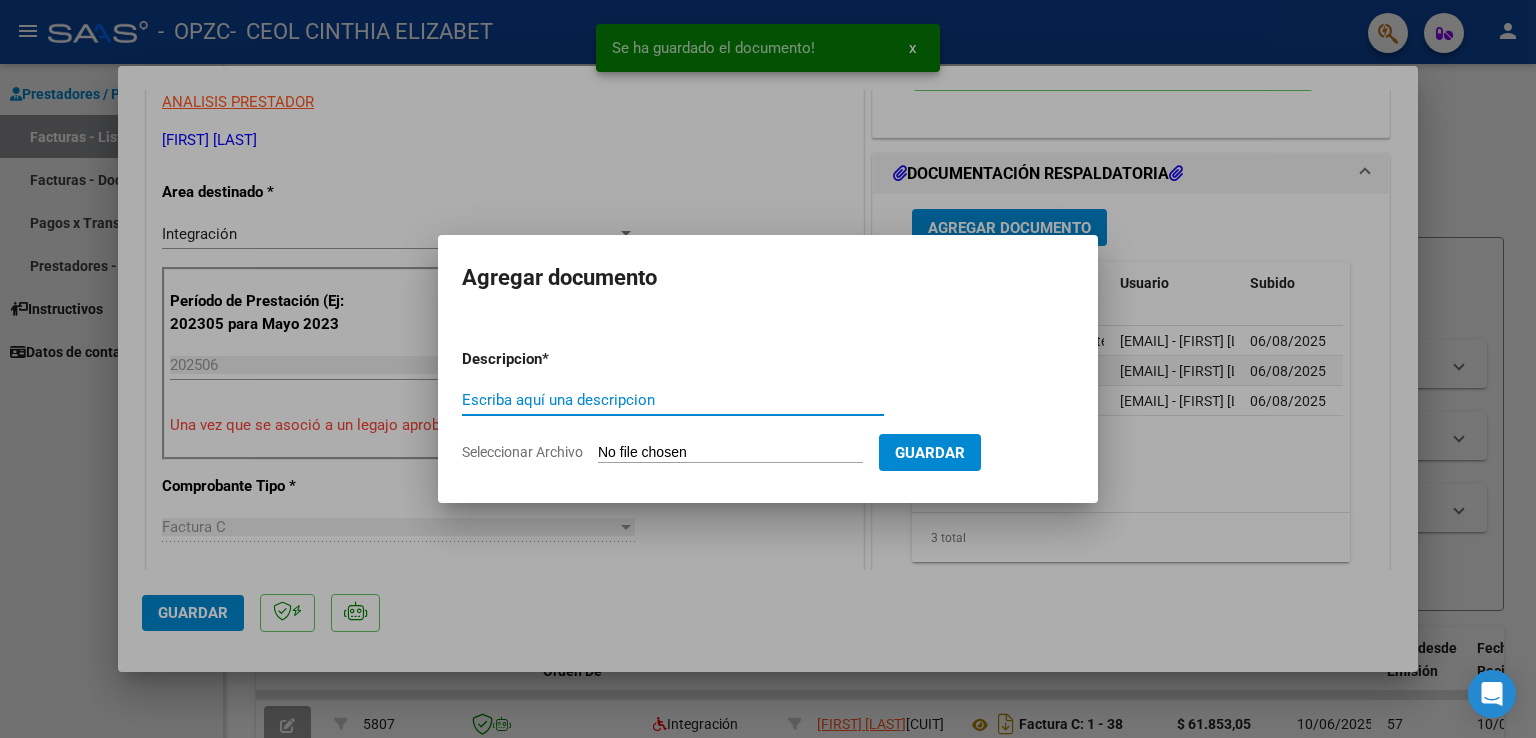 click on "Escriba aquí una descripcion" at bounding box center (673, 400) 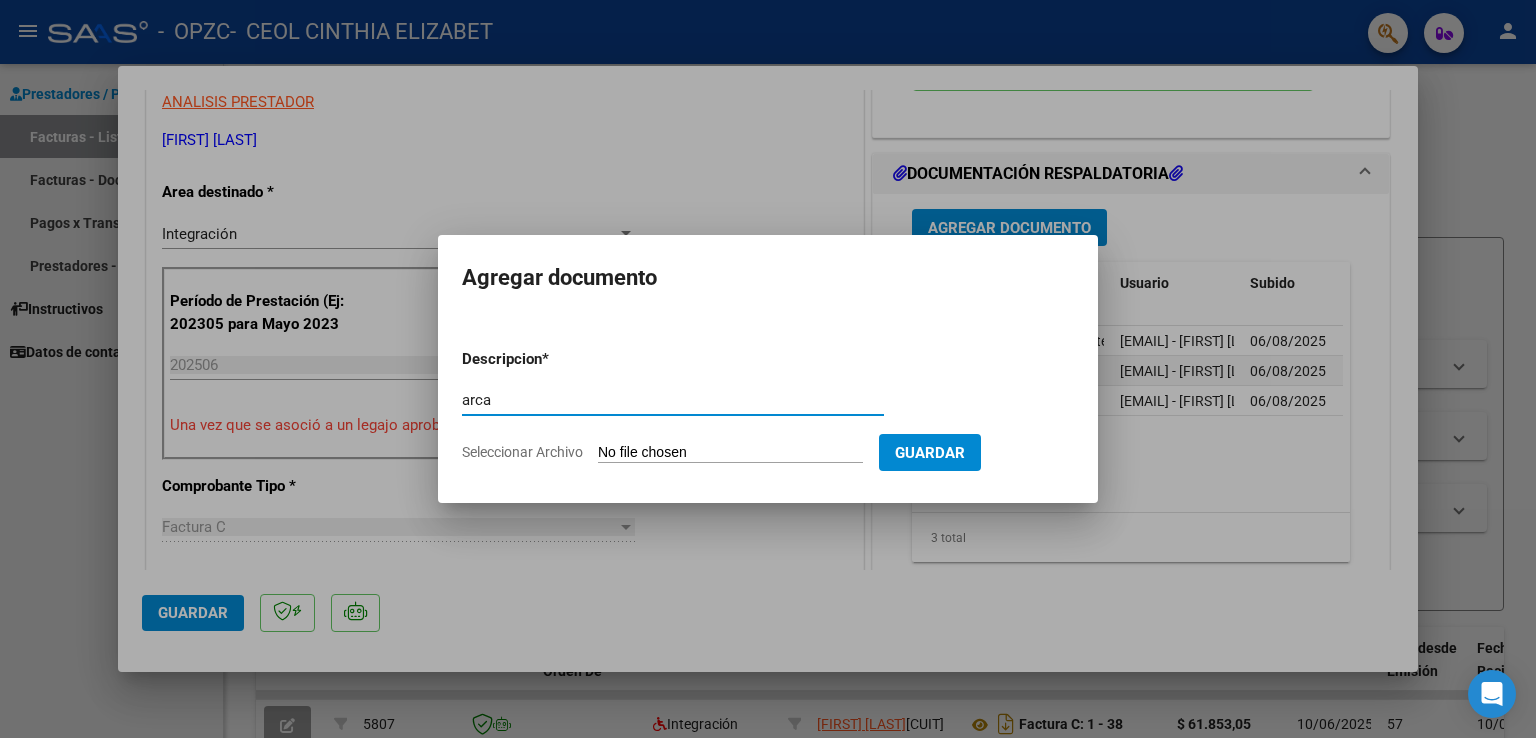 type on "arca" 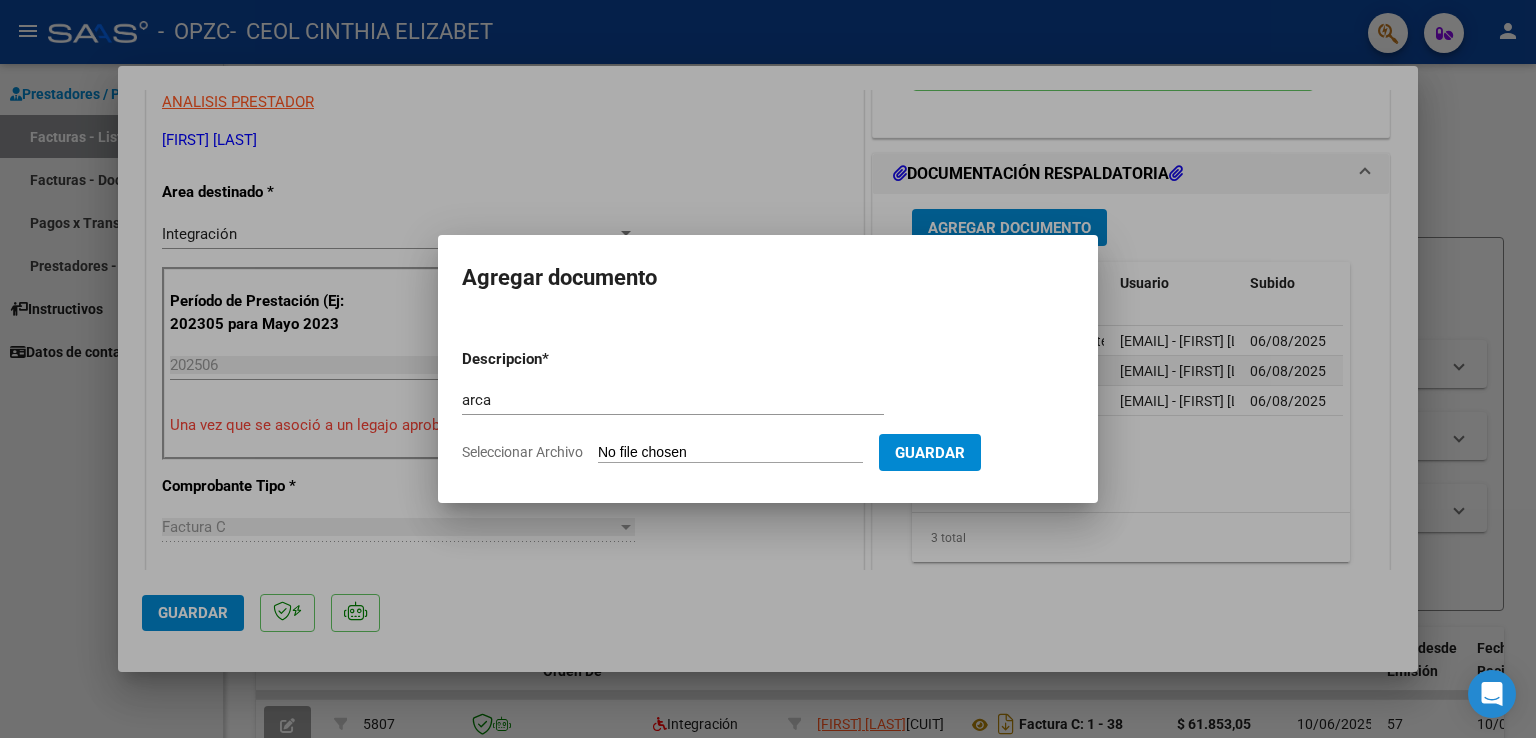 type on "C:\fakepath\AFIP - Administración Federal de Ingresos Públicos.pdf" 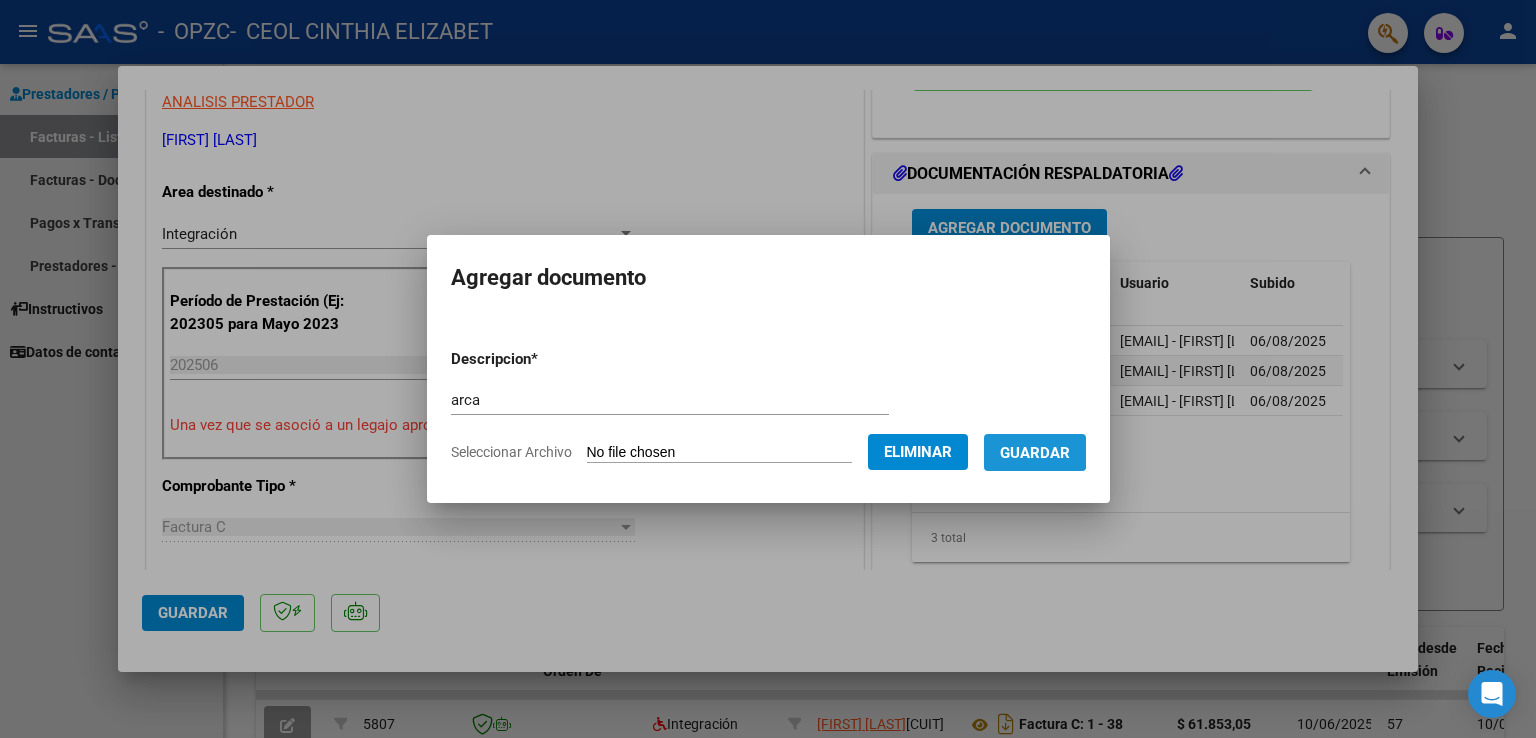click on "Guardar" at bounding box center (1035, 453) 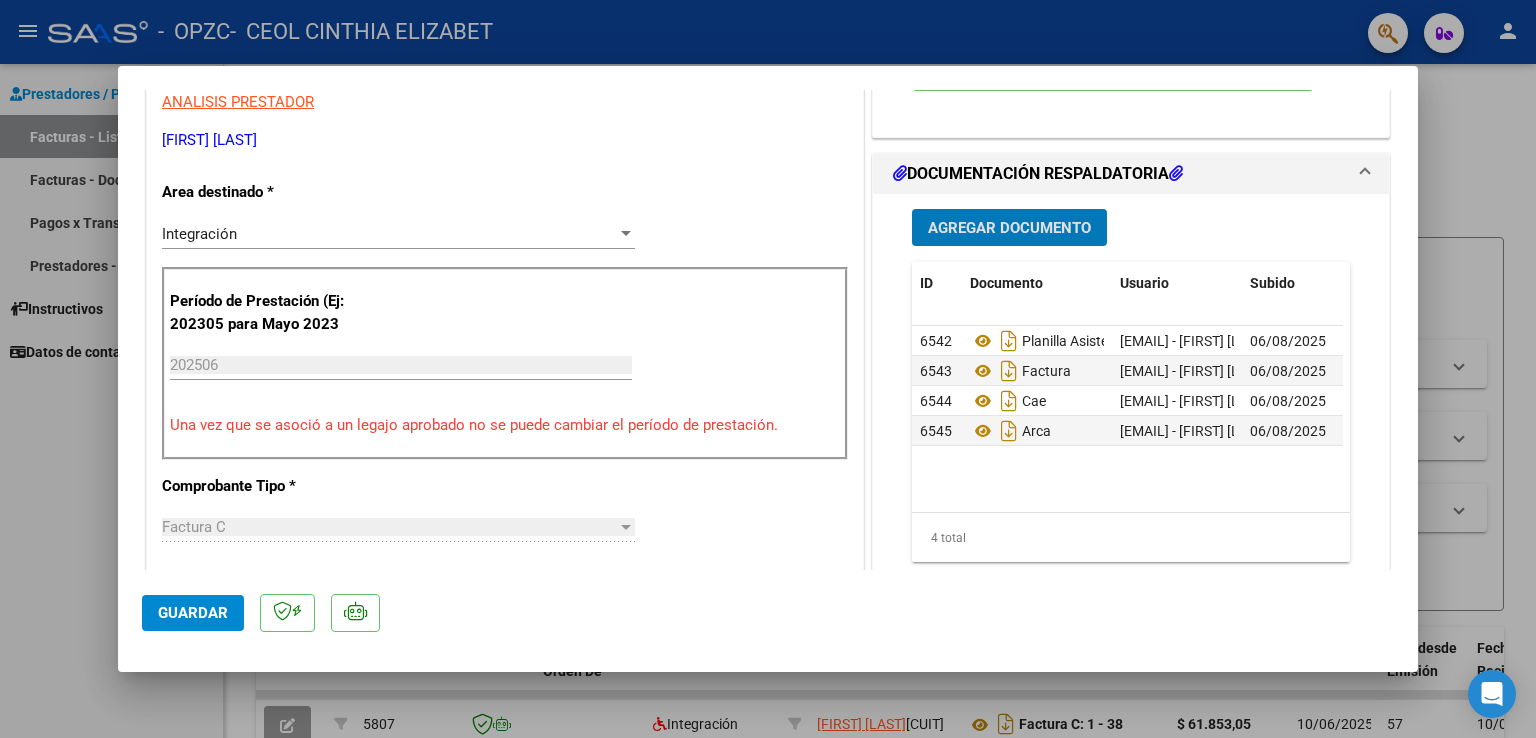 click on "Guardar" 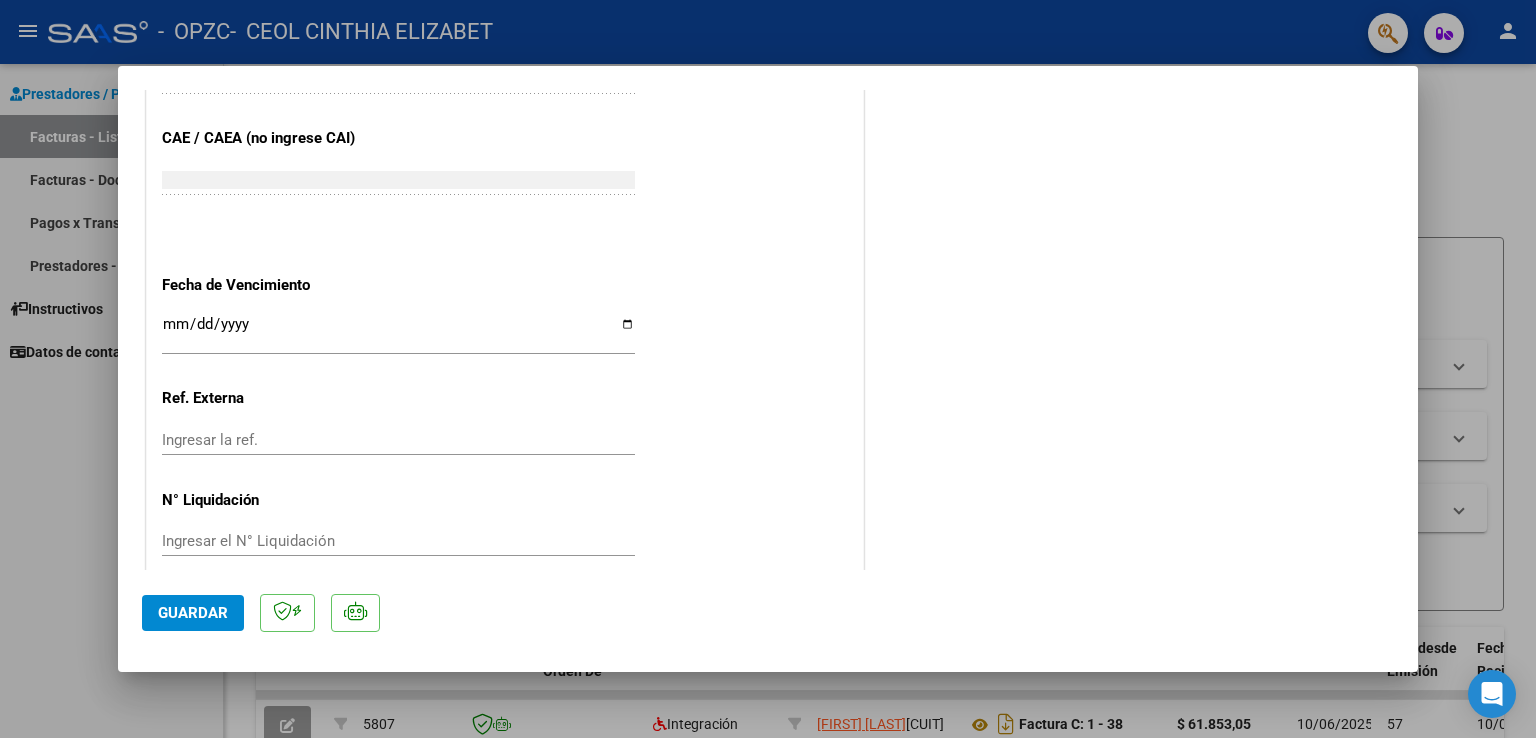 scroll, scrollTop: 1308, scrollLeft: 0, axis: vertical 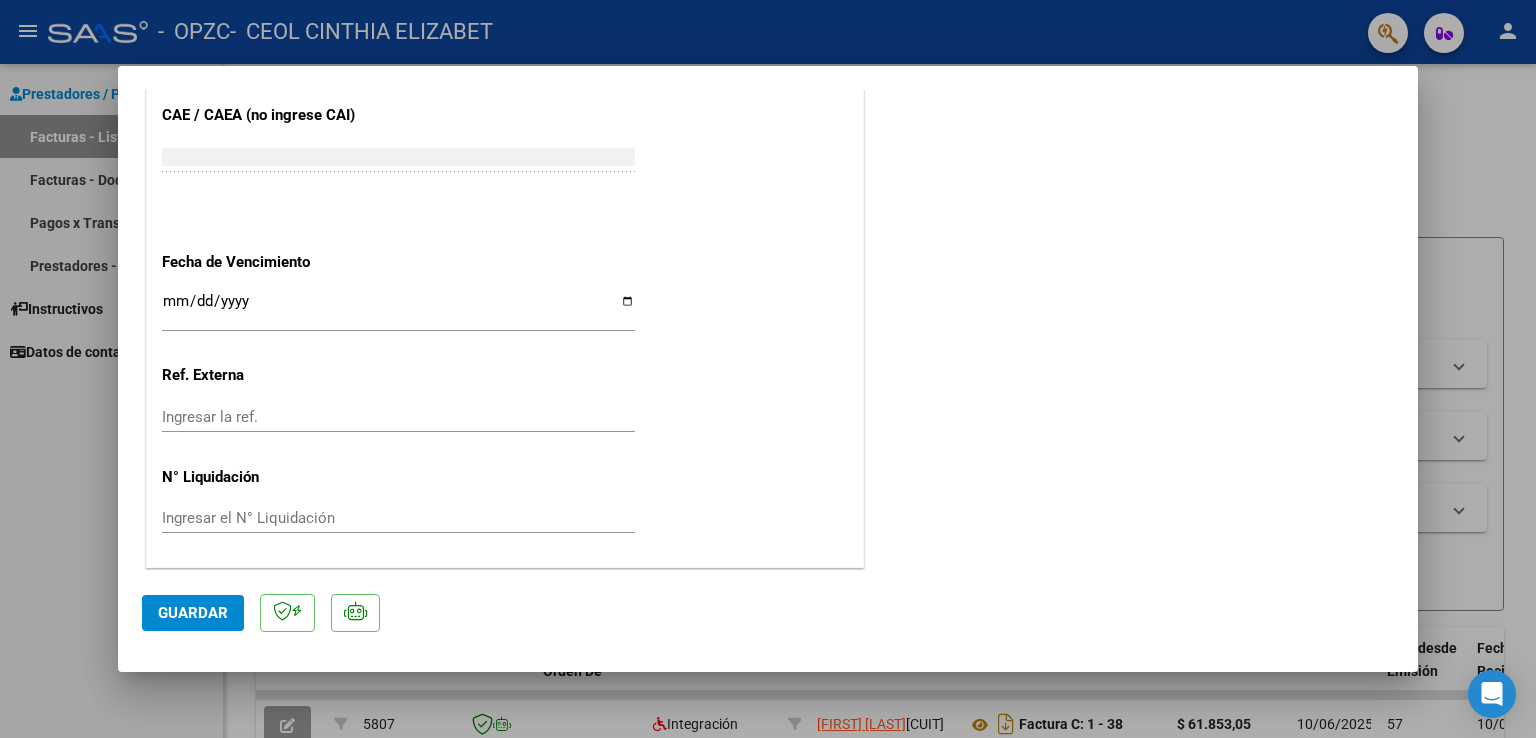 click at bounding box center (768, 369) 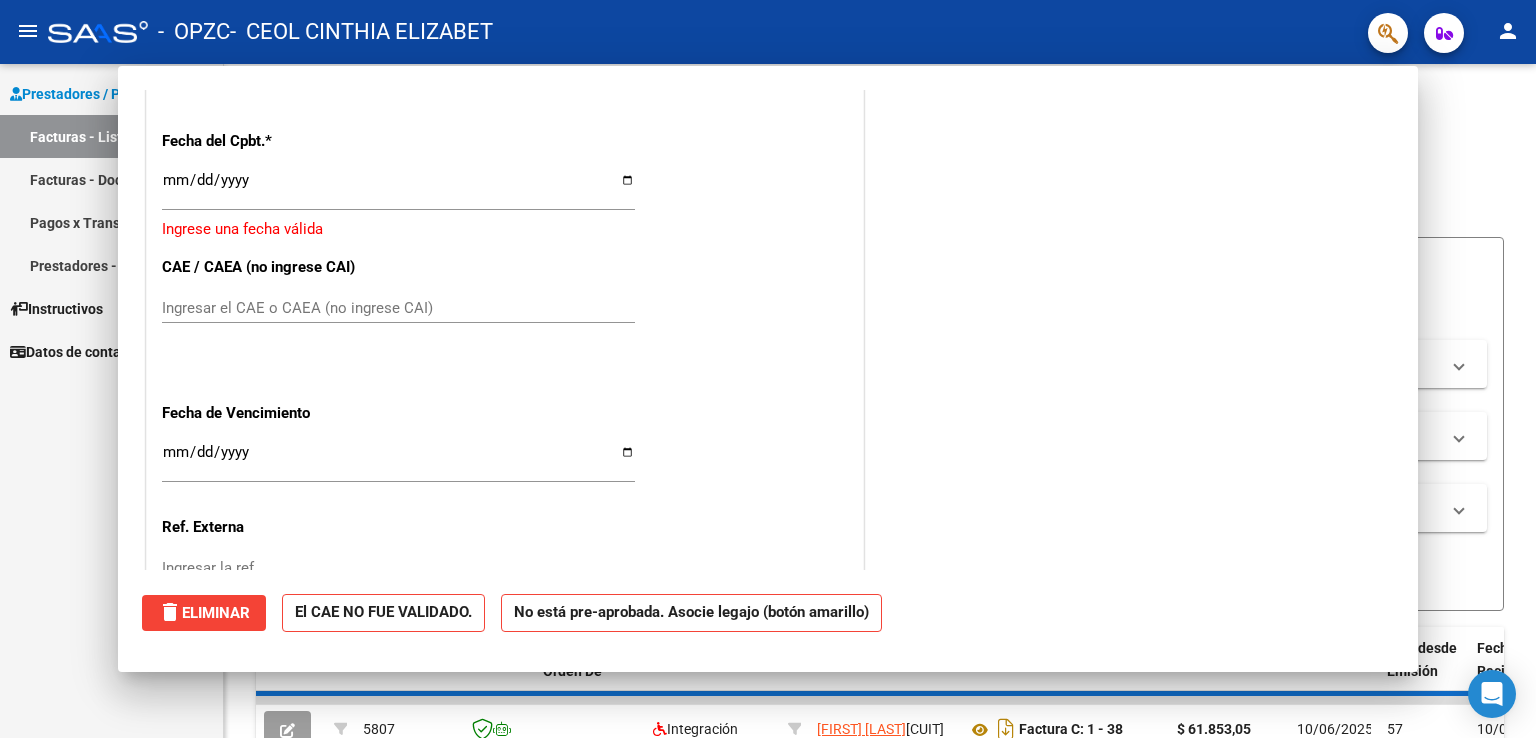 scroll, scrollTop: 0, scrollLeft: 0, axis: both 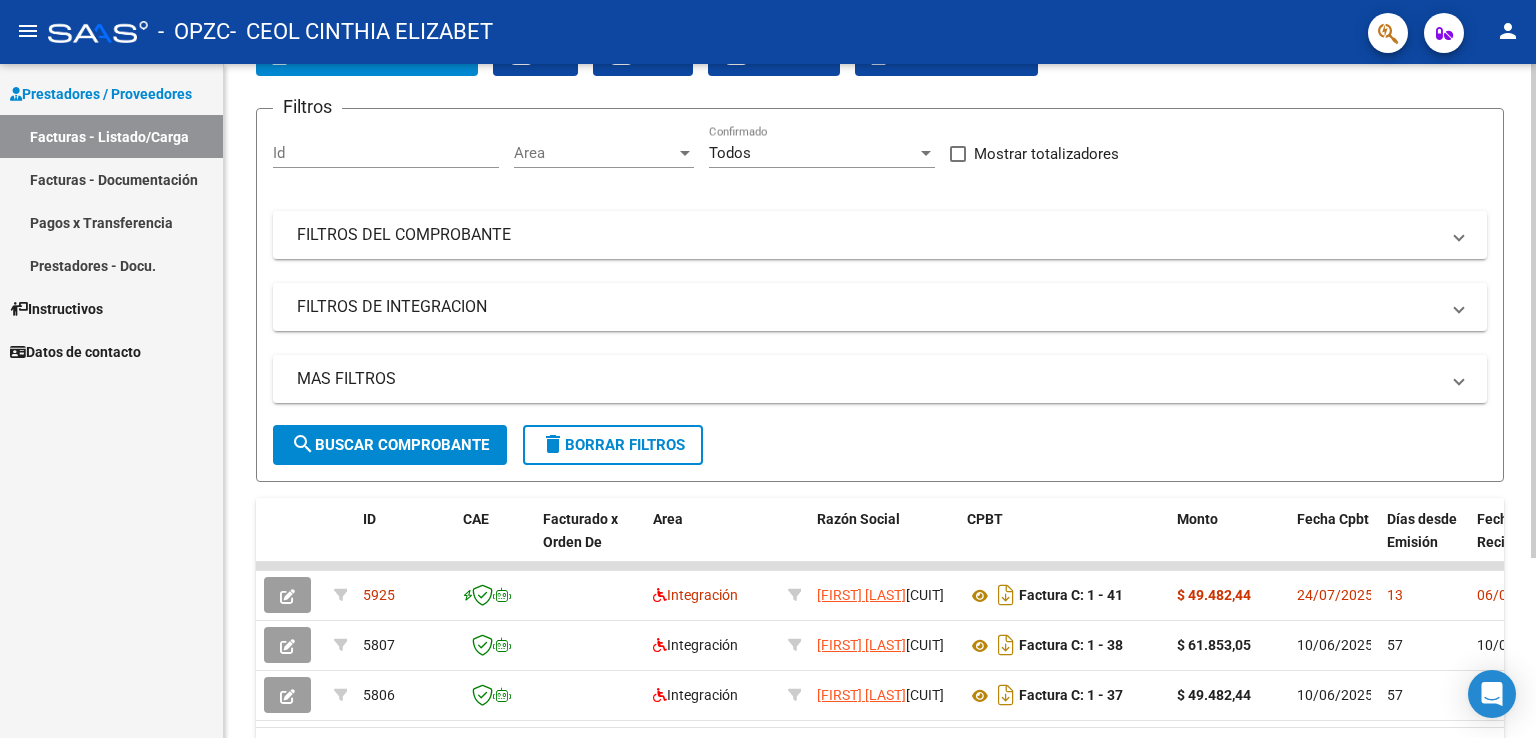 click 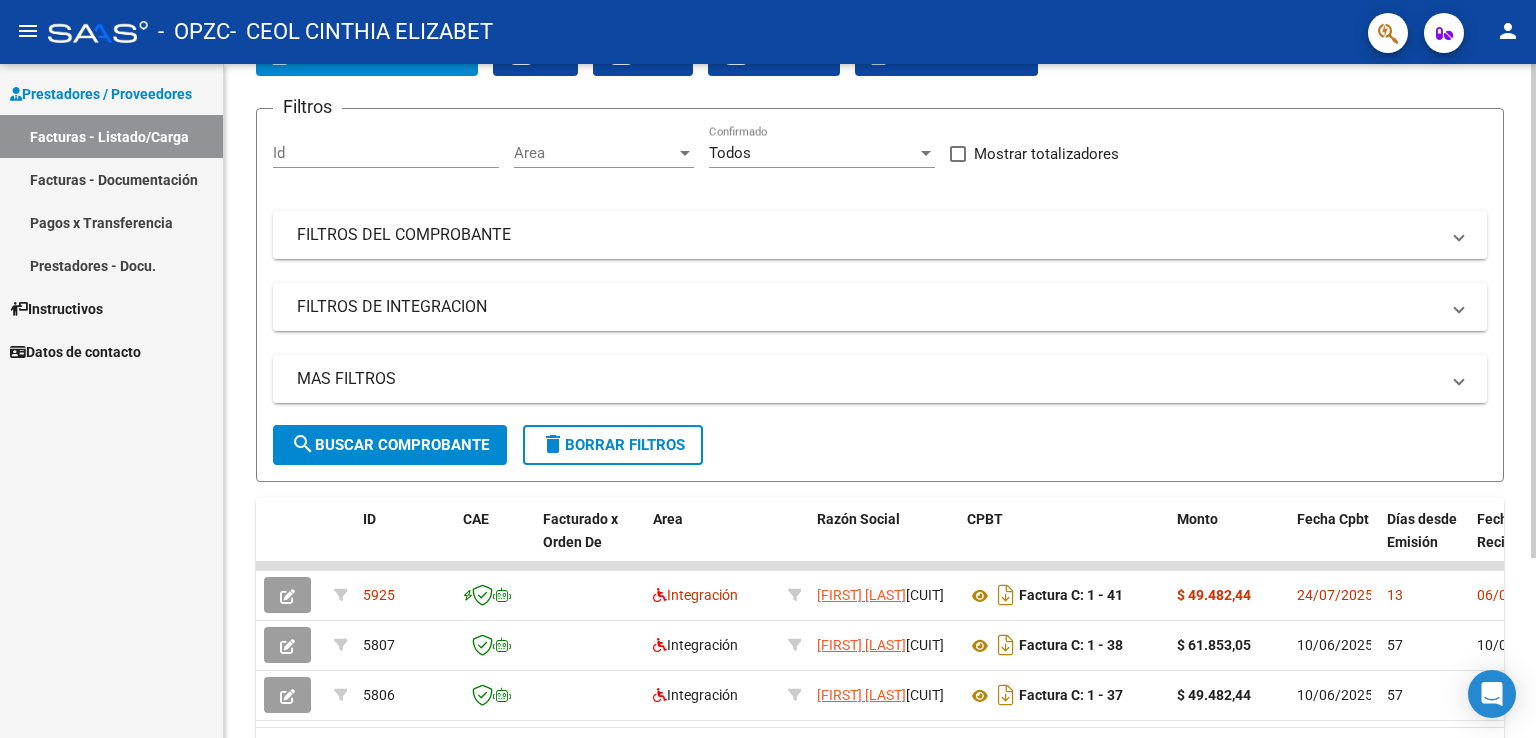 scroll, scrollTop: 91, scrollLeft: 0, axis: vertical 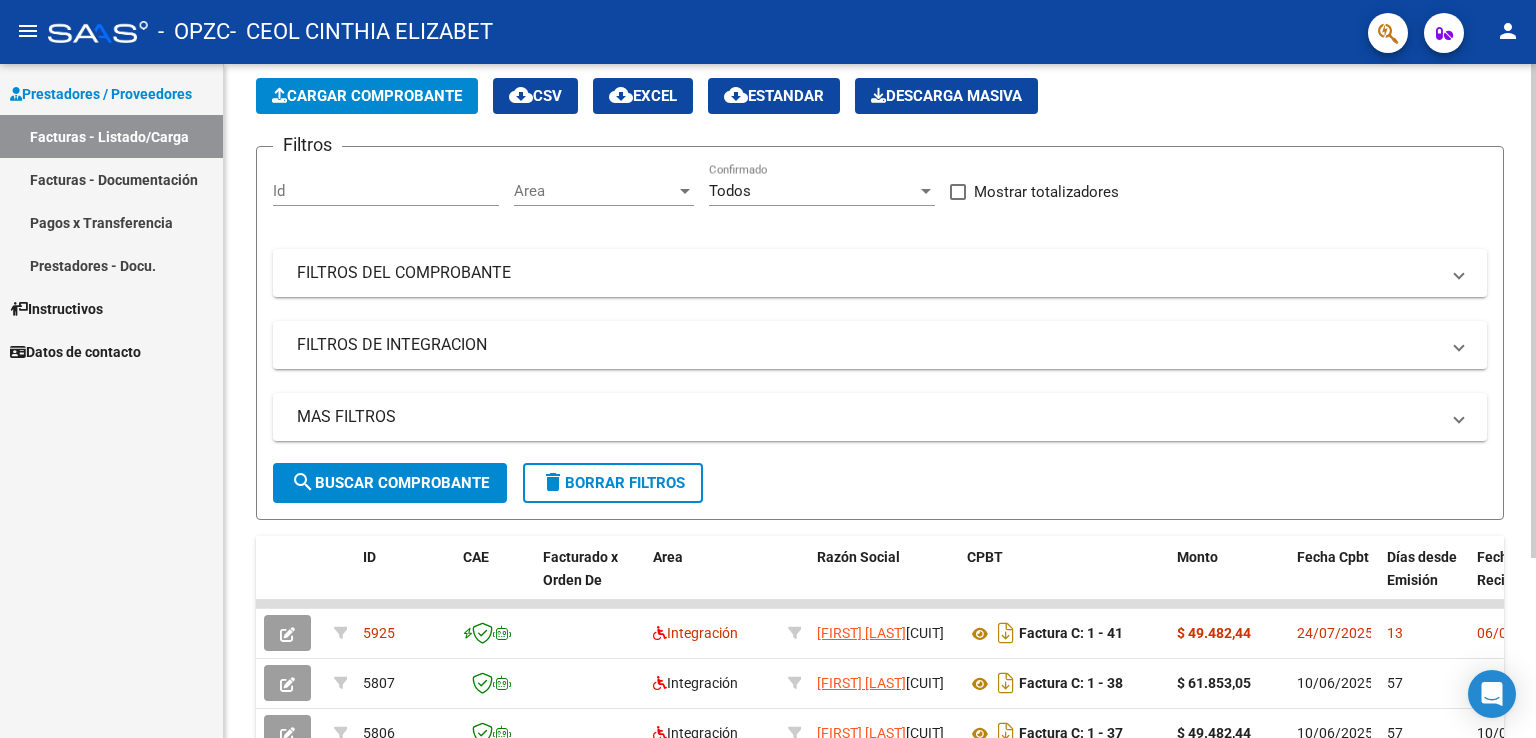 click 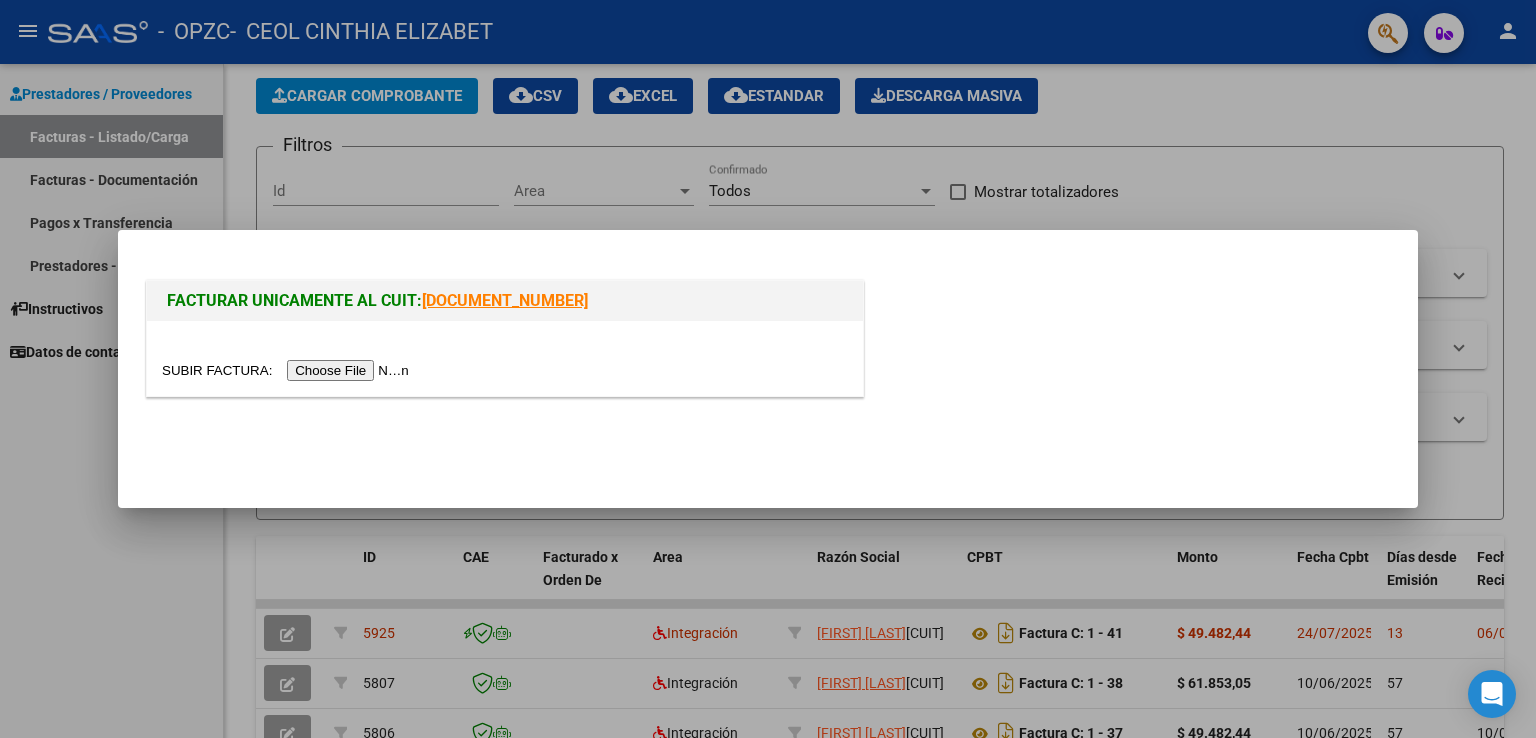 click at bounding box center [288, 370] 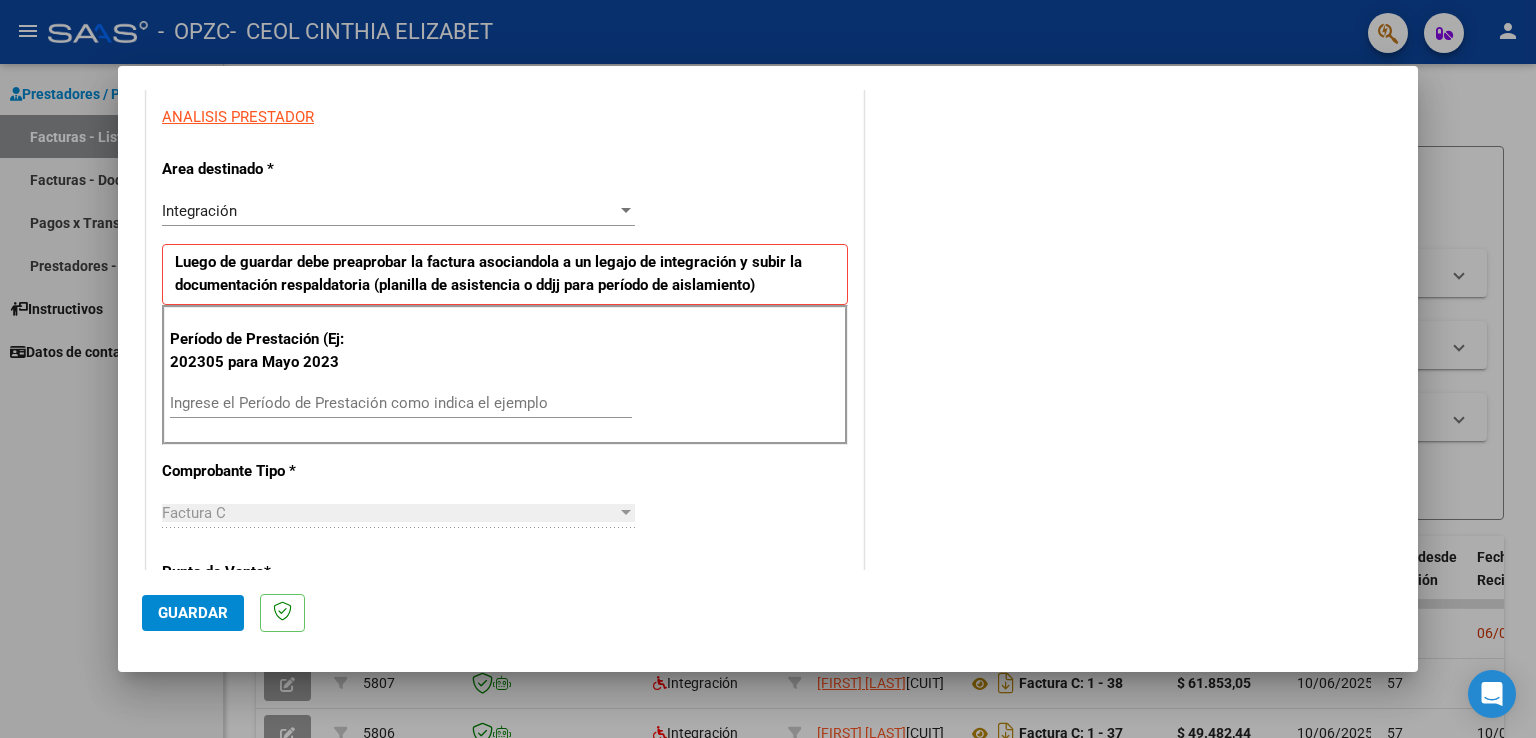 scroll, scrollTop: 369, scrollLeft: 0, axis: vertical 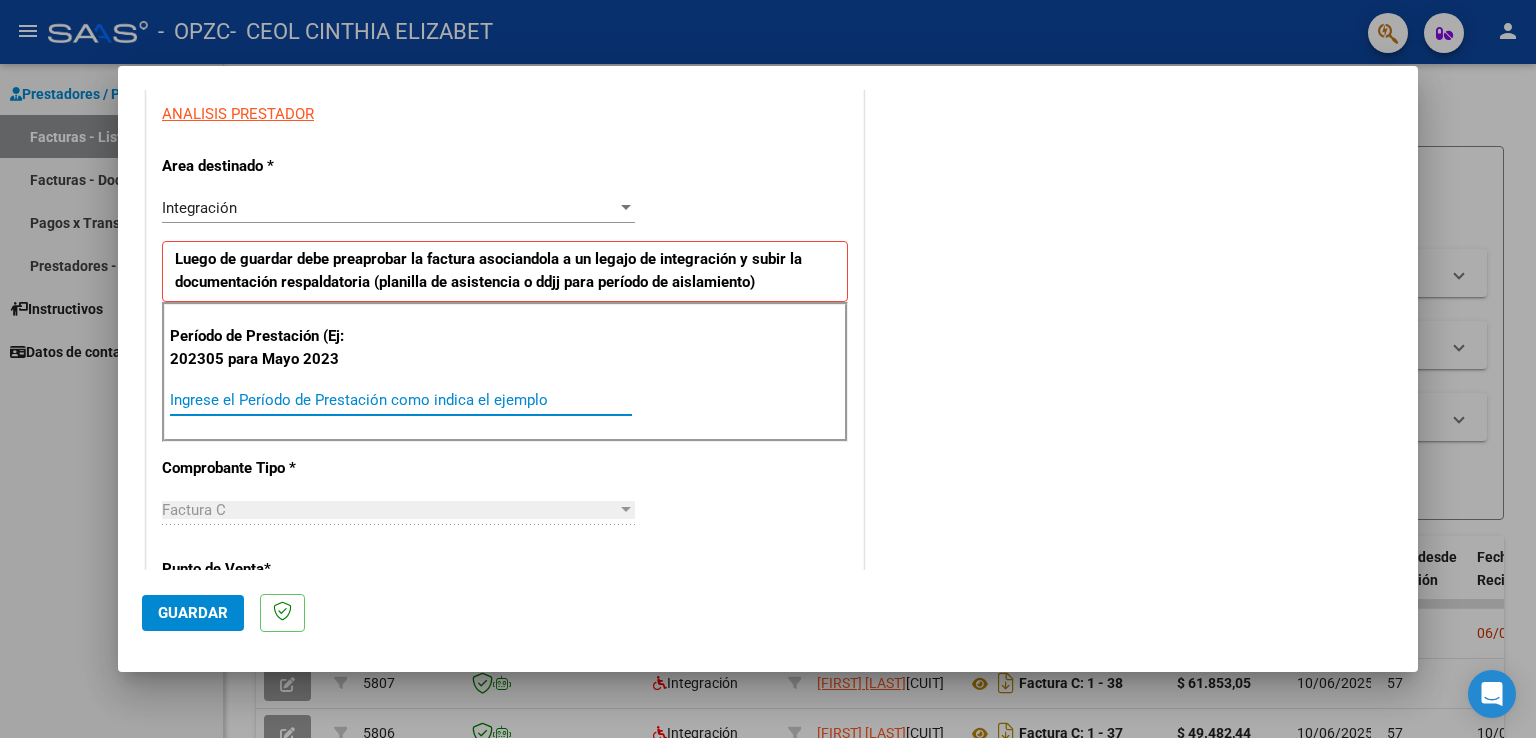 click on "Ingrese el Período de Prestación como indica el ejemplo" at bounding box center [401, 400] 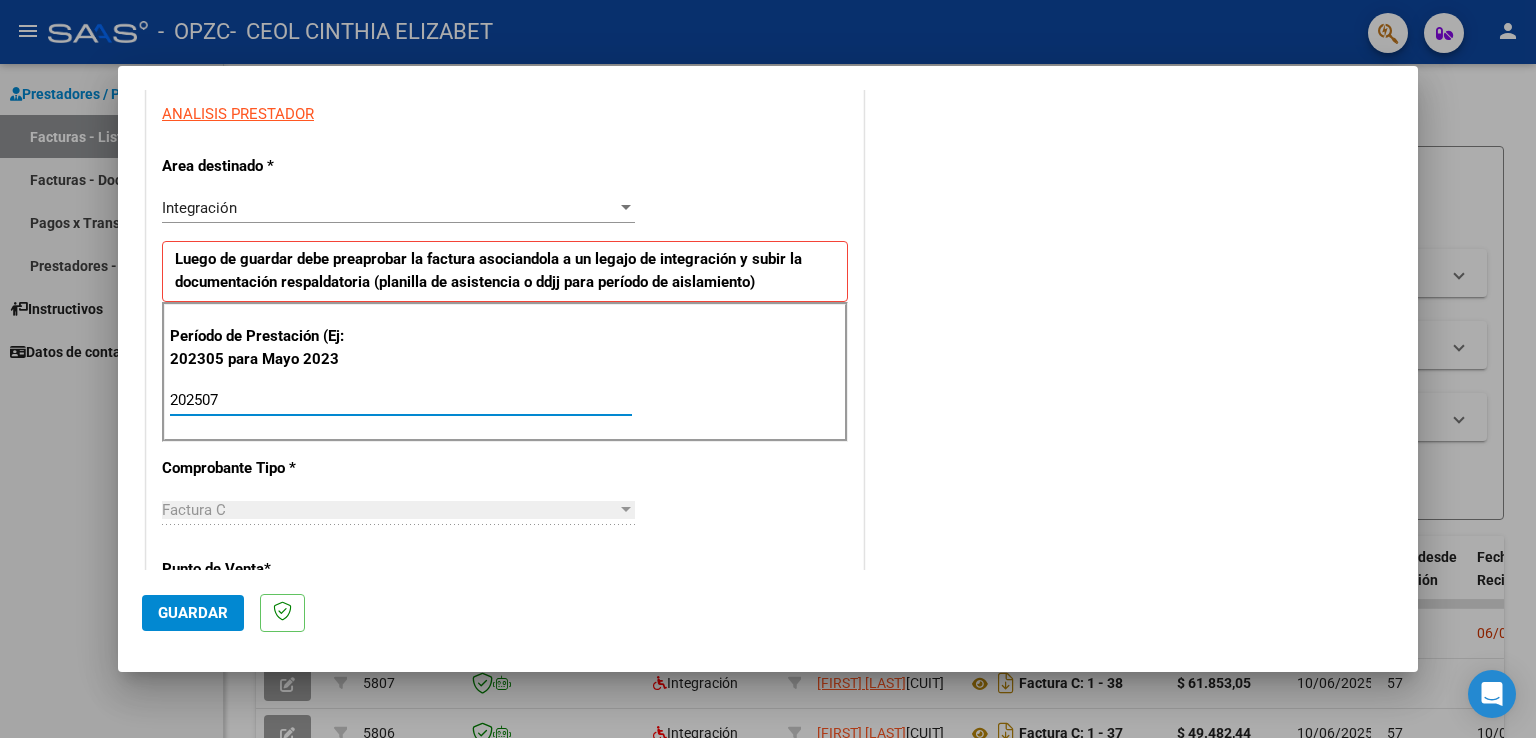 type on "202507" 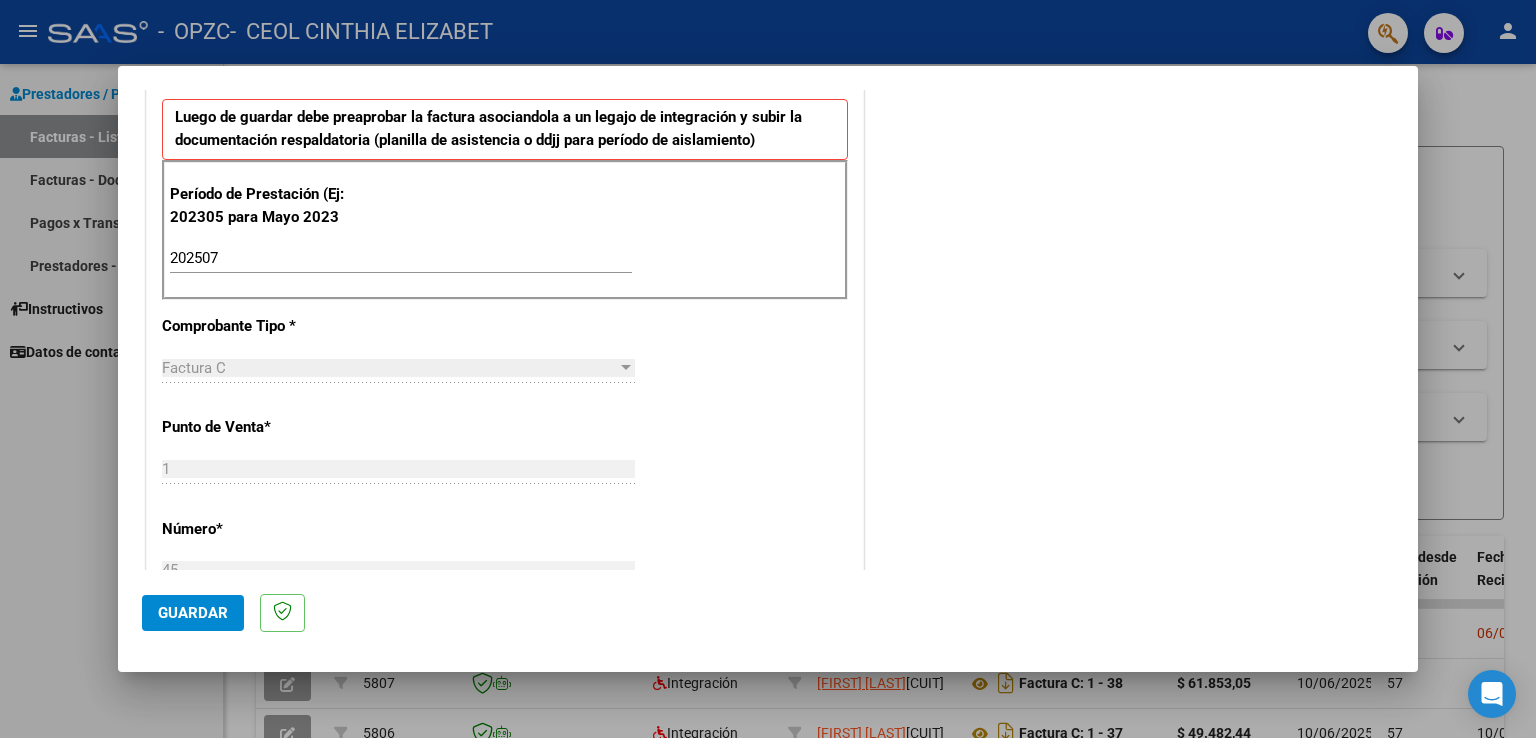scroll, scrollTop: 517, scrollLeft: 0, axis: vertical 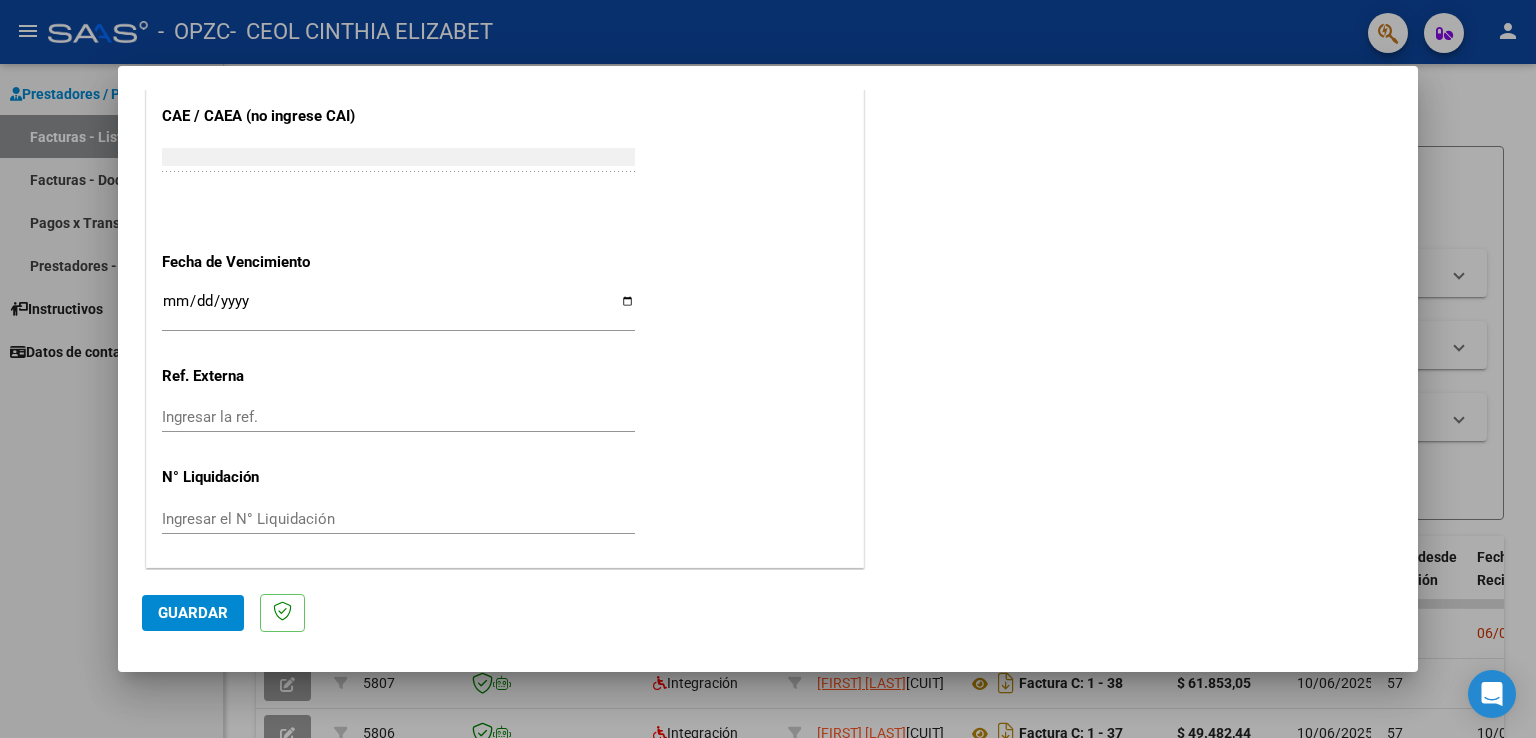 click on "Guardar" 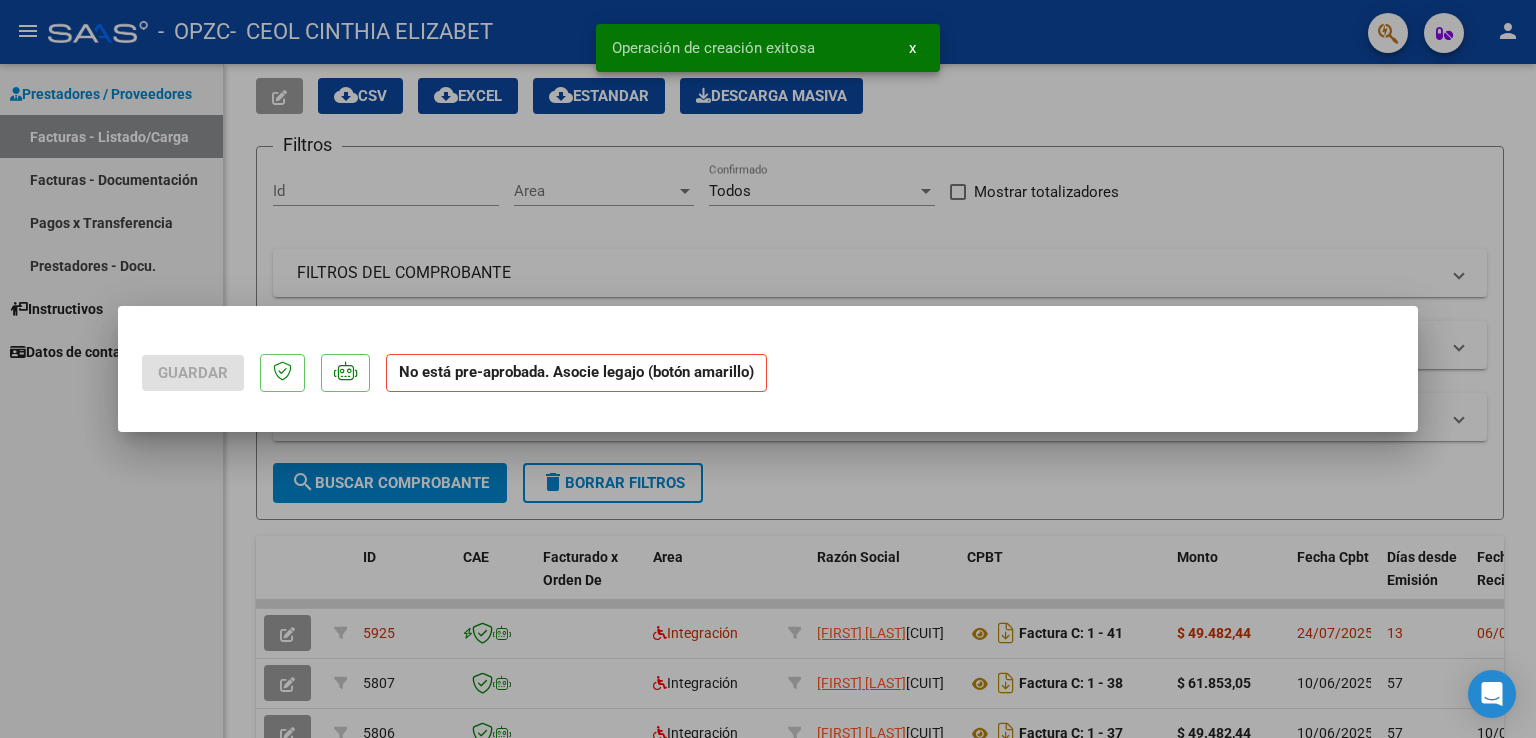 scroll, scrollTop: 0, scrollLeft: 0, axis: both 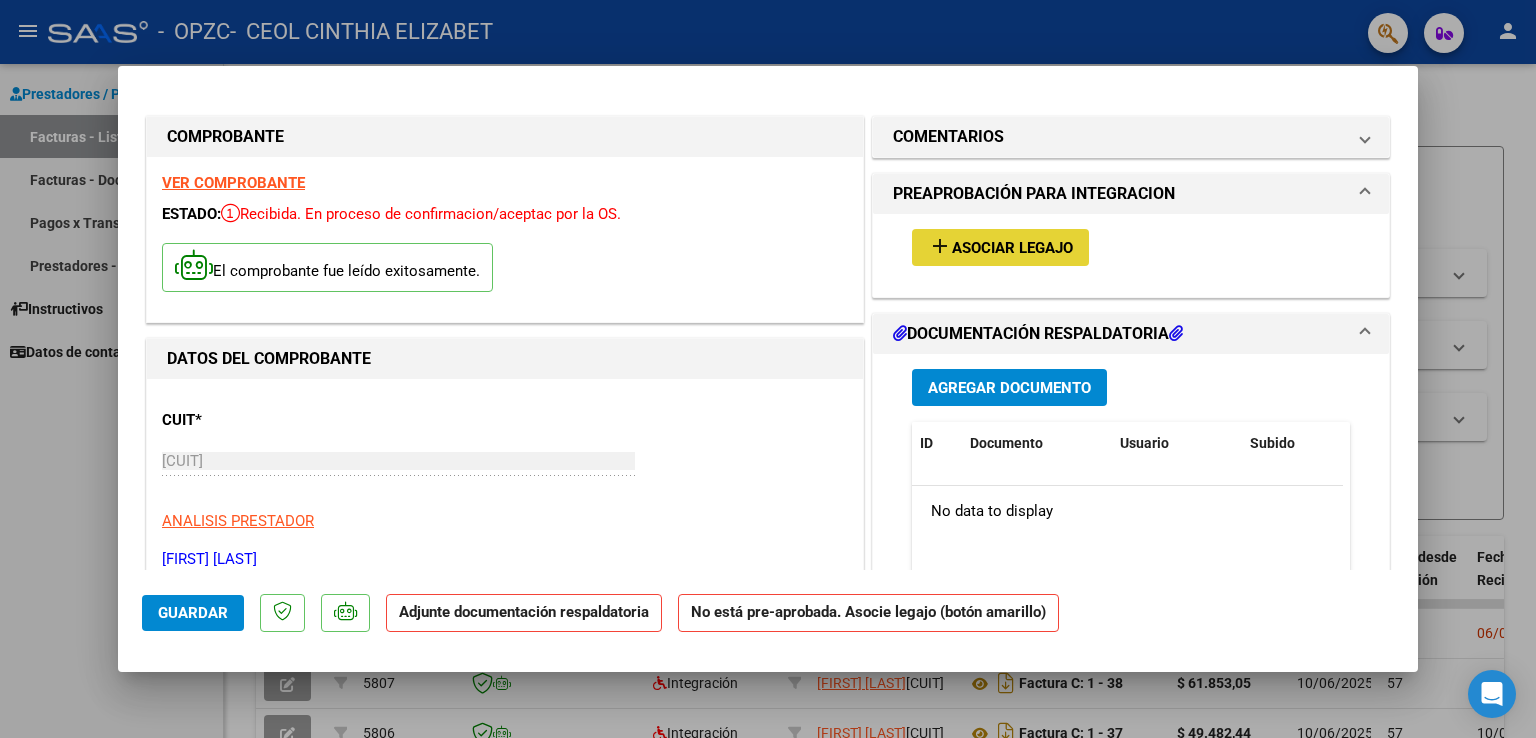 click on "Asociar Legajo" at bounding box center (1012, 248) 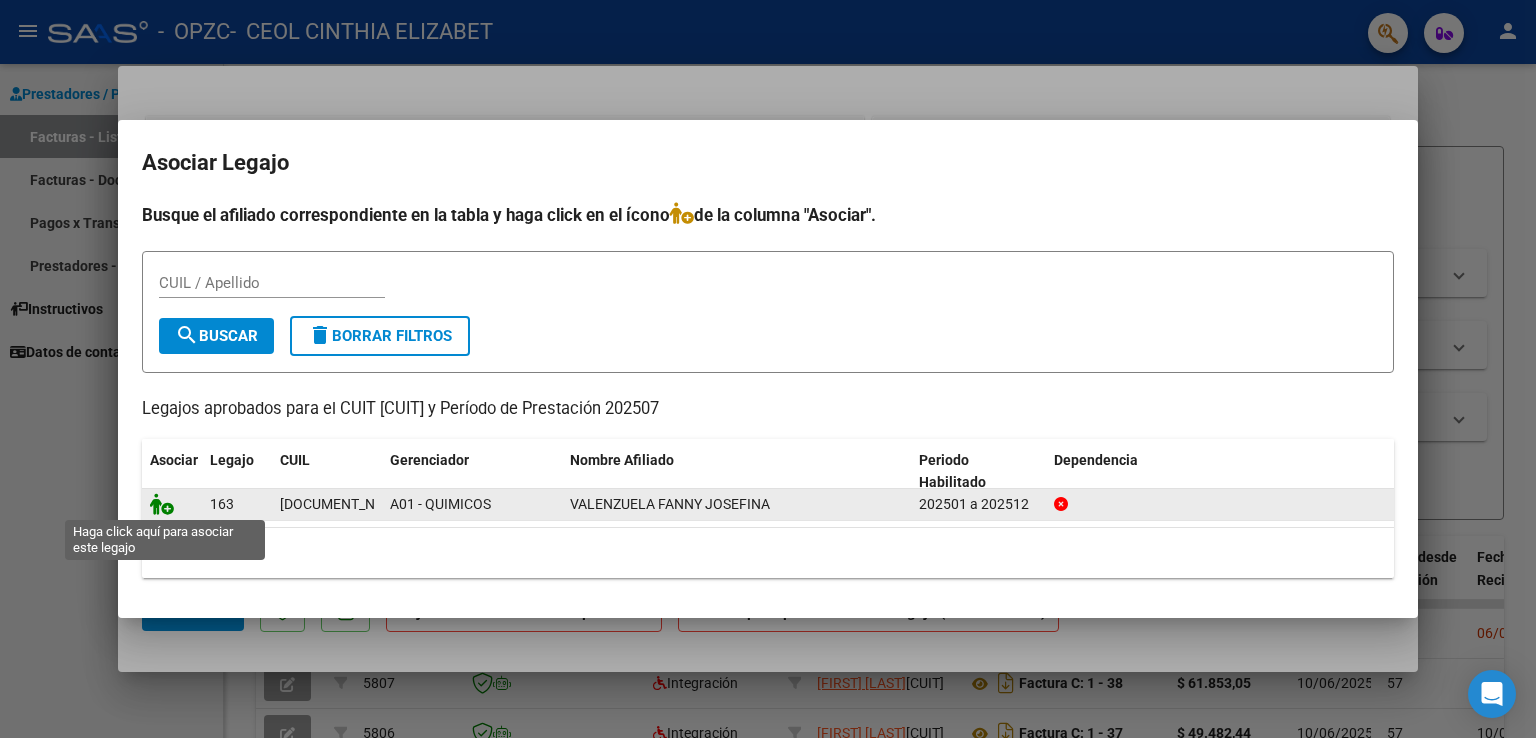 click 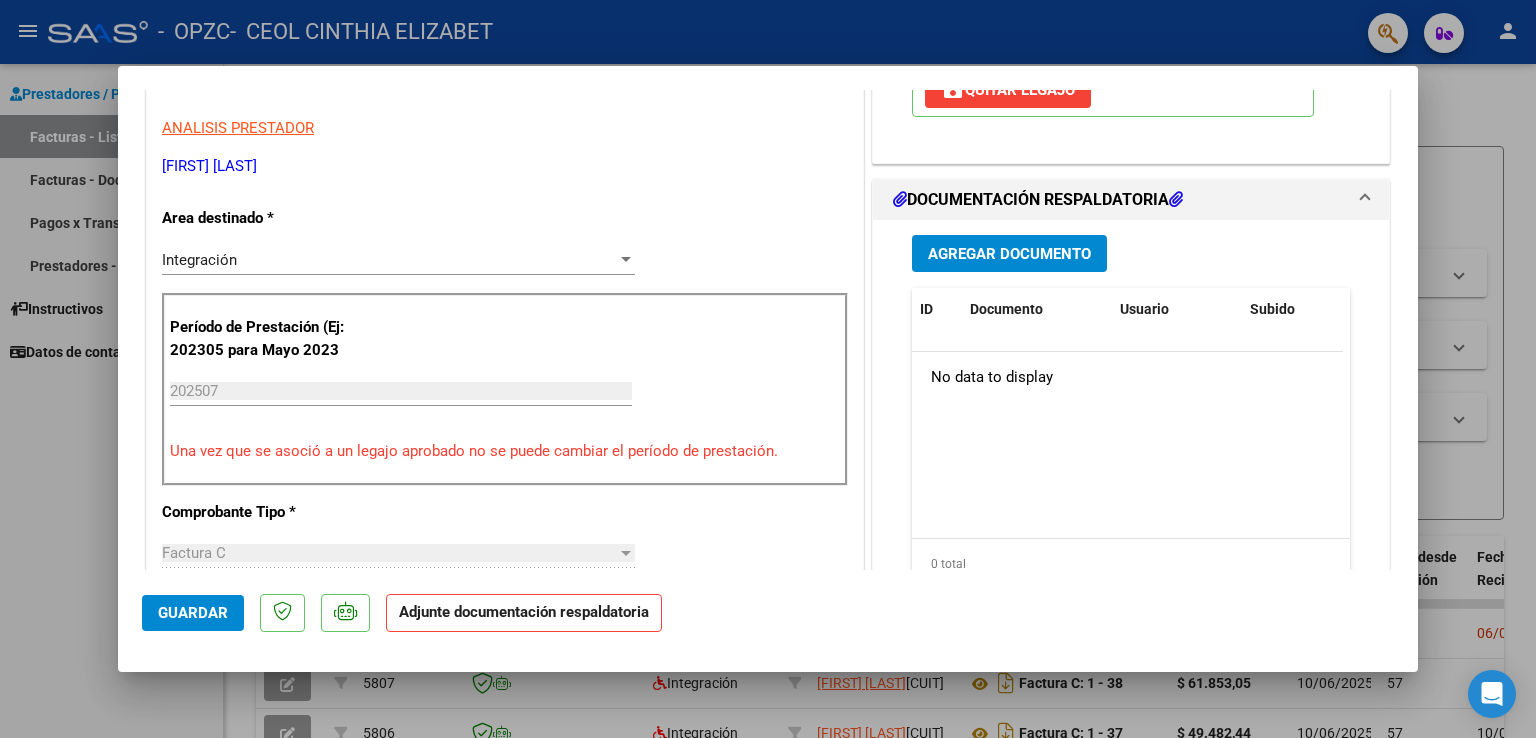 scroll, scrollTop: 419, scrollLeft: 0, axis: vertical 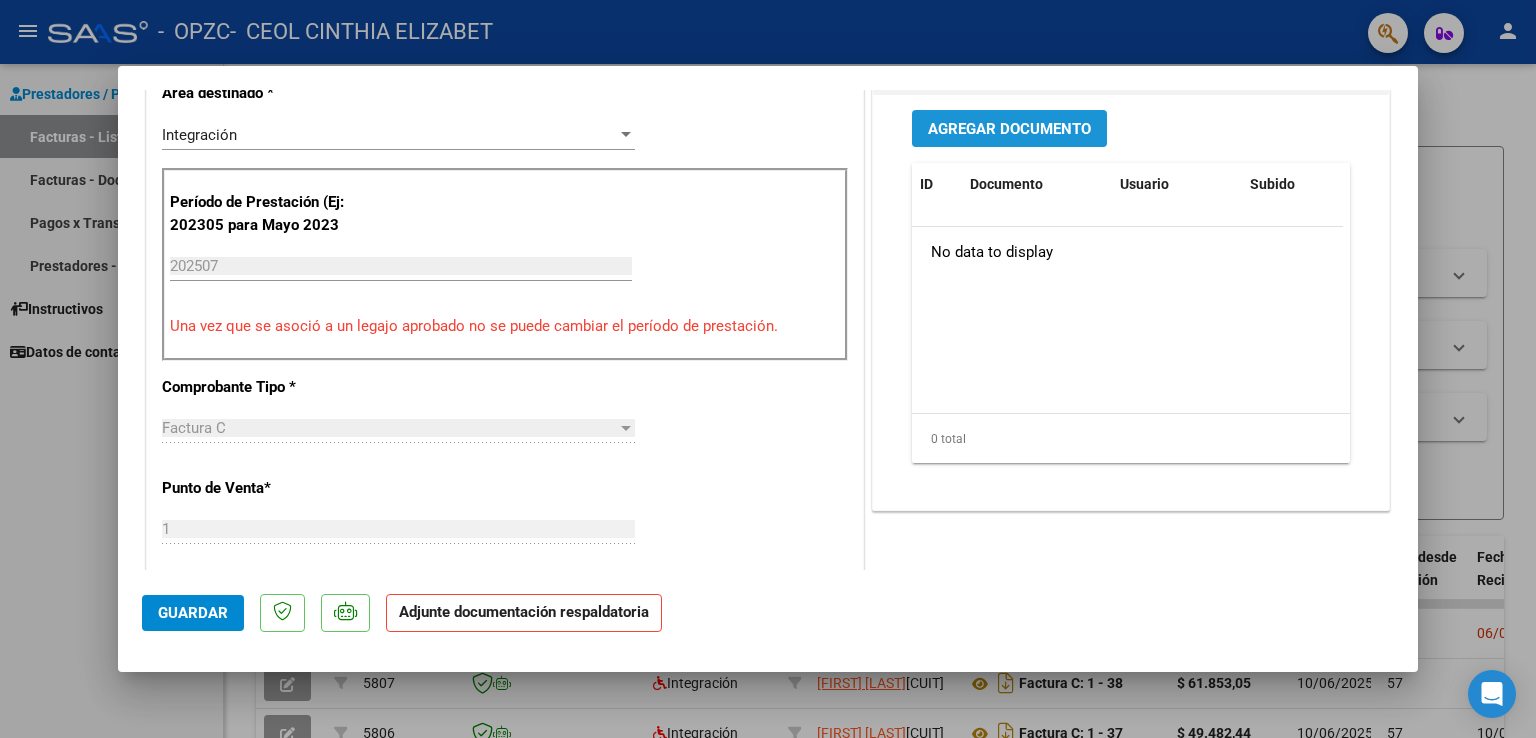 click on "Agregar Documento" at bounding box center (1009, 129) 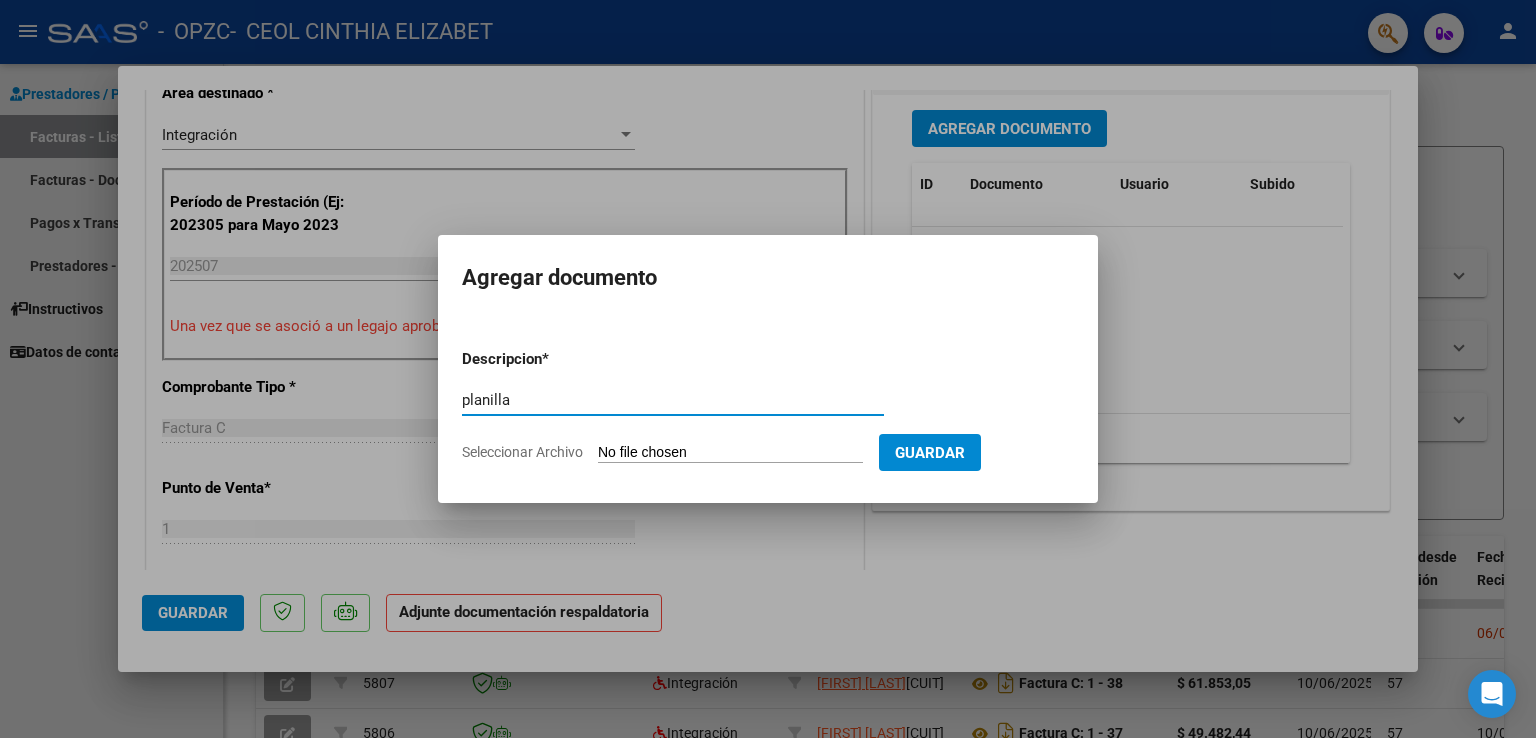 type on "planilla" 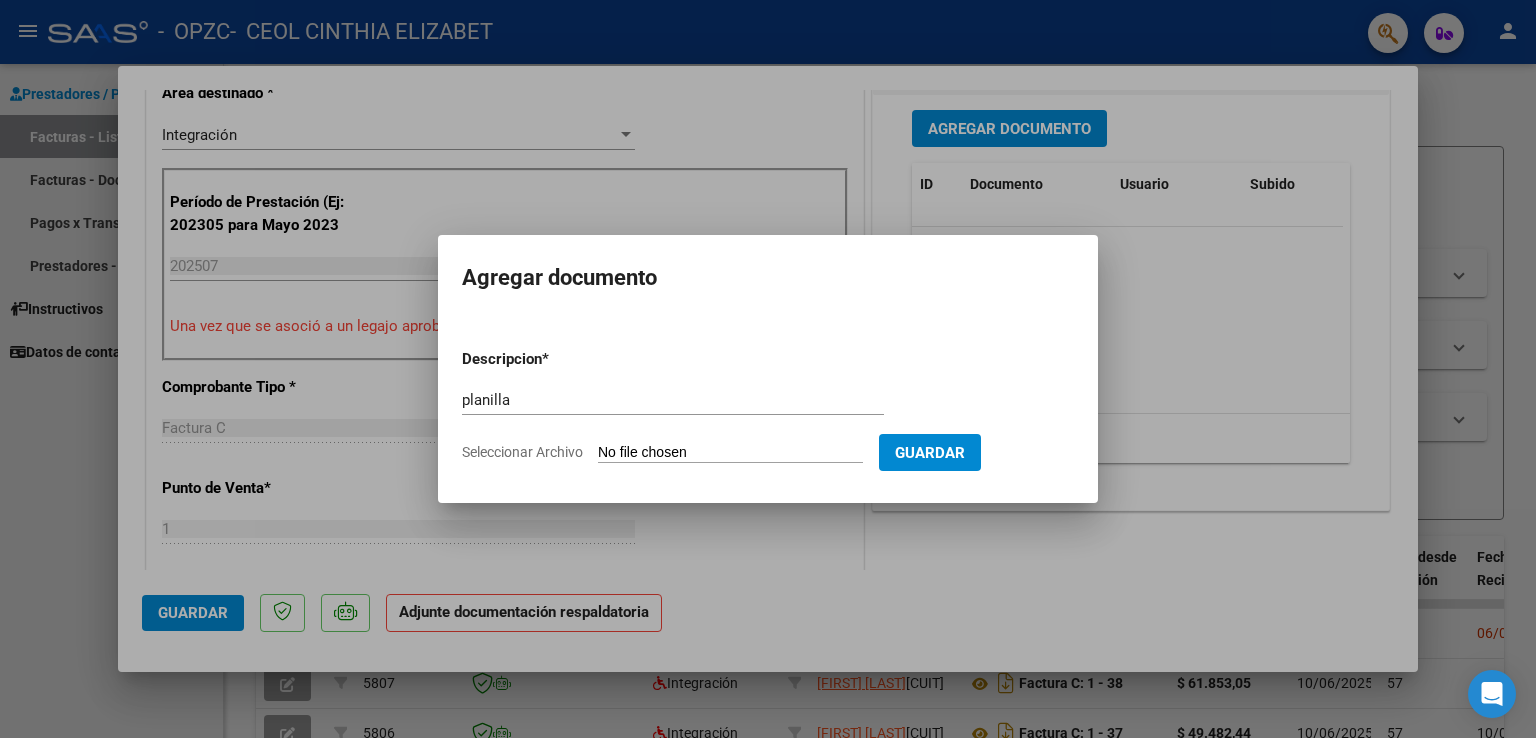 click on "Seleccionar Archivo" 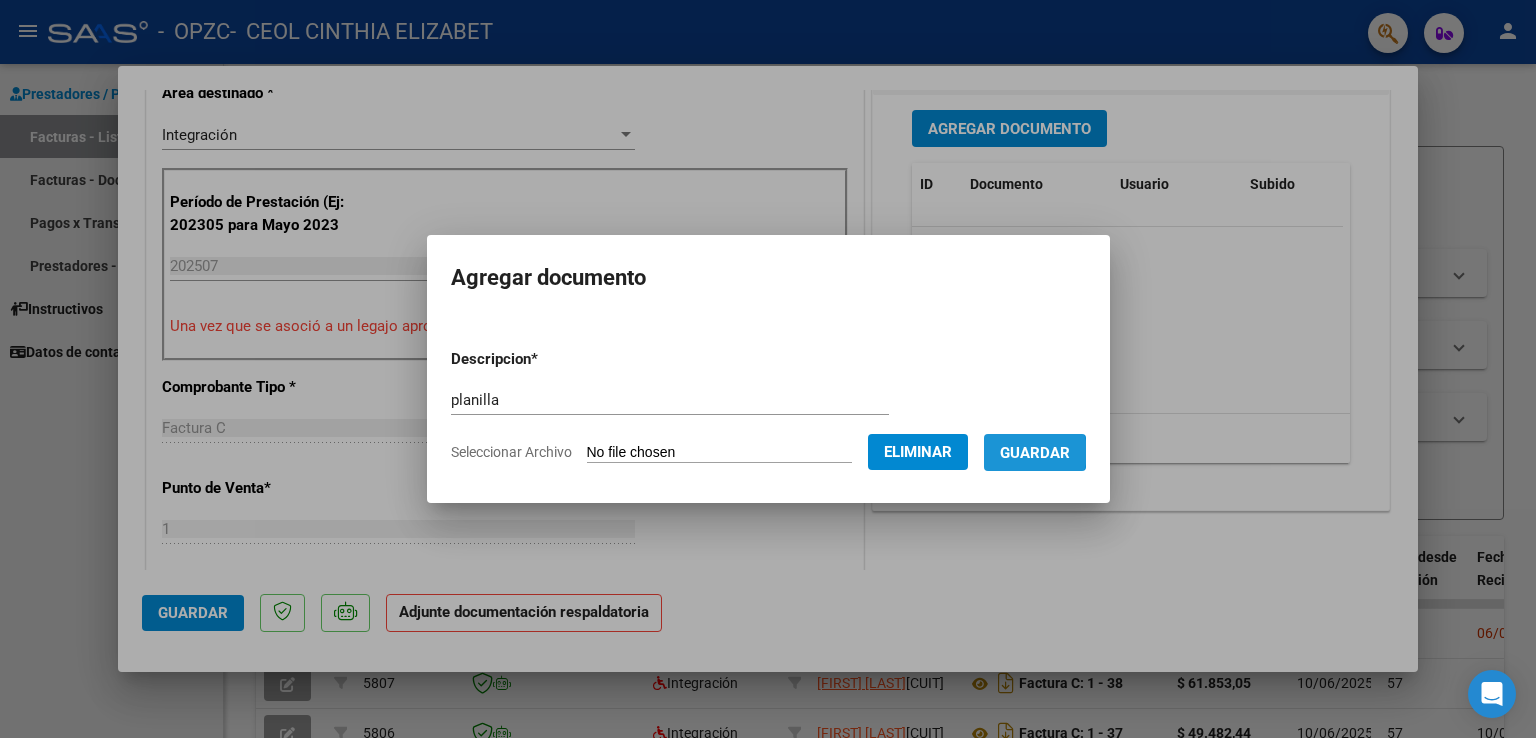 click on "Guardar" at bounding box center (1035, 453) 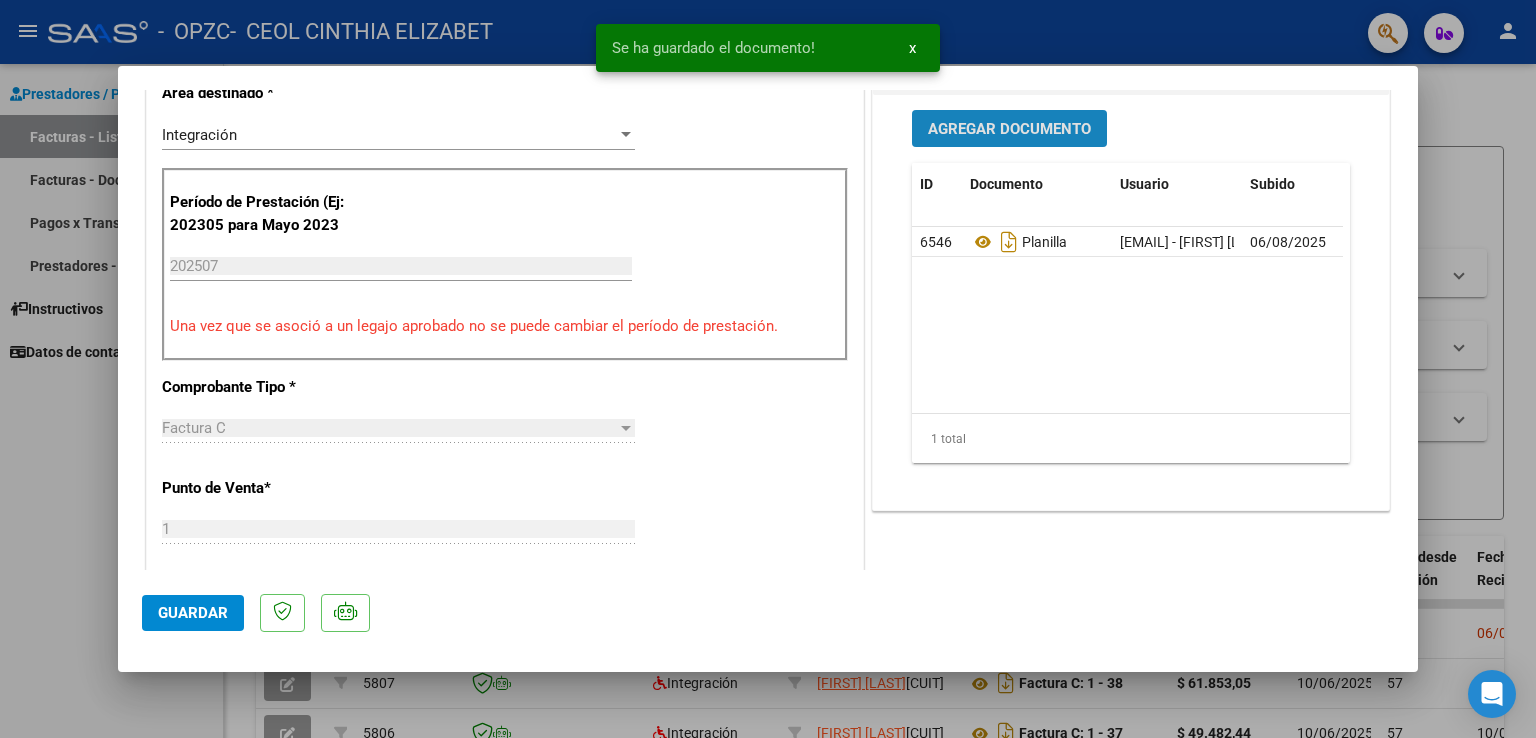 click on "Agregar Documento" at bounding box center (1009, 128) 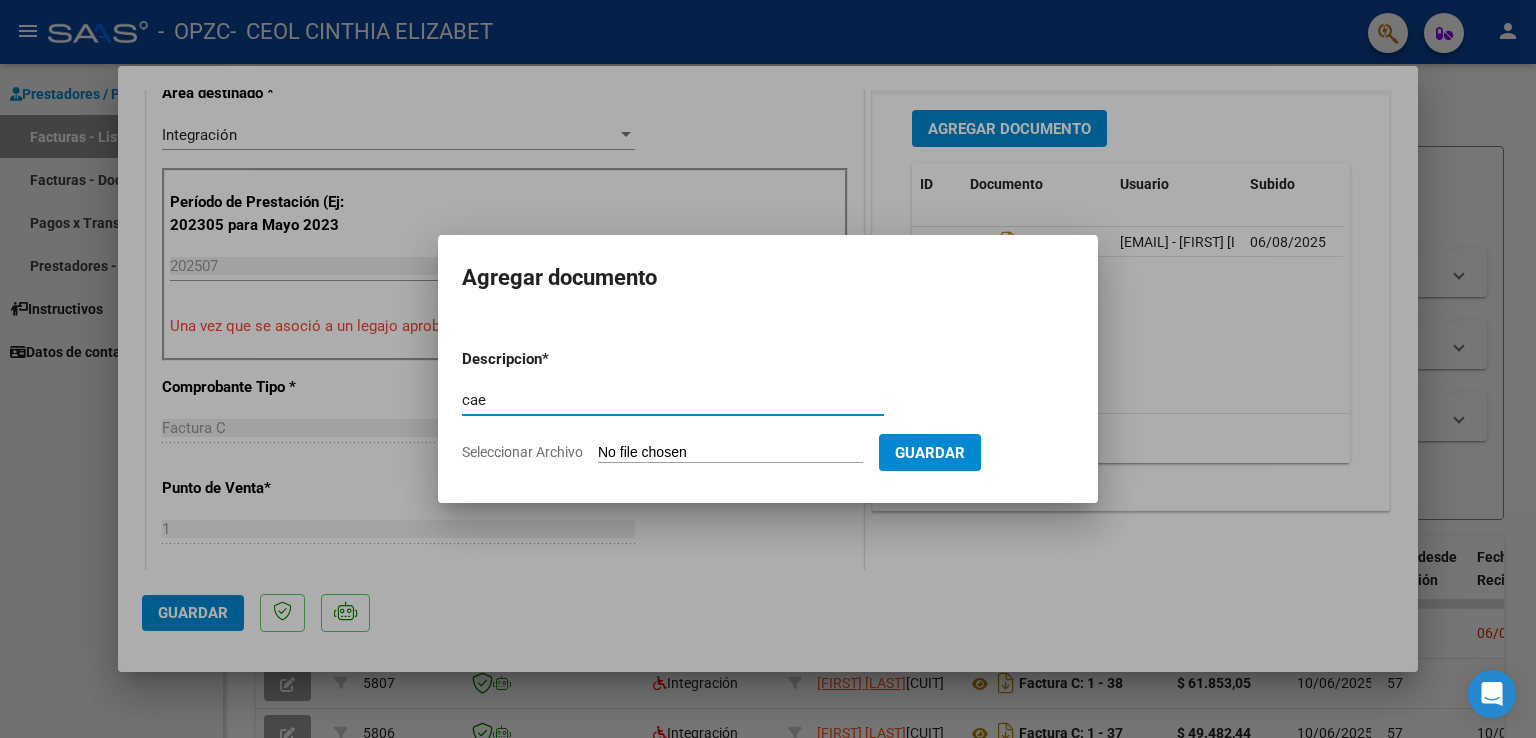 type on "cae" 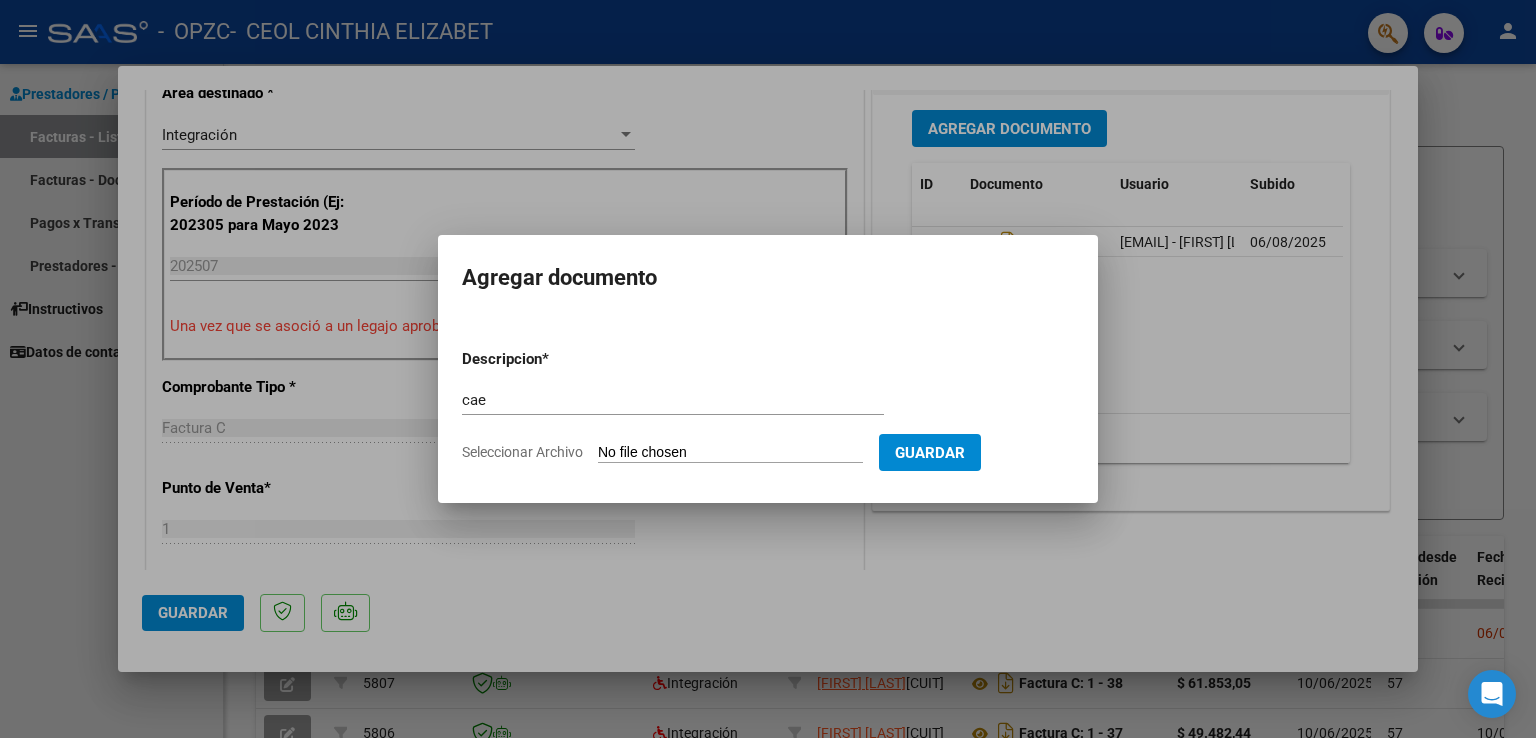 type on "C:\fakepath\julio Constatación de Comprobantes _ AFIP.pdf" 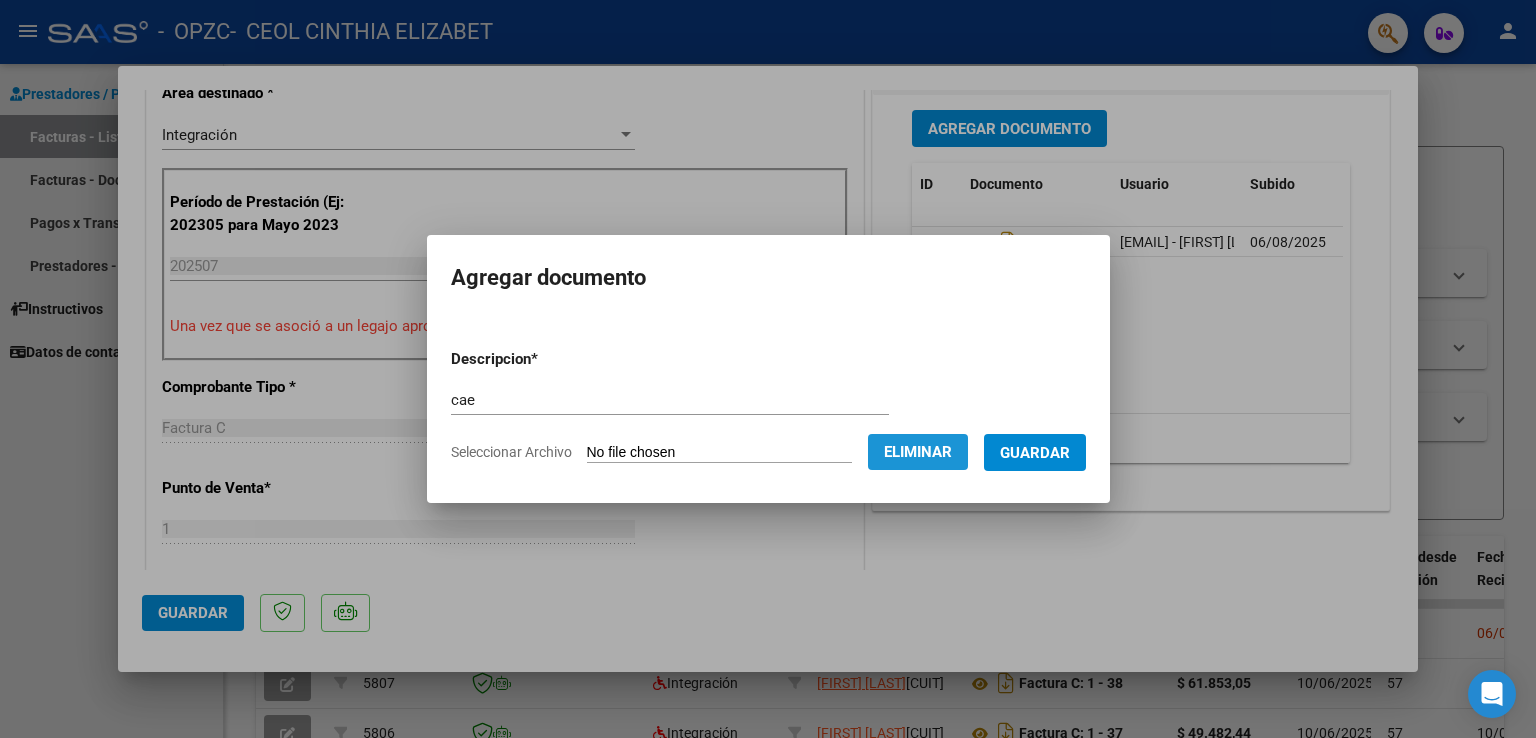 click on "Eliminar" 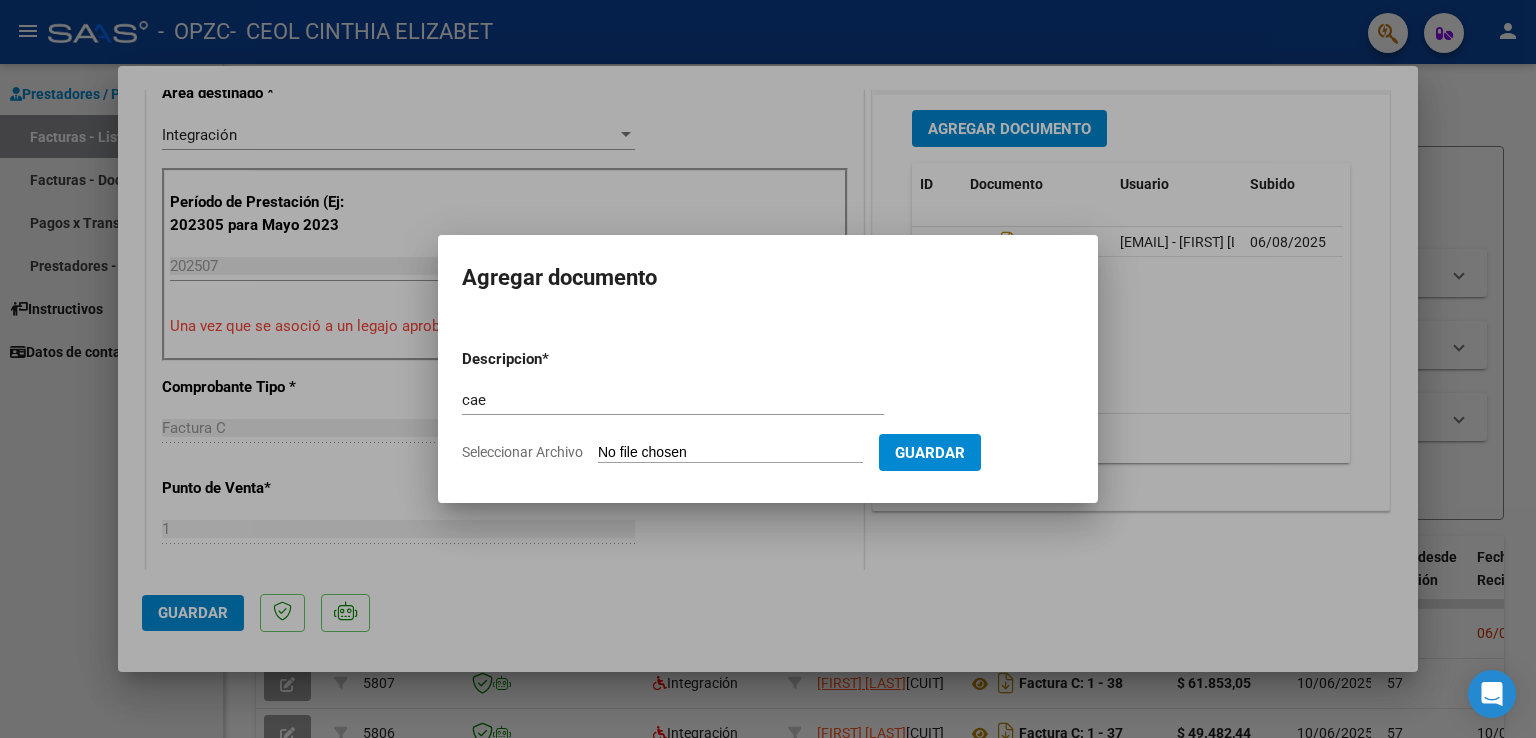 click on "Seleccionar Archivo" 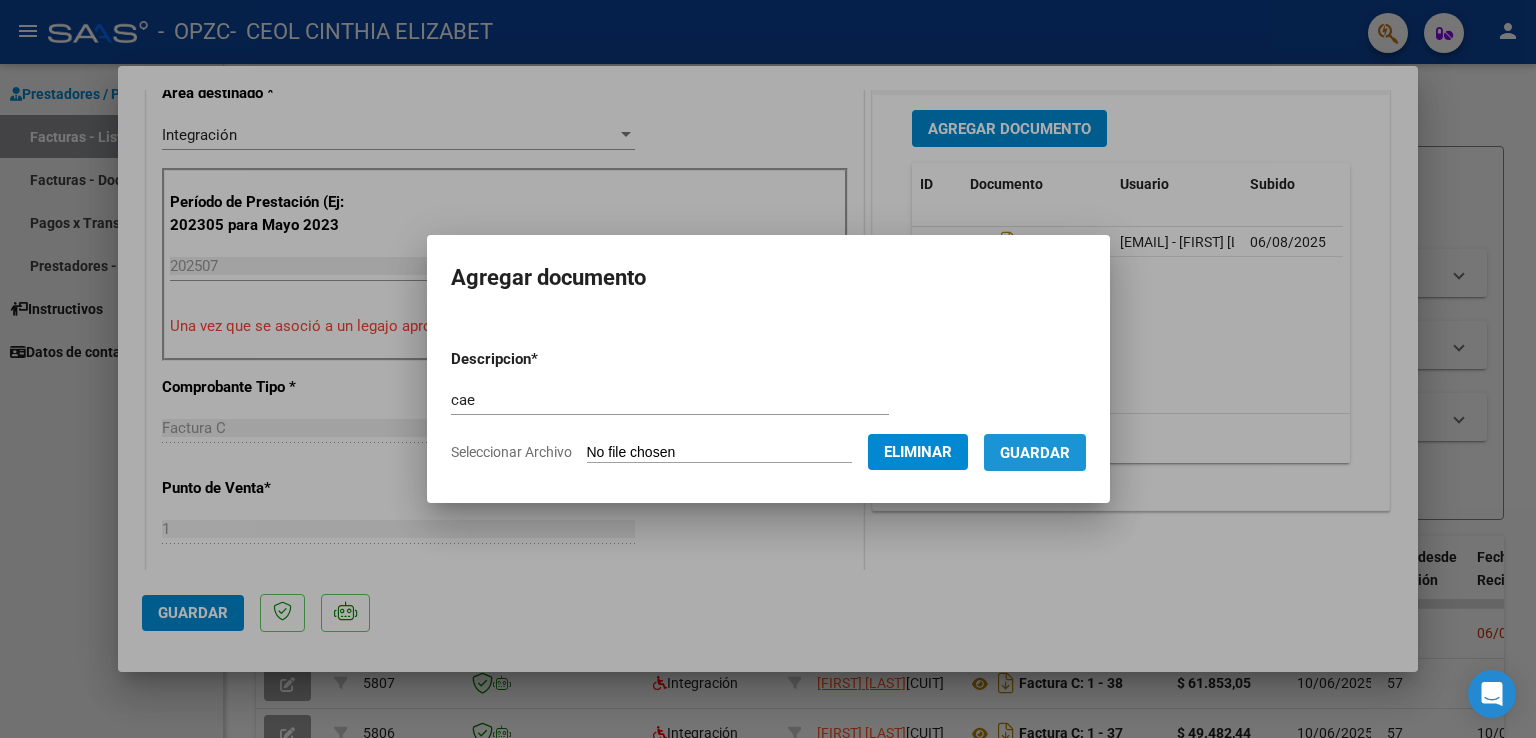 click on "Guardar" at bounding box center (1035, 453) 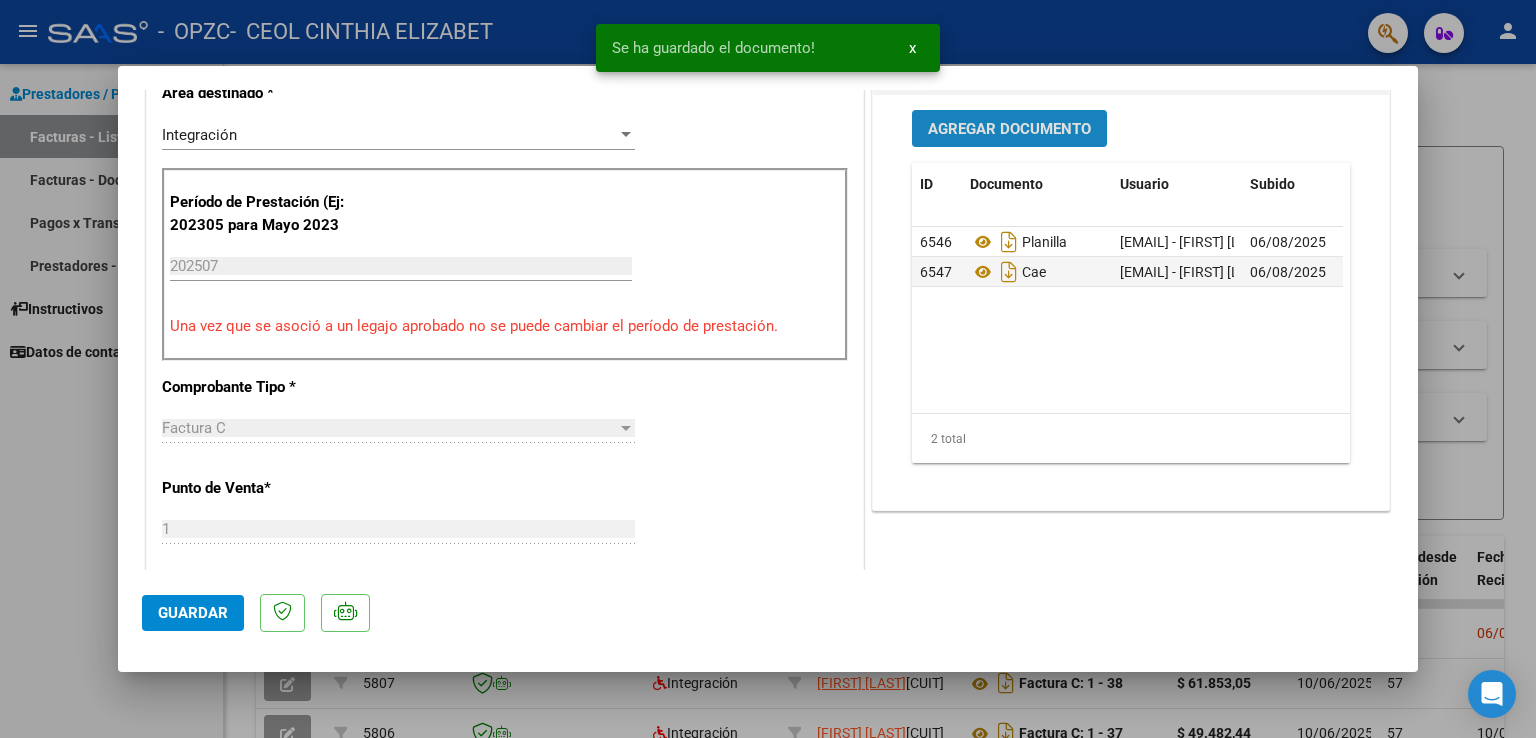 click on "Agregar Documento" at bounding box center [1009, 129] 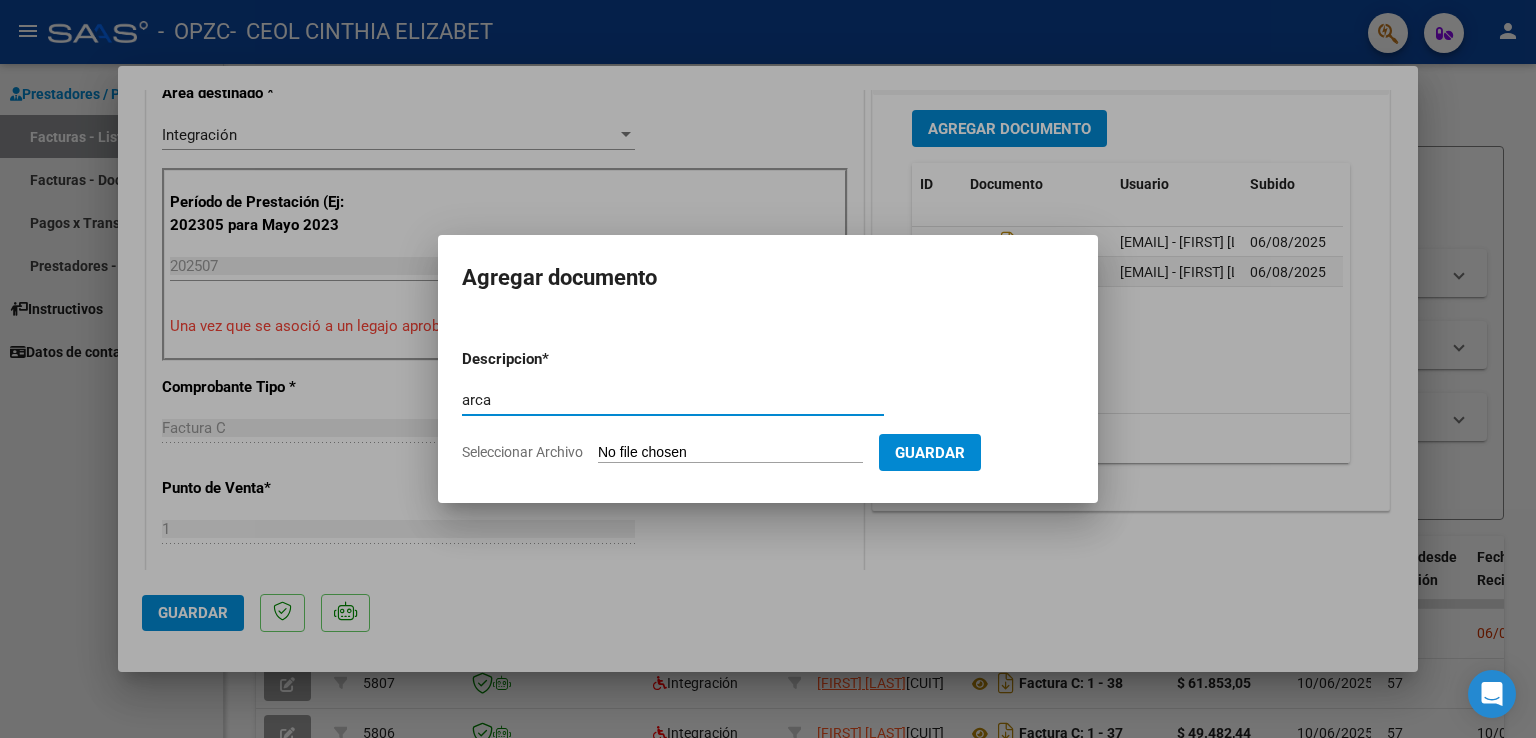 type on "arca" 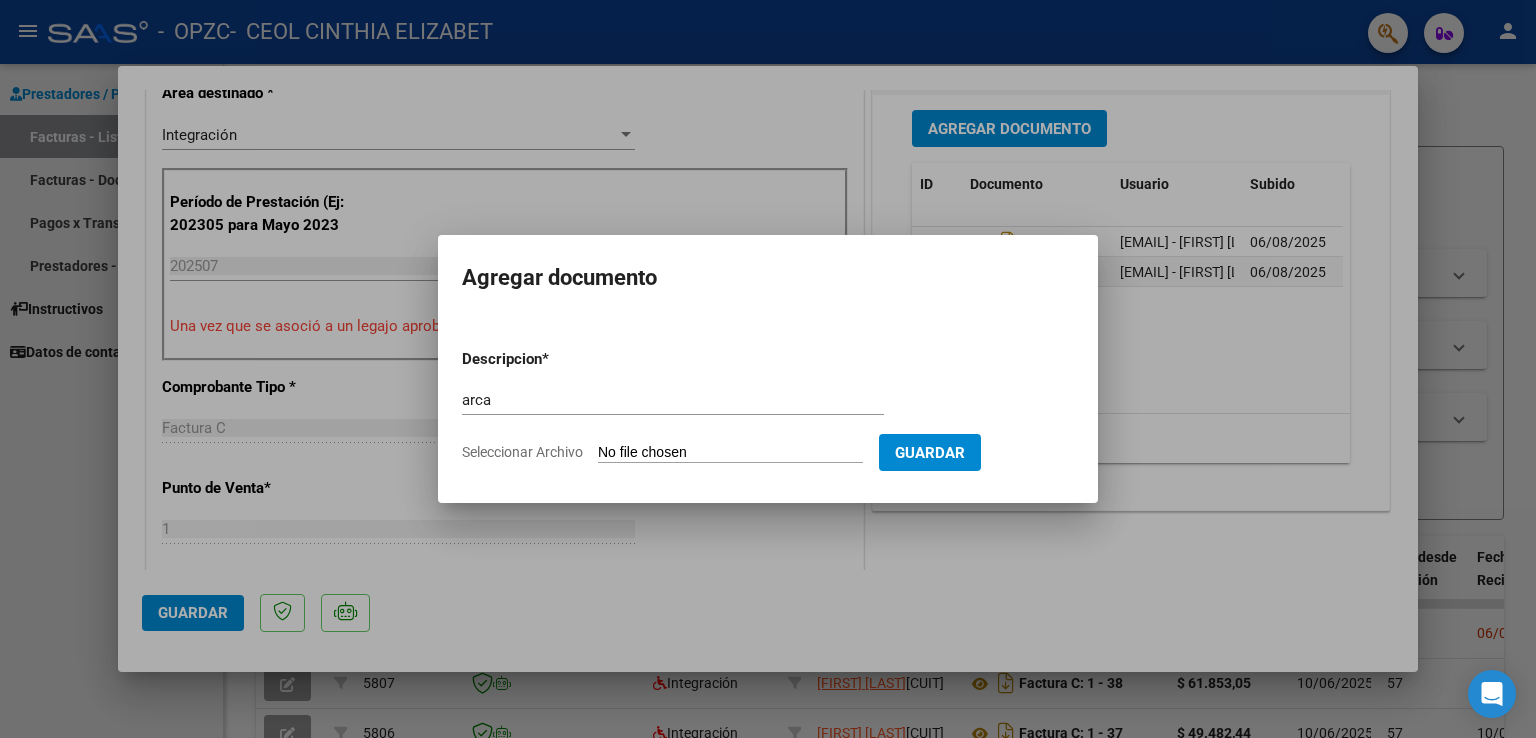 click on "Seleccionar Archivo" 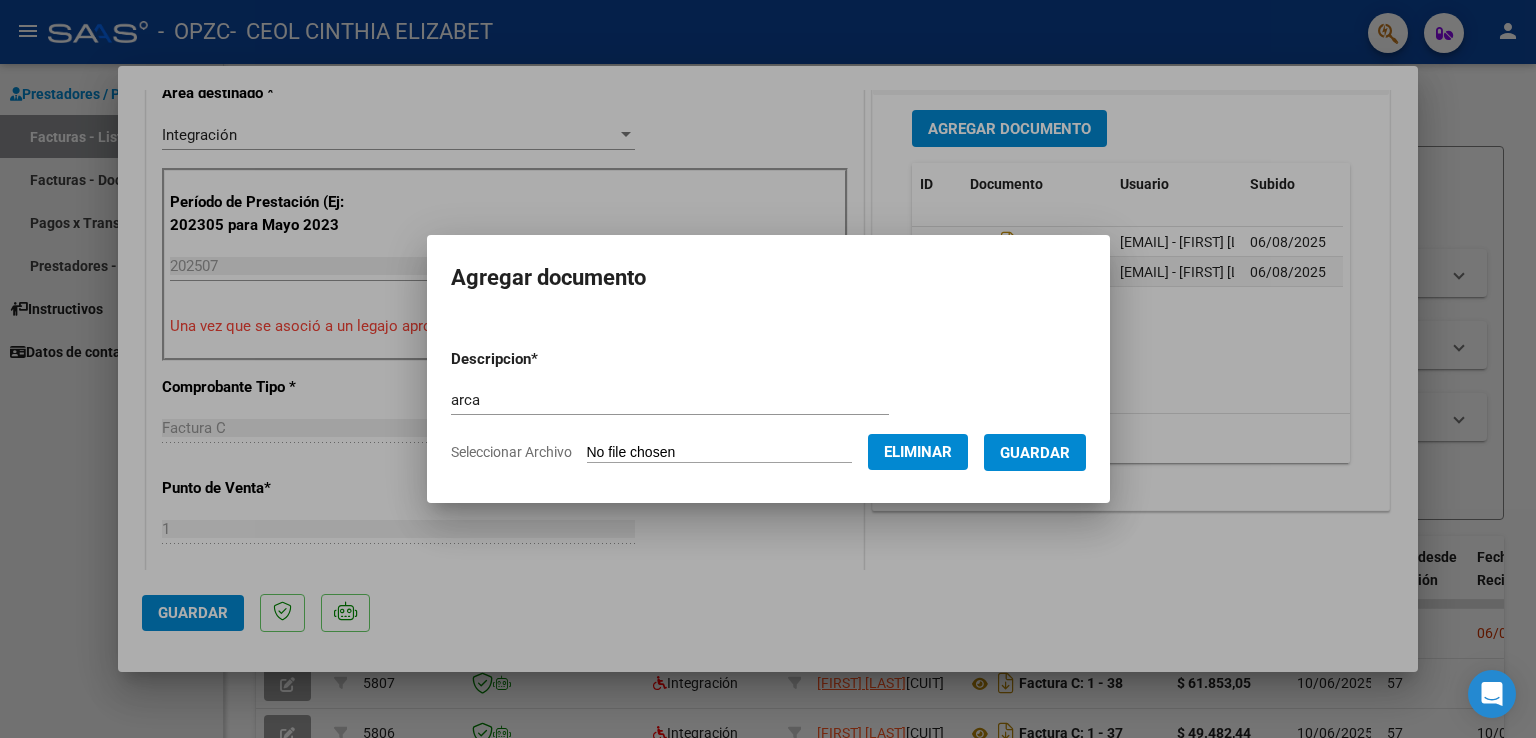 click on "Guardar" at bounding box center [1035, 453] 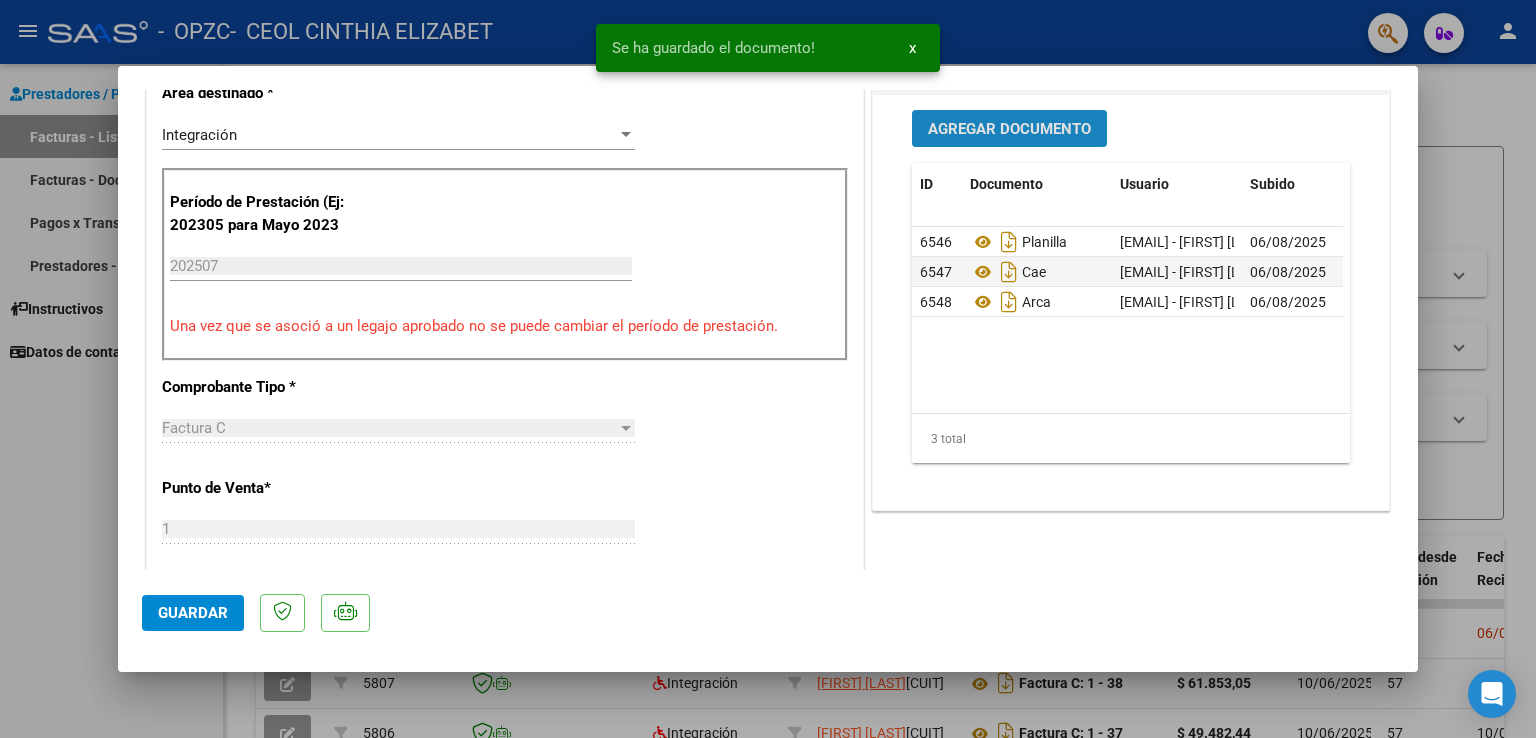 click on "Agregar Documento" at bounding box center [1009, 128] 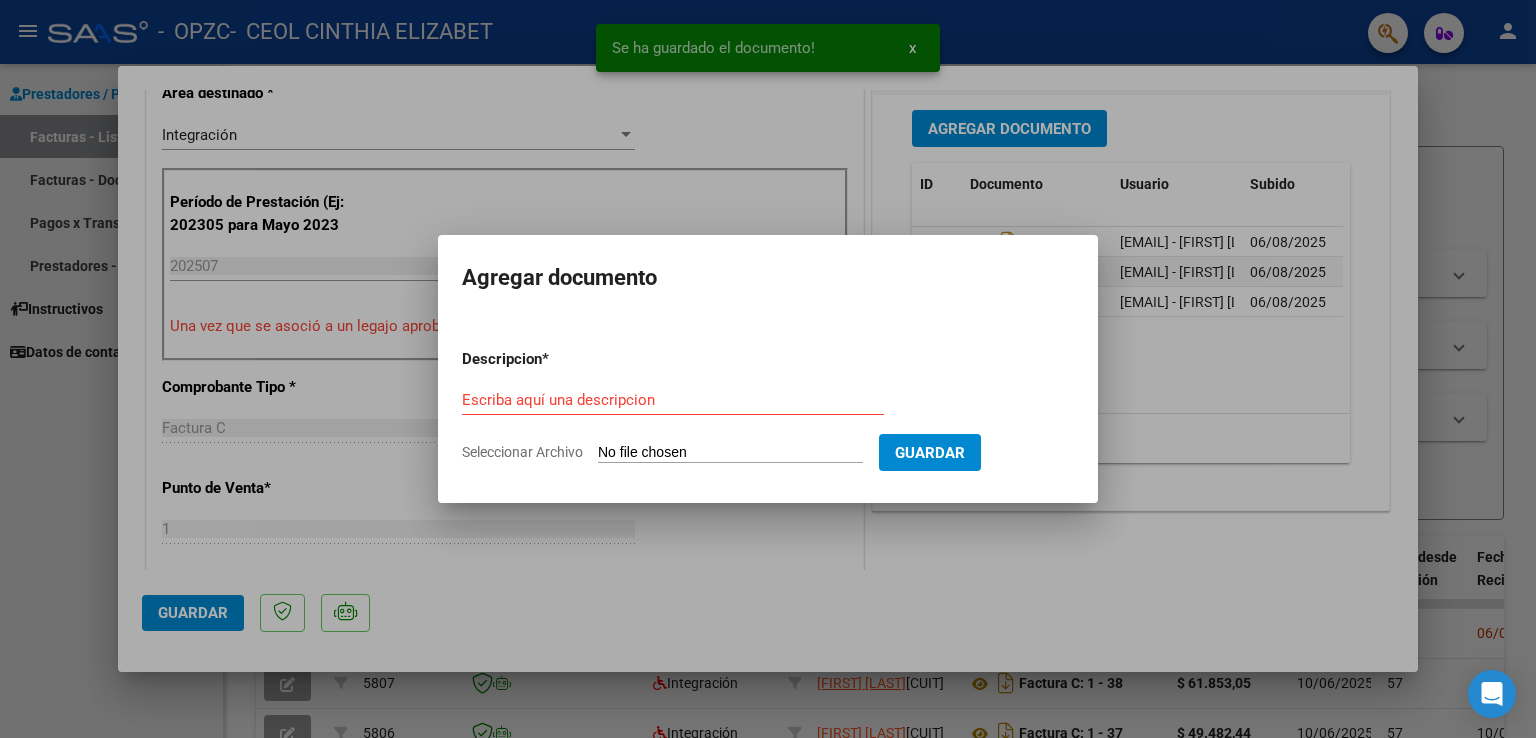 click on "Escriba aquí una descripcion" at bounding box center [673, 400] 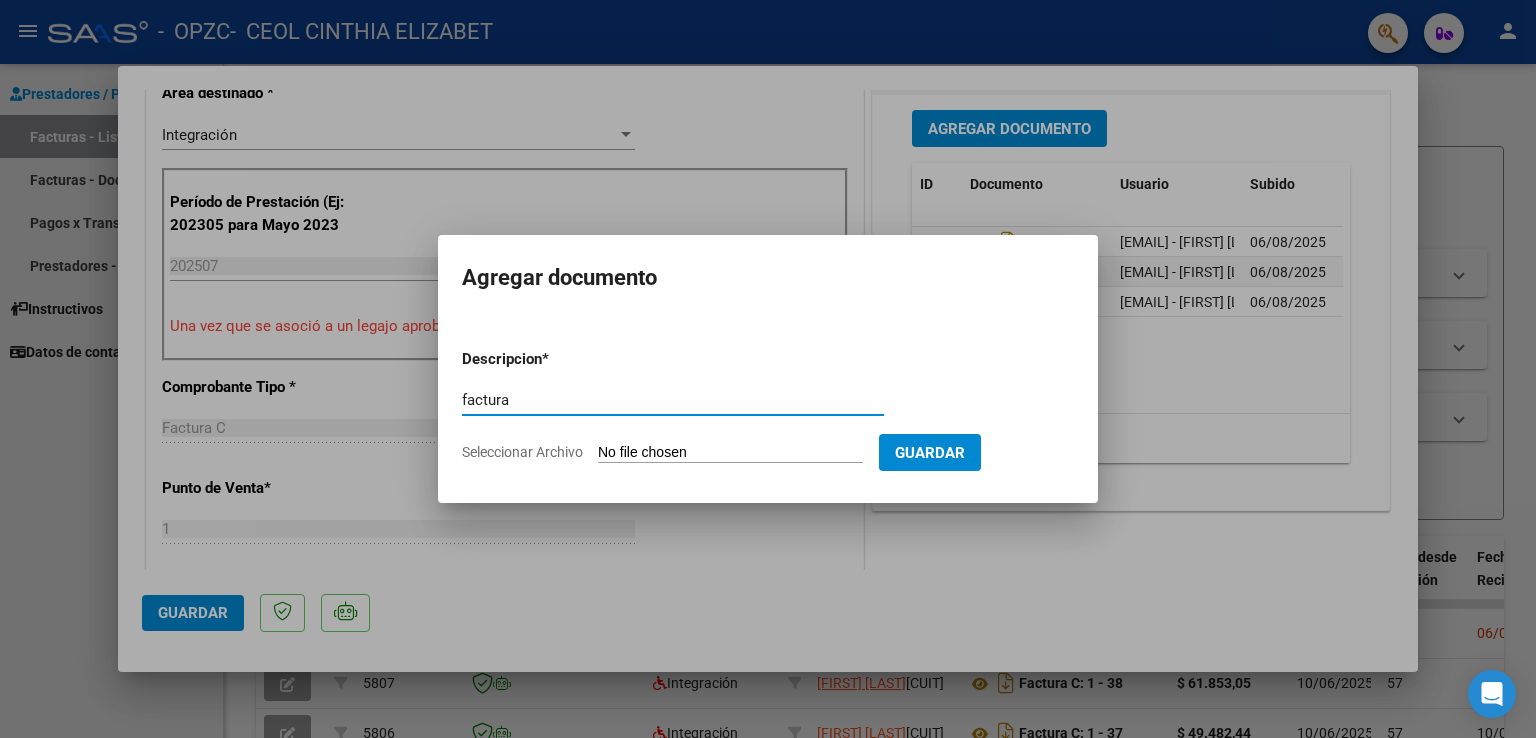 type on "factura" 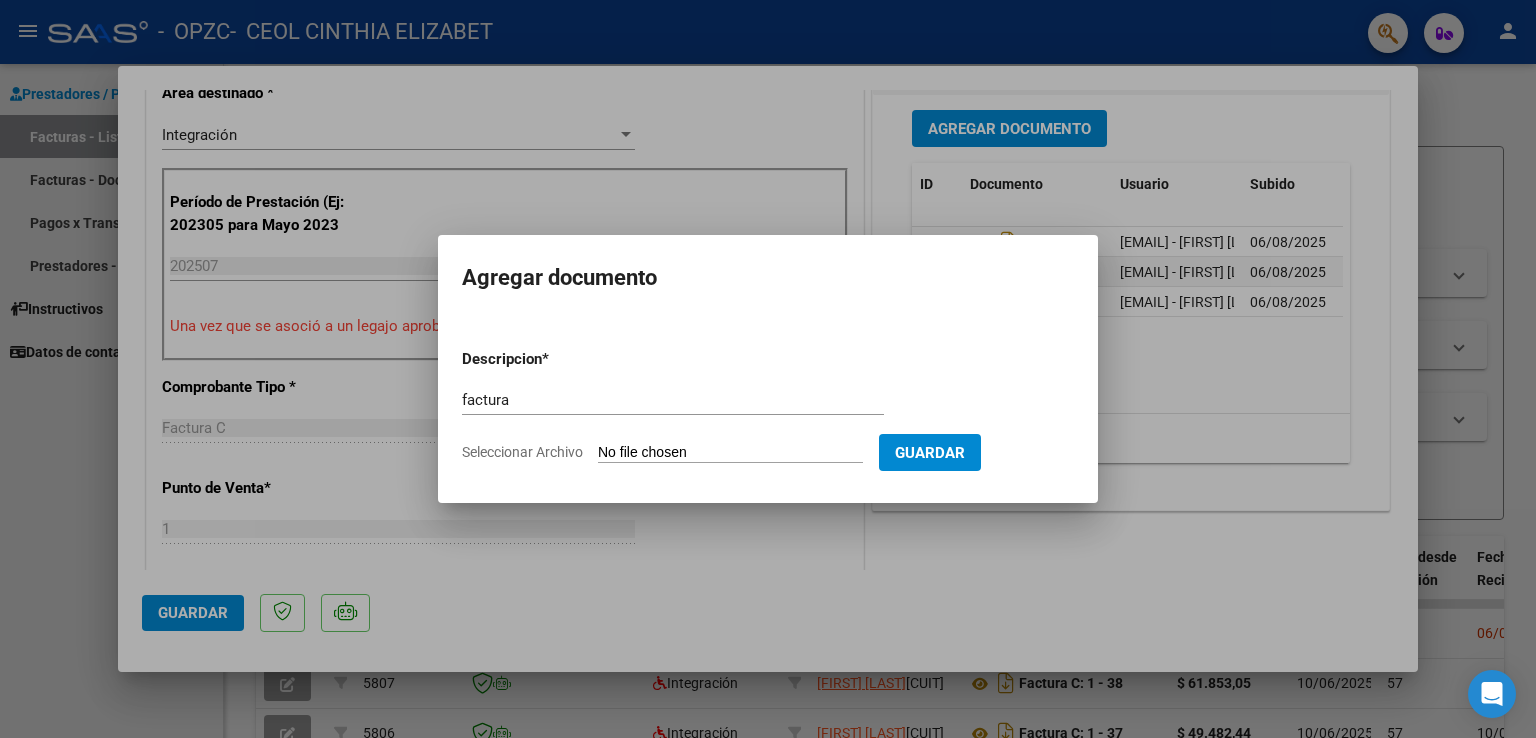 click on "Seleccionar Archivo" 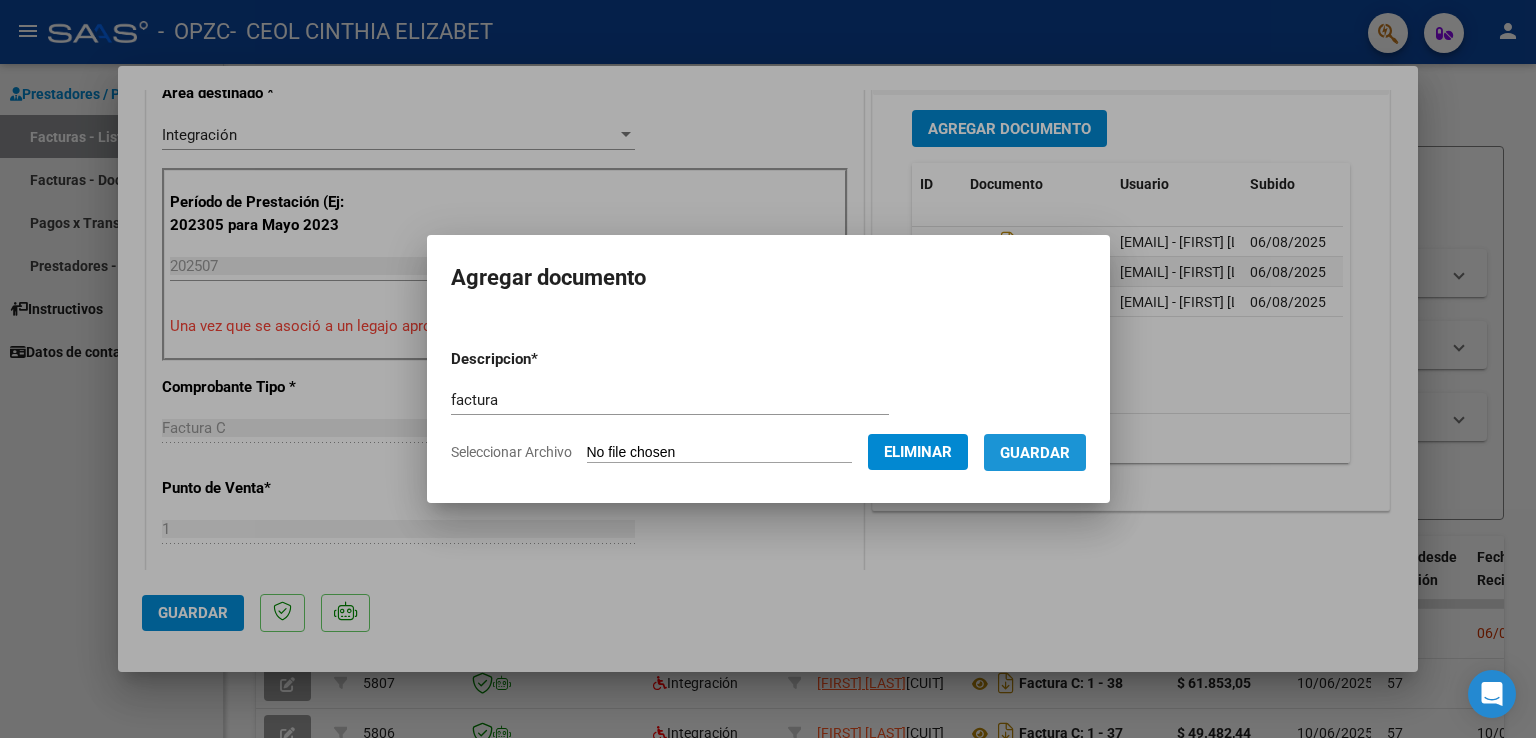 click on "Guardar" at bounding box center (1035, 453) 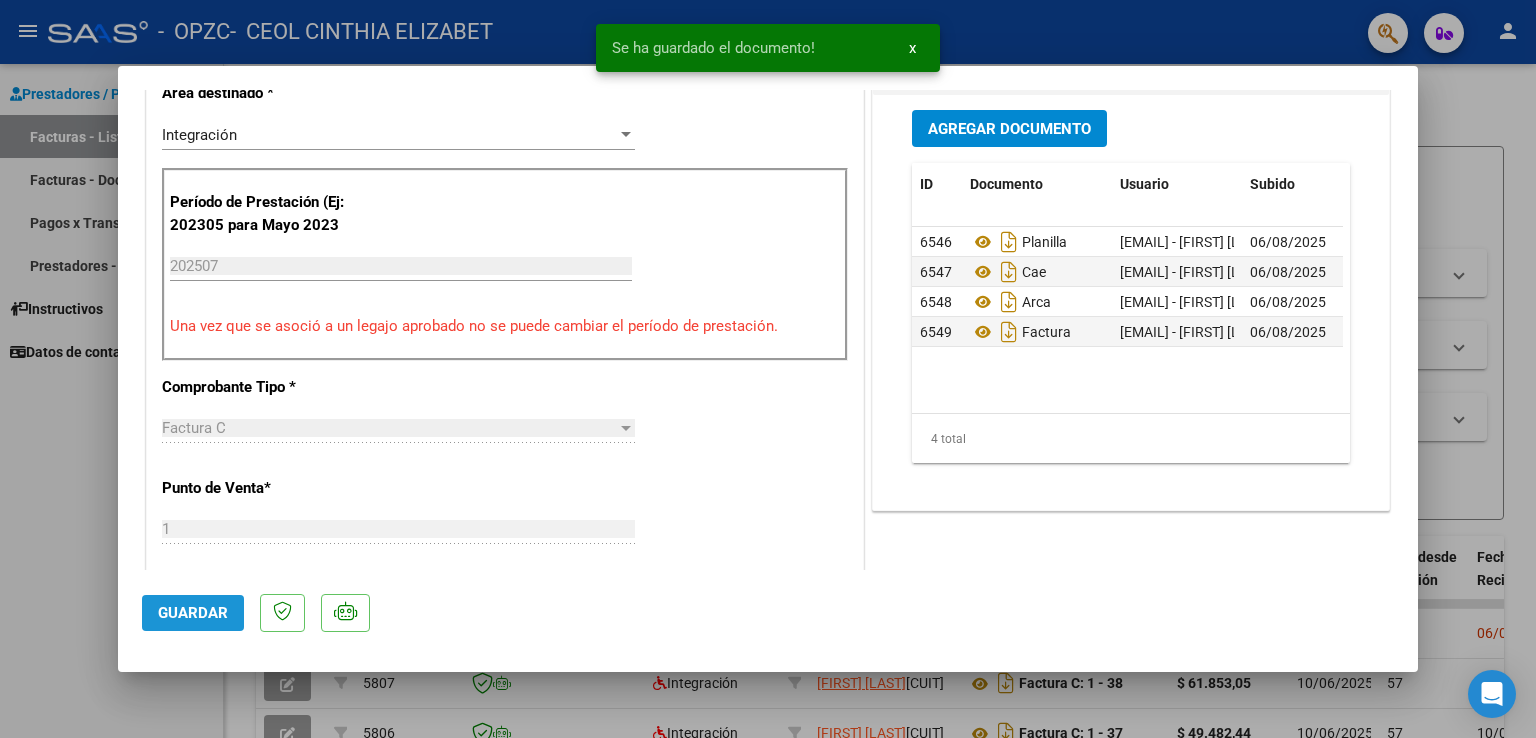 click on "Guardar" 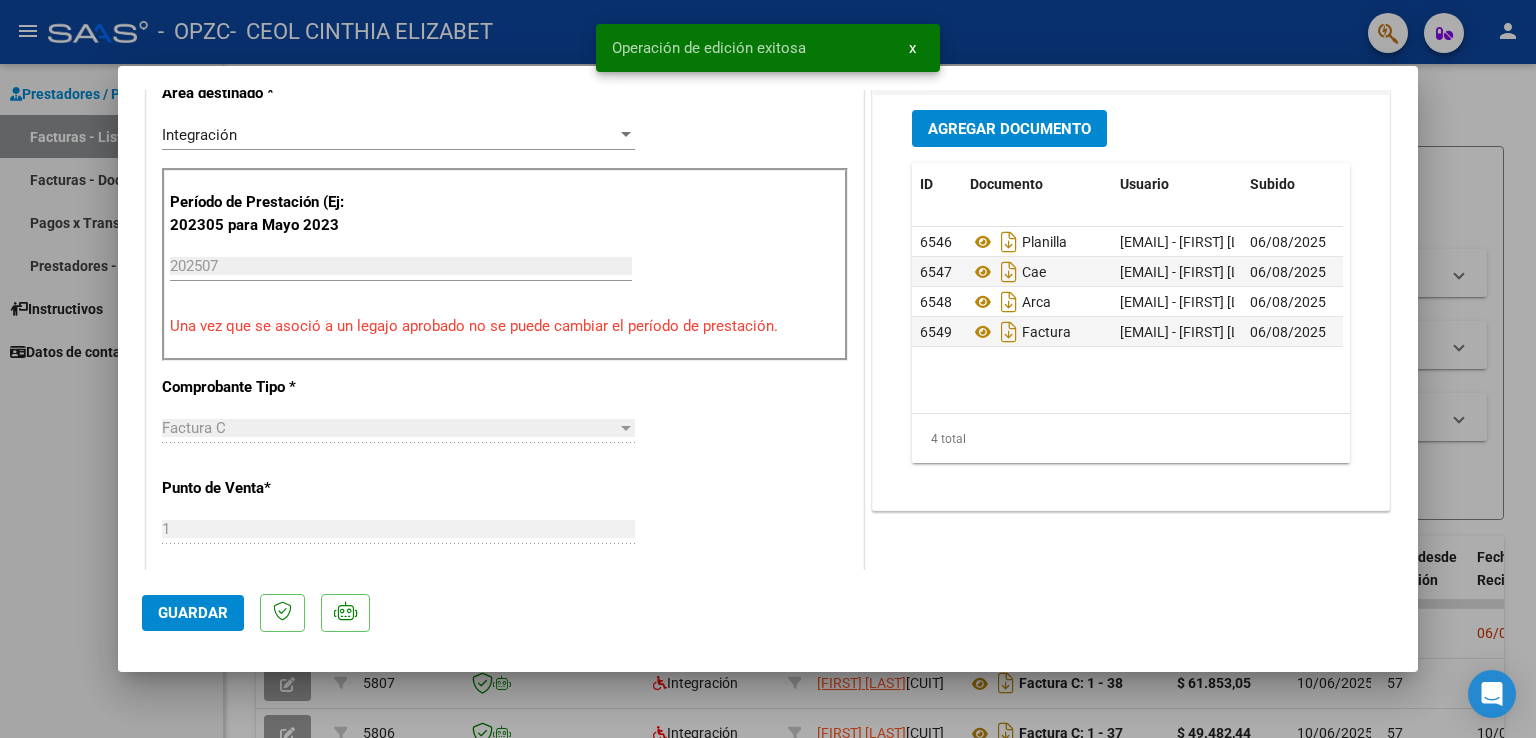 click at bounding box center (768, 369) 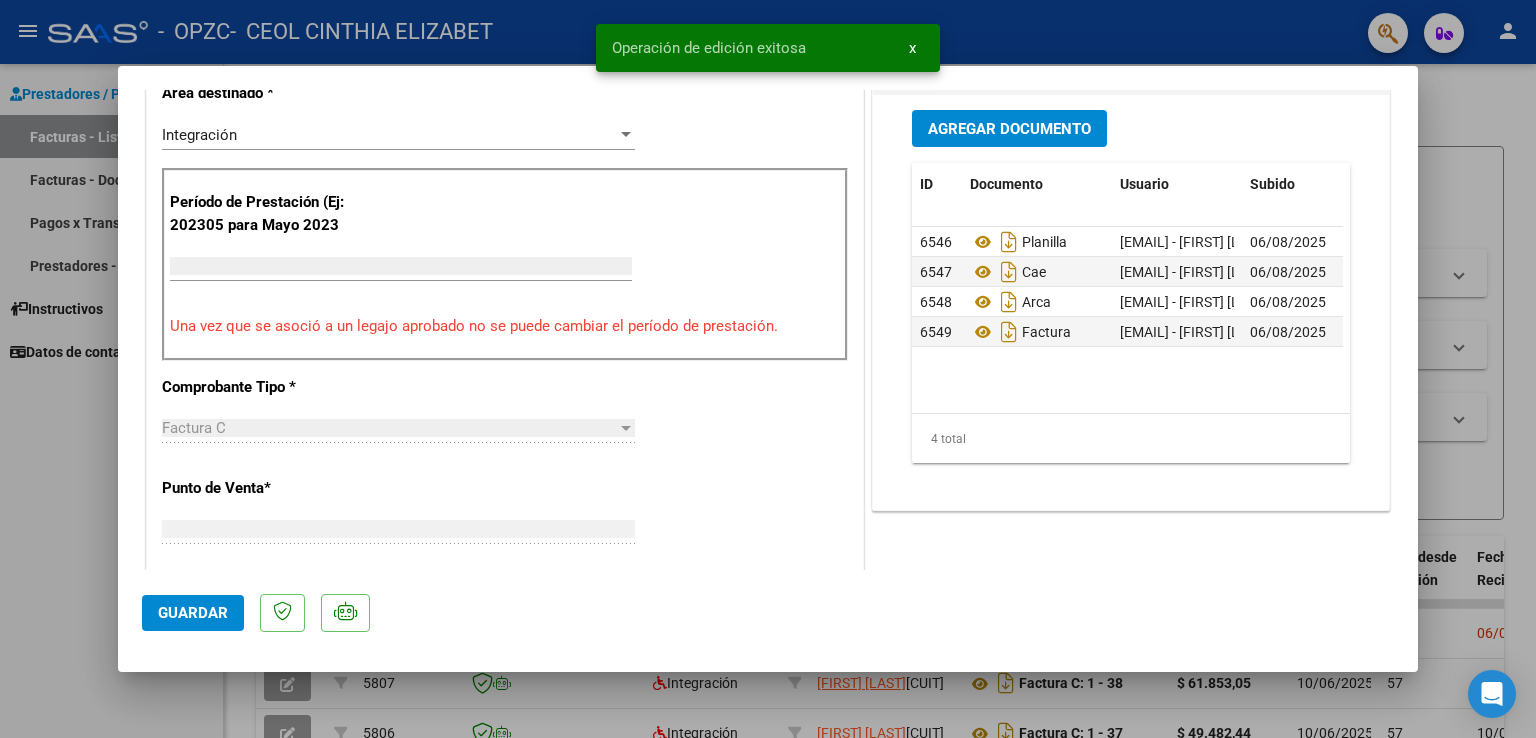 scroll, scrollTop: 432, scrollLeft: 0, axis: vertical 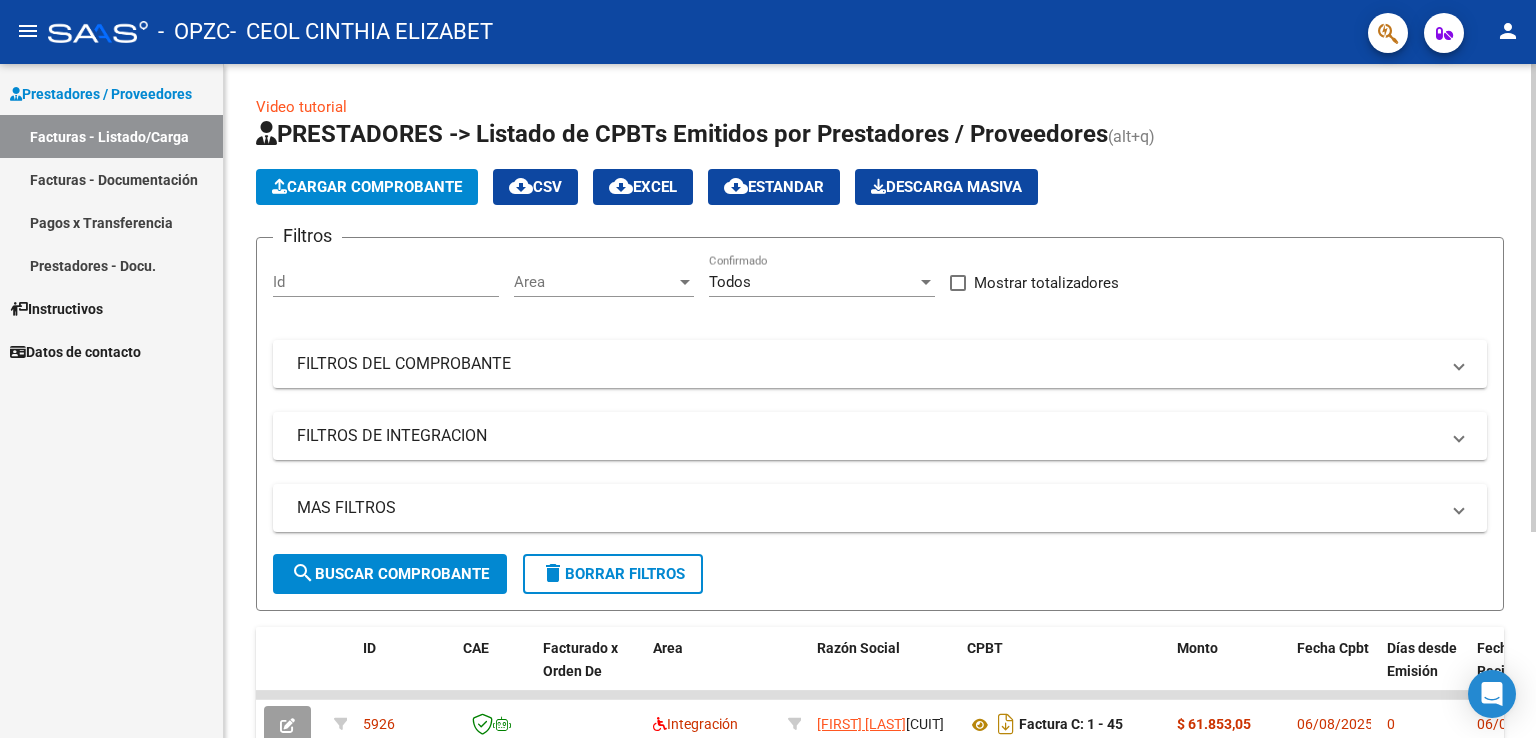 click 